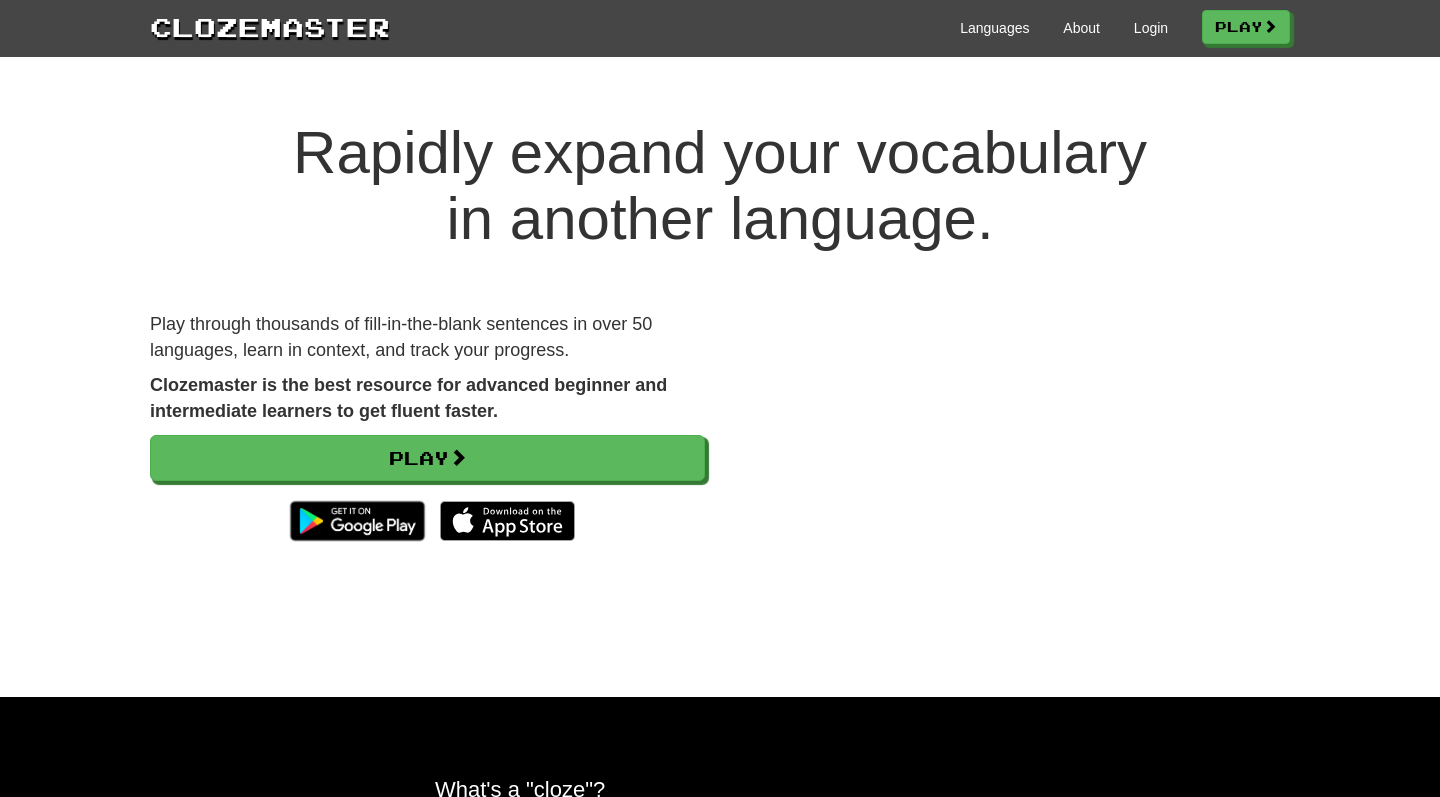 scroll, scrollTop: 0, scrollLeft: 0, axis: both 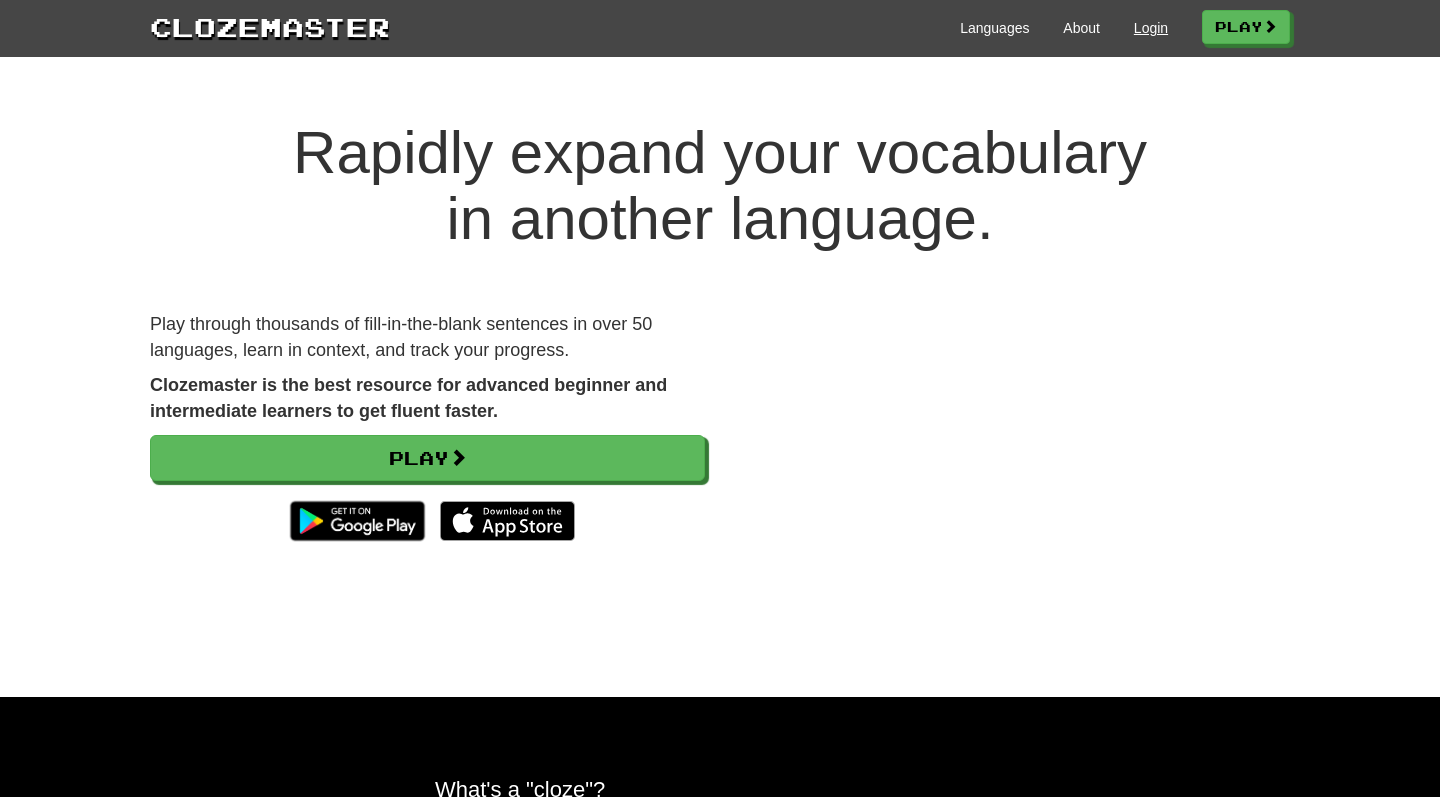 click on "Login" at bounding box center [1151, 28] 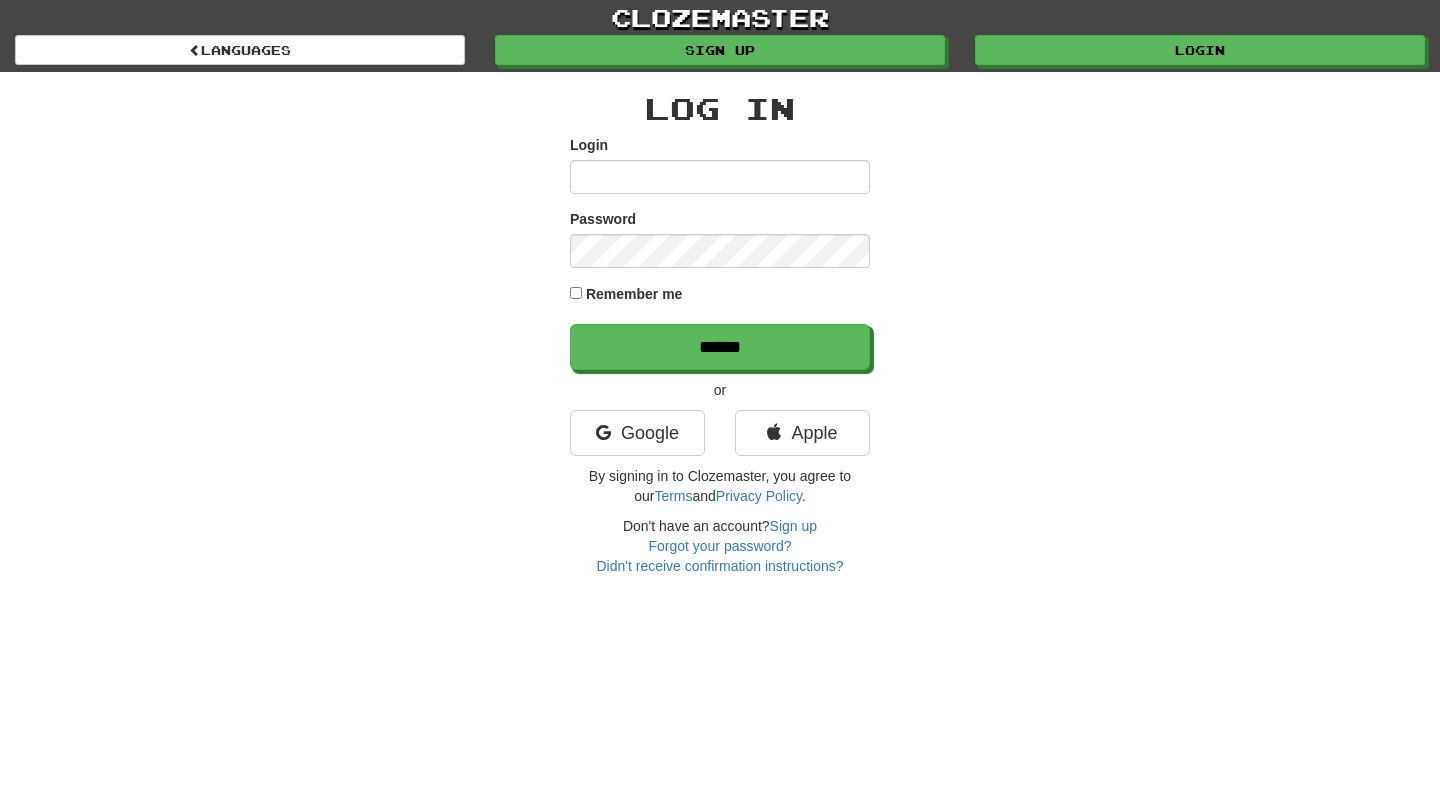 scroll, scrollTop: 0, scrollLeft: 0, axis: both 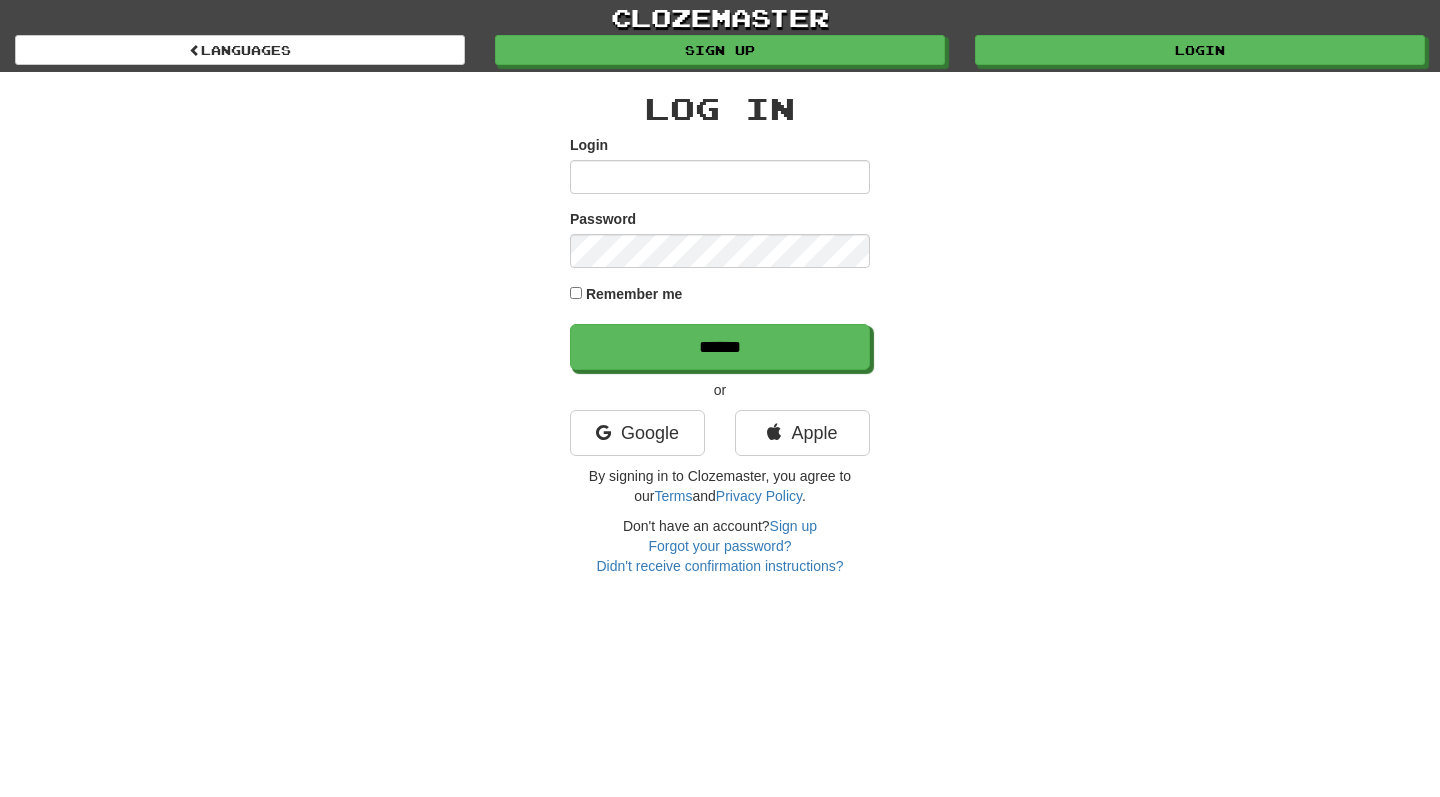 click on "Login" at bounding box center [720, 177] 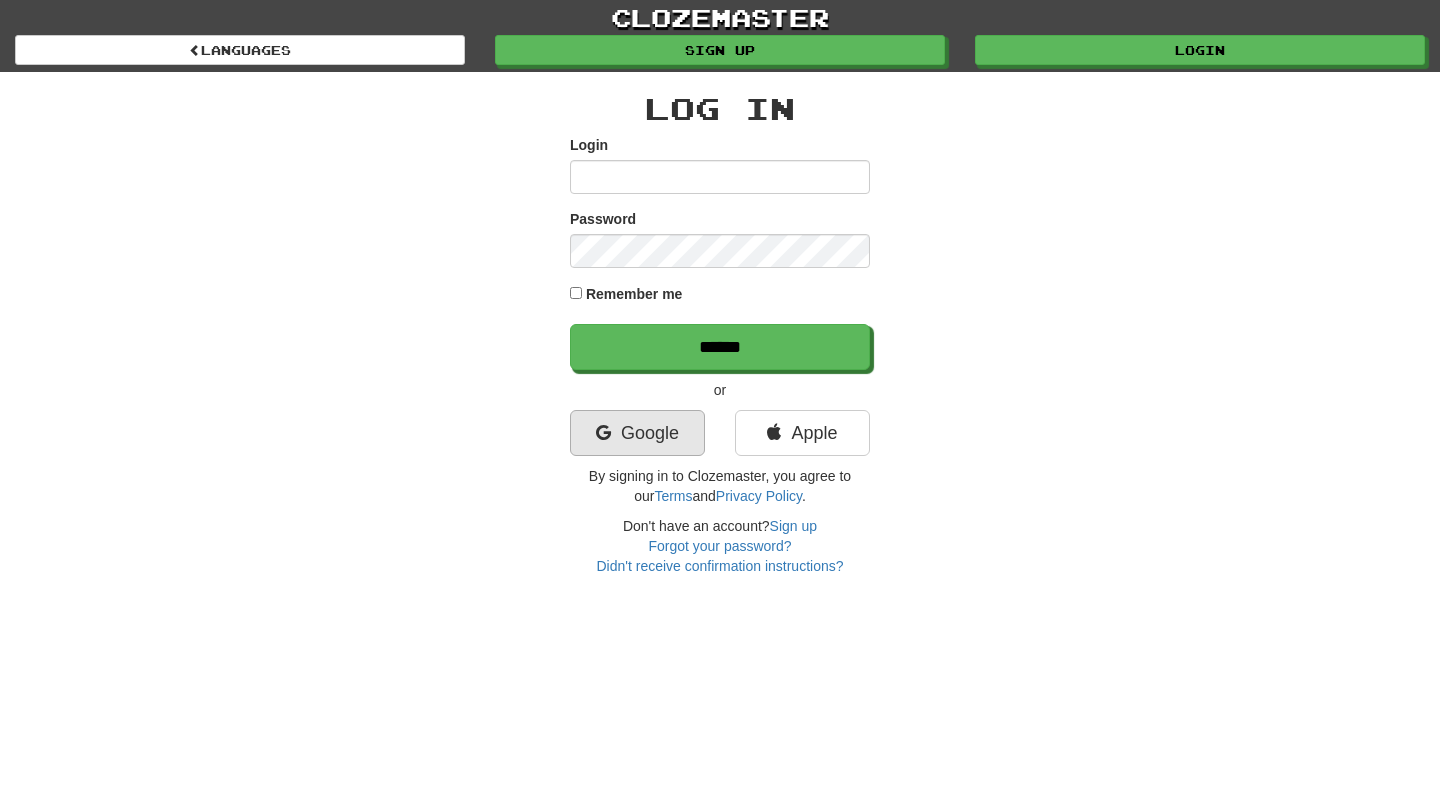 click on "Google" at bounding box center [637, 433] 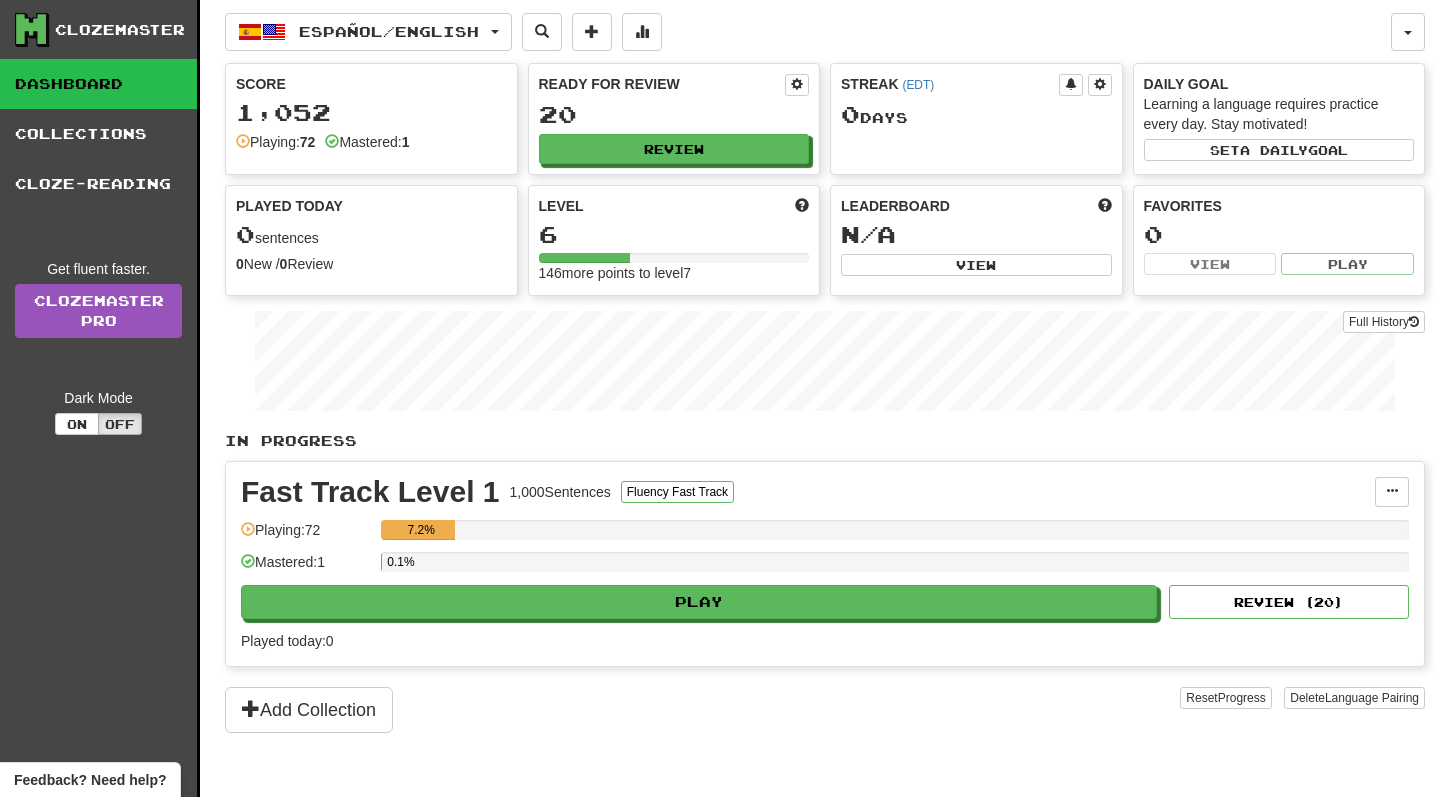 scroll, scrollTop: 0, scrollLeft: 0, axis: both 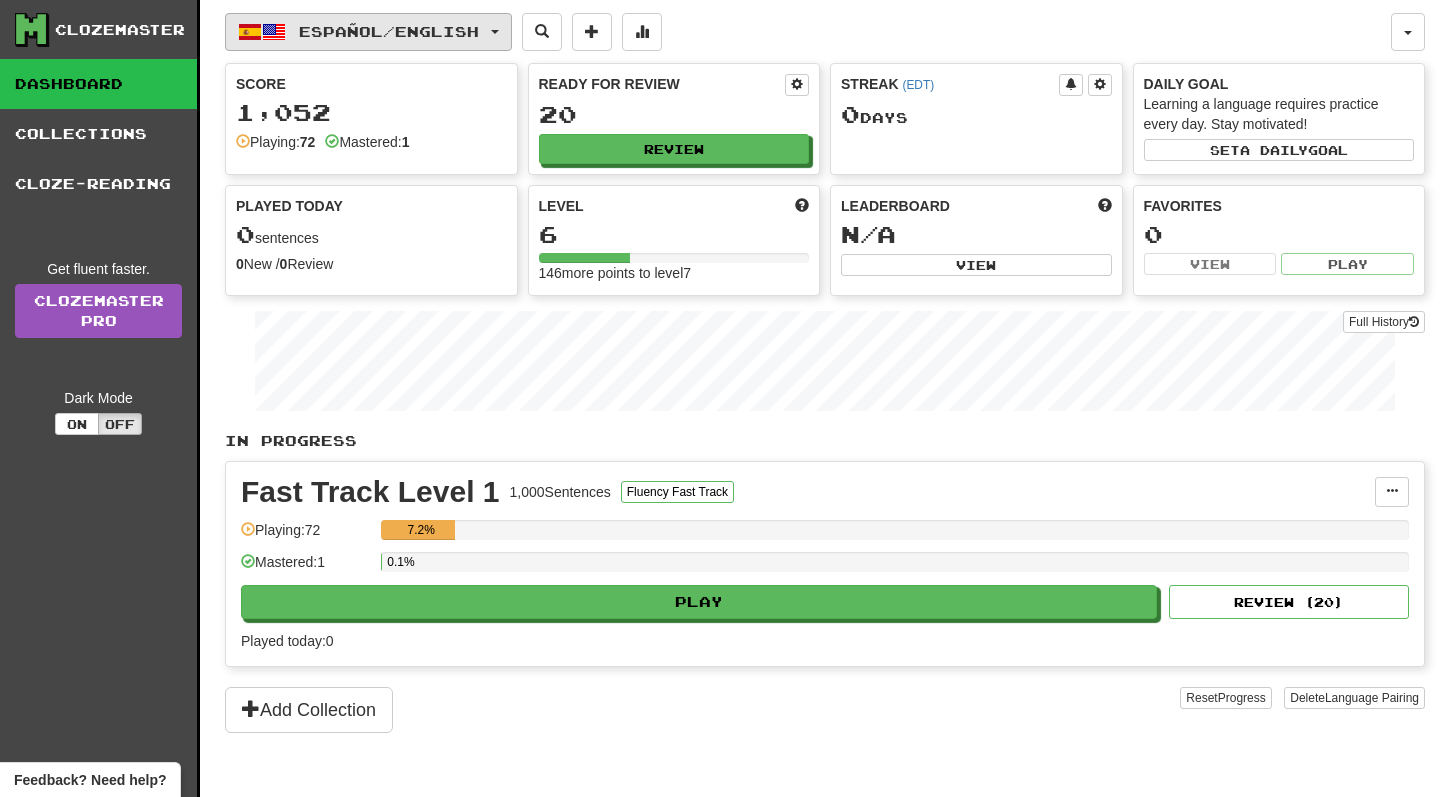 click on "Español  /  English" at bounding box center (389, 31) 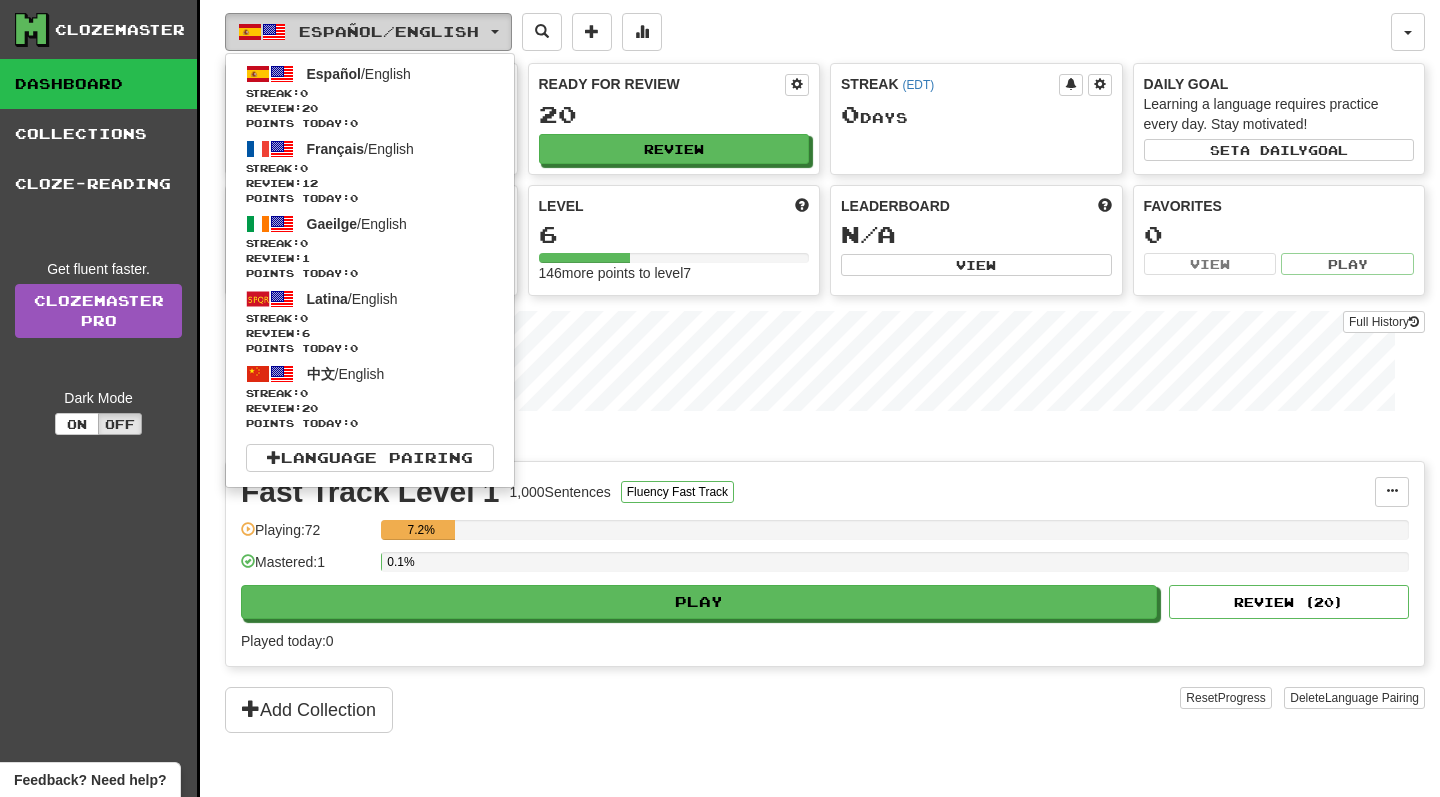 click on "Español  /  English" at bounding box center (368, 32) 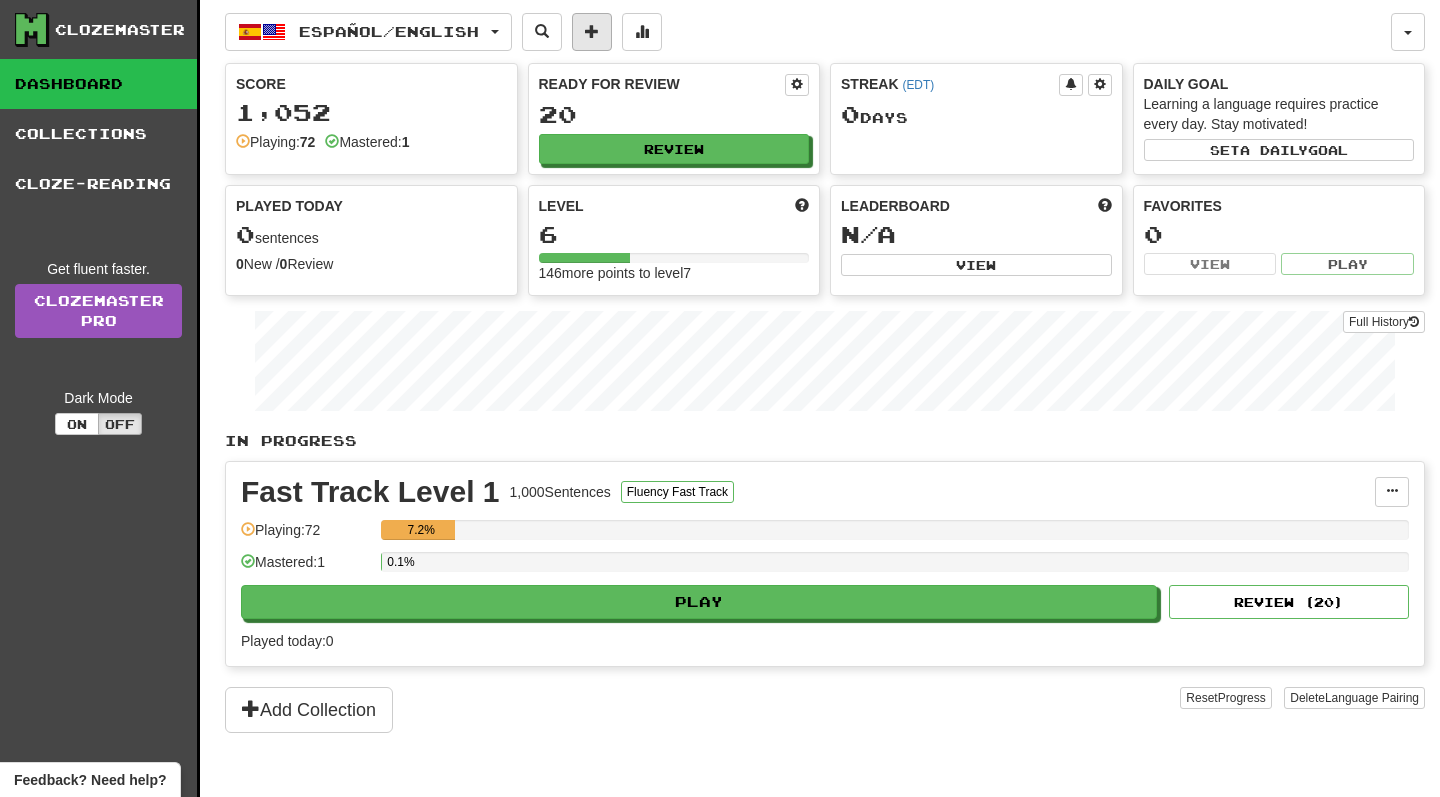 click at bounding box center (592, 31) 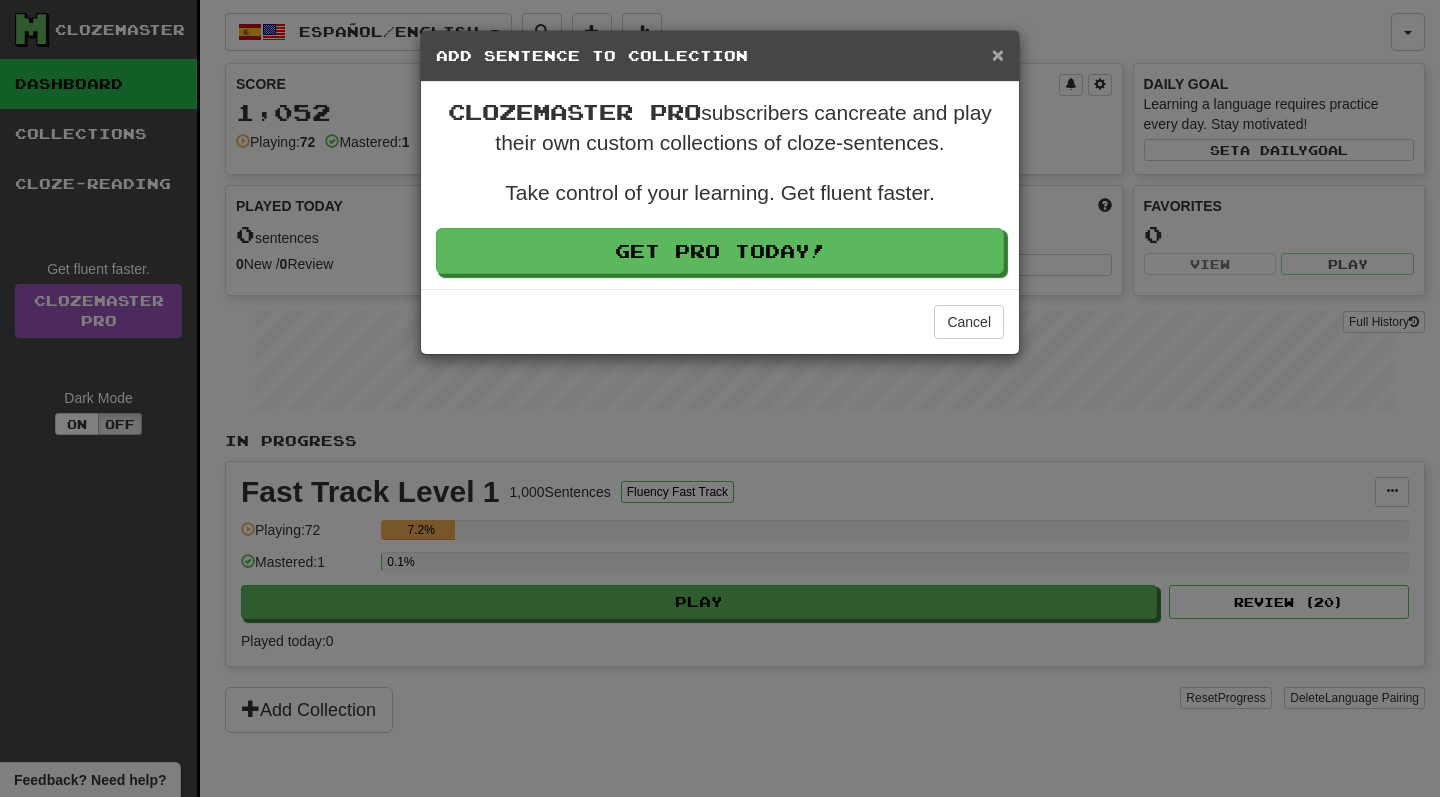 click on "×" at bounding box center [998, 54] 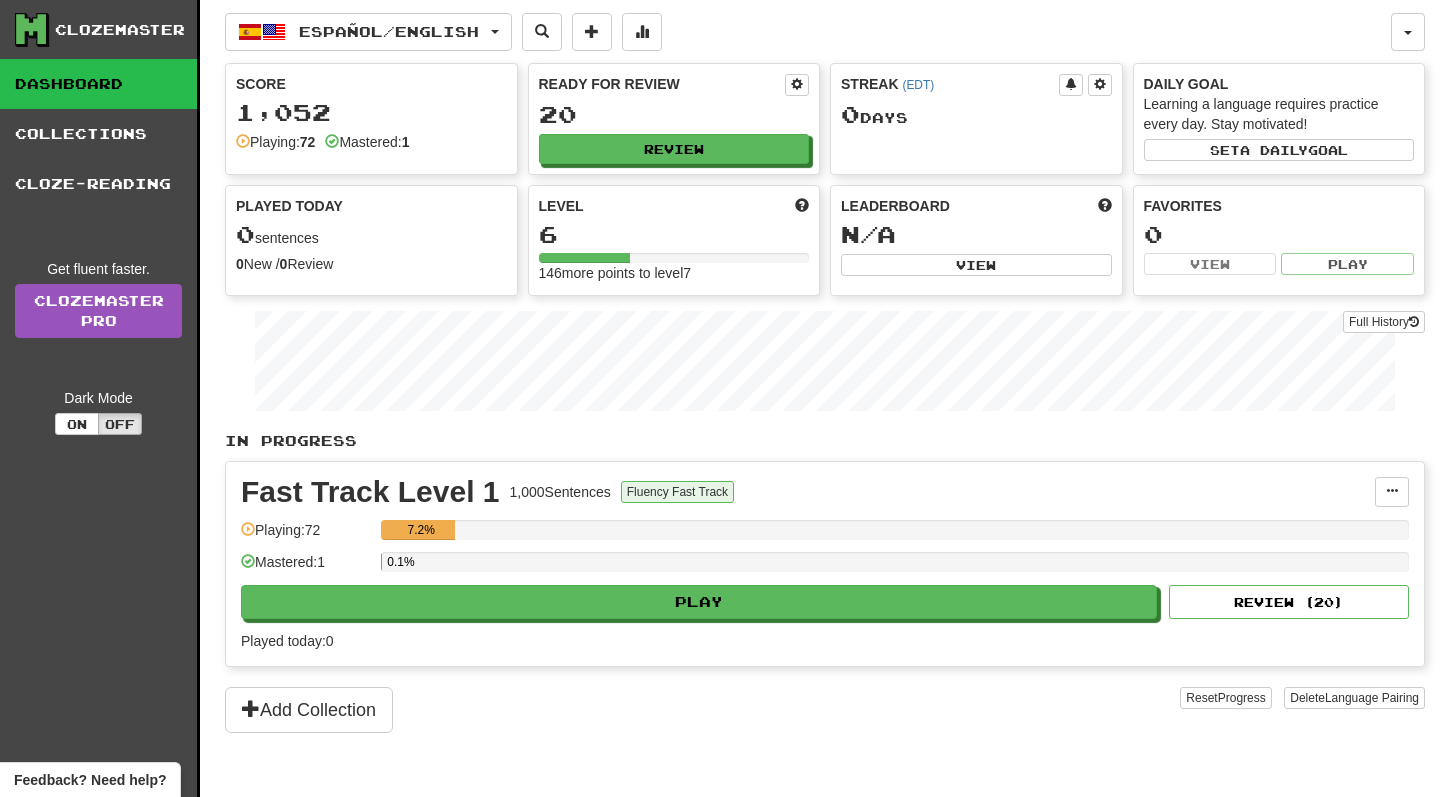 click on "Fluency Fast Track" at bounding box center (677, 492) 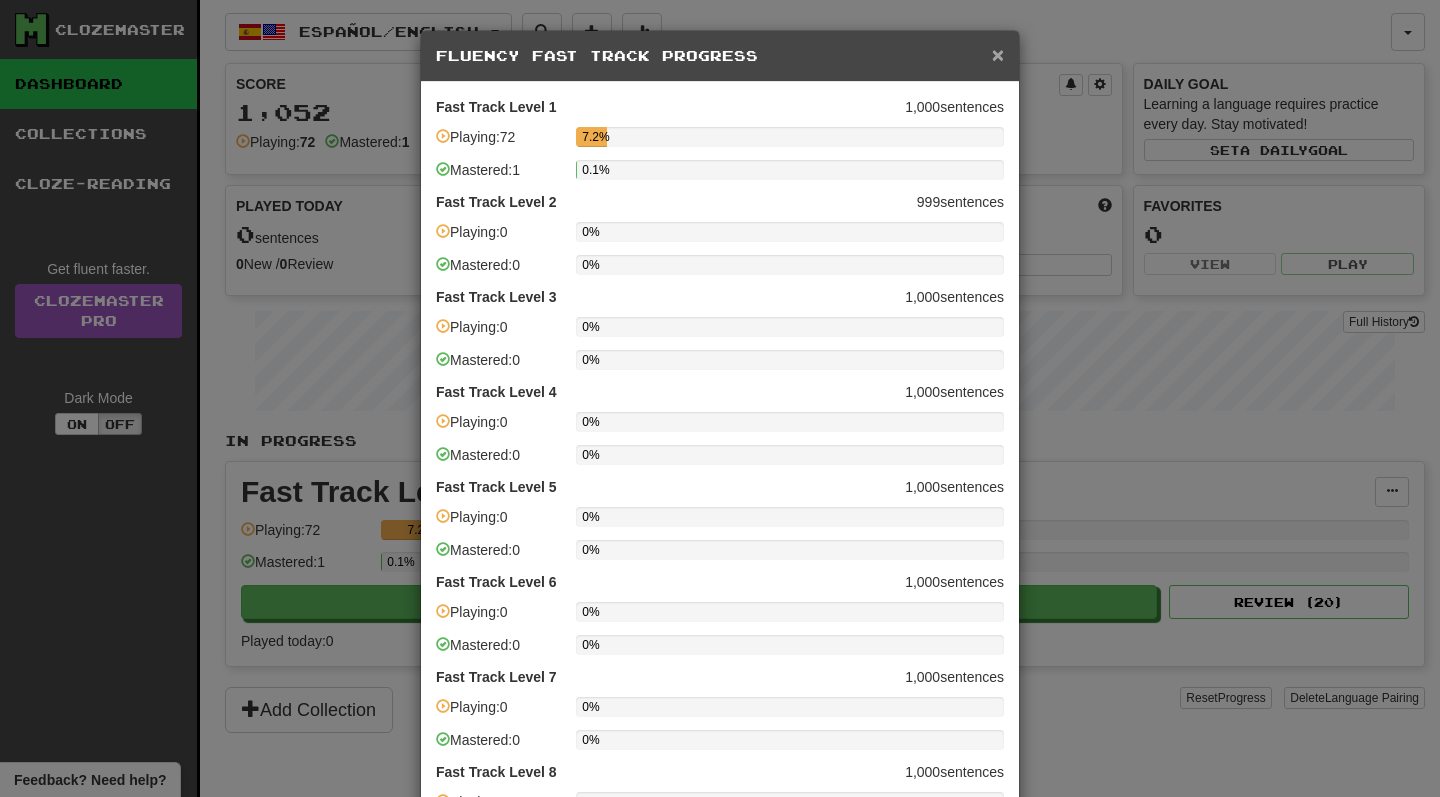 click on "×" at bounding box center (998, 54) 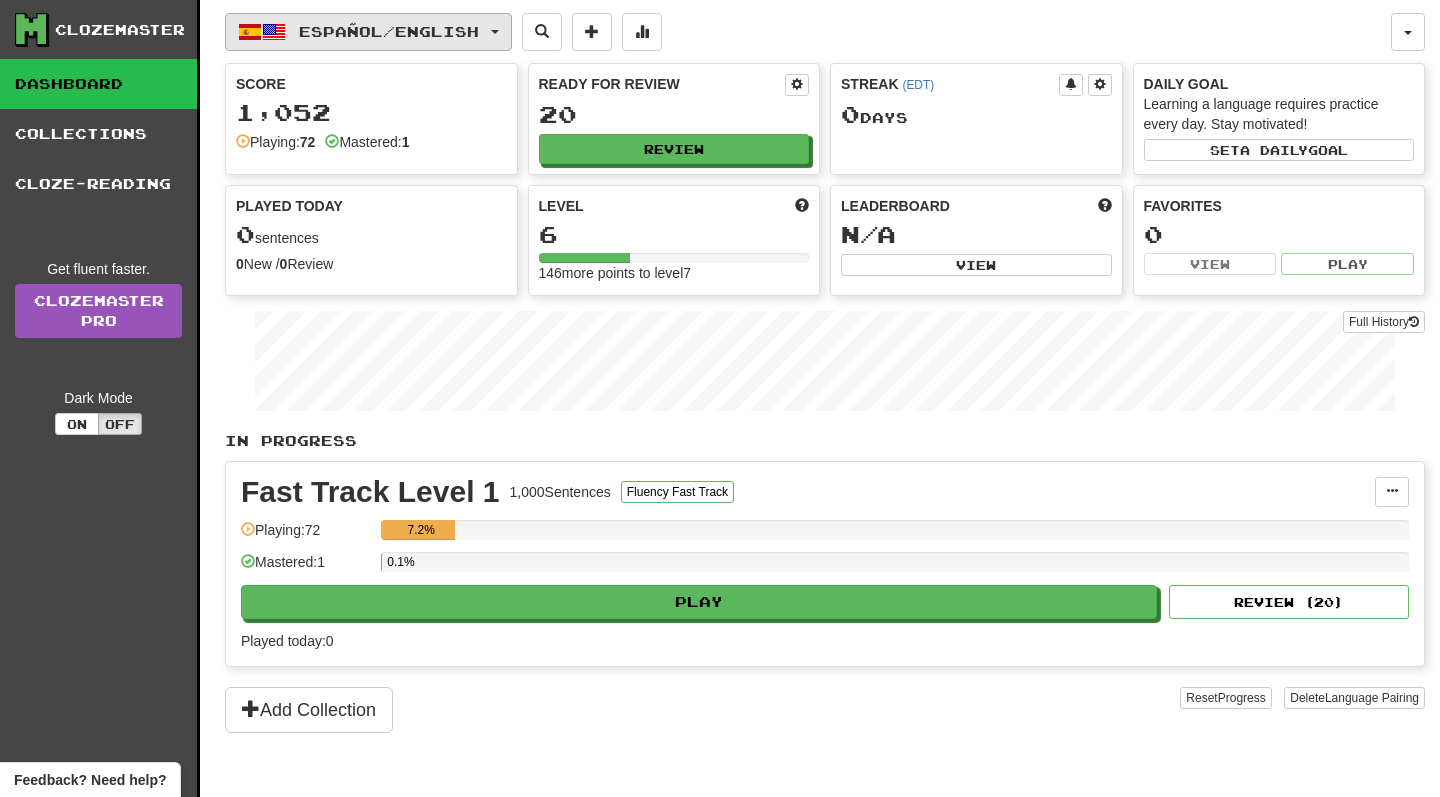 click on "Español  /  English" at bounding box center (389, 31) 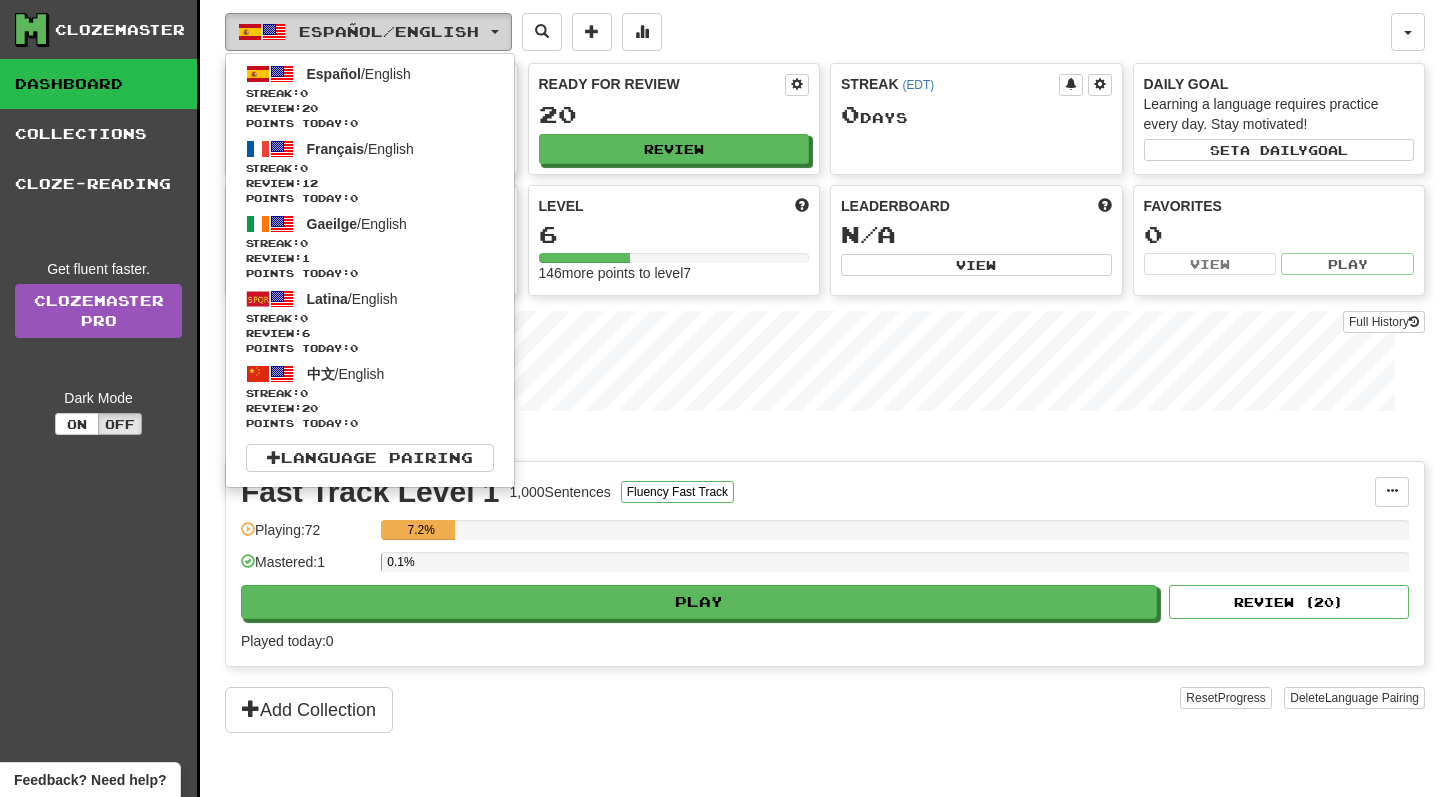 click on "Español  /  English" at bounding box center [389, 31] 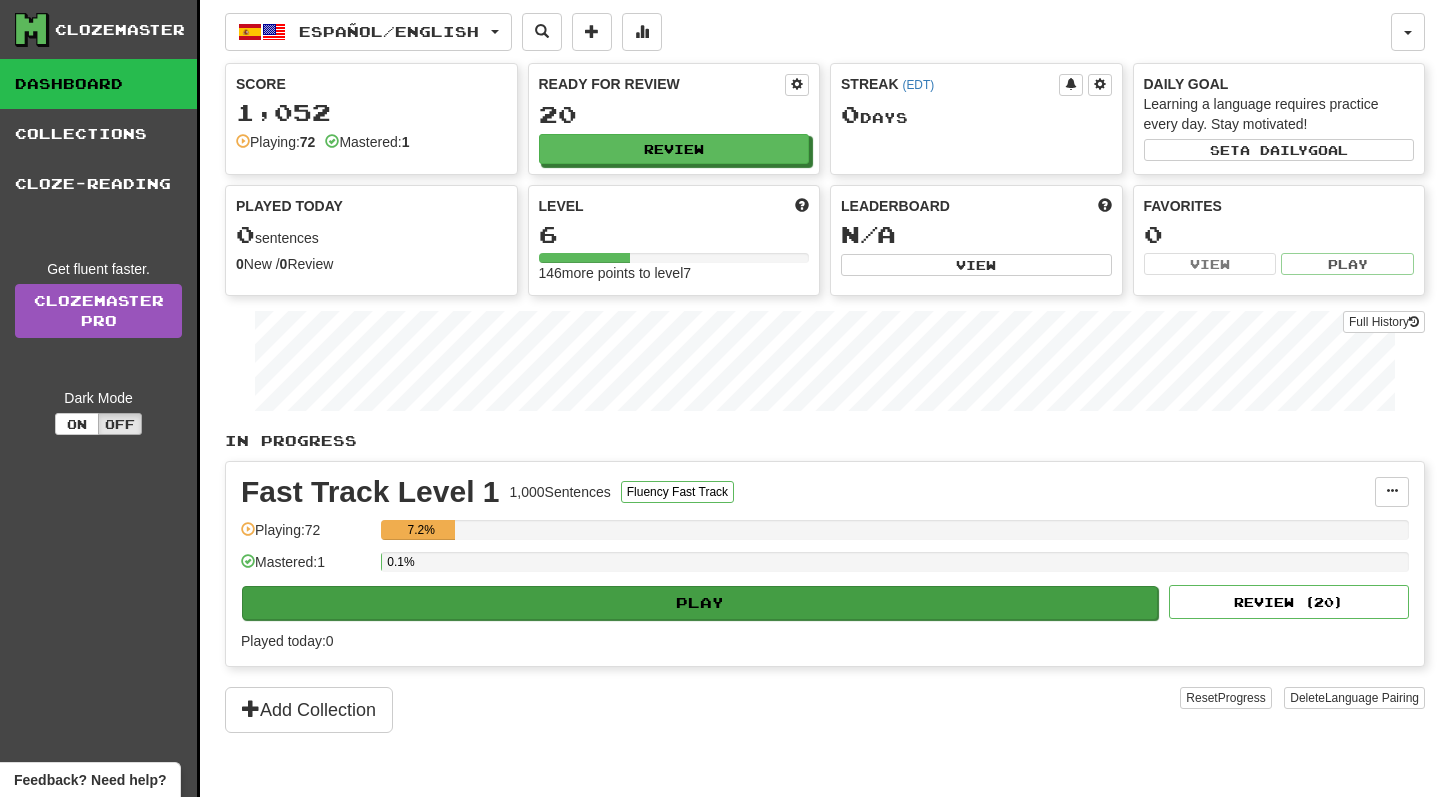 click on "Play" at bounding box center (700, 603) 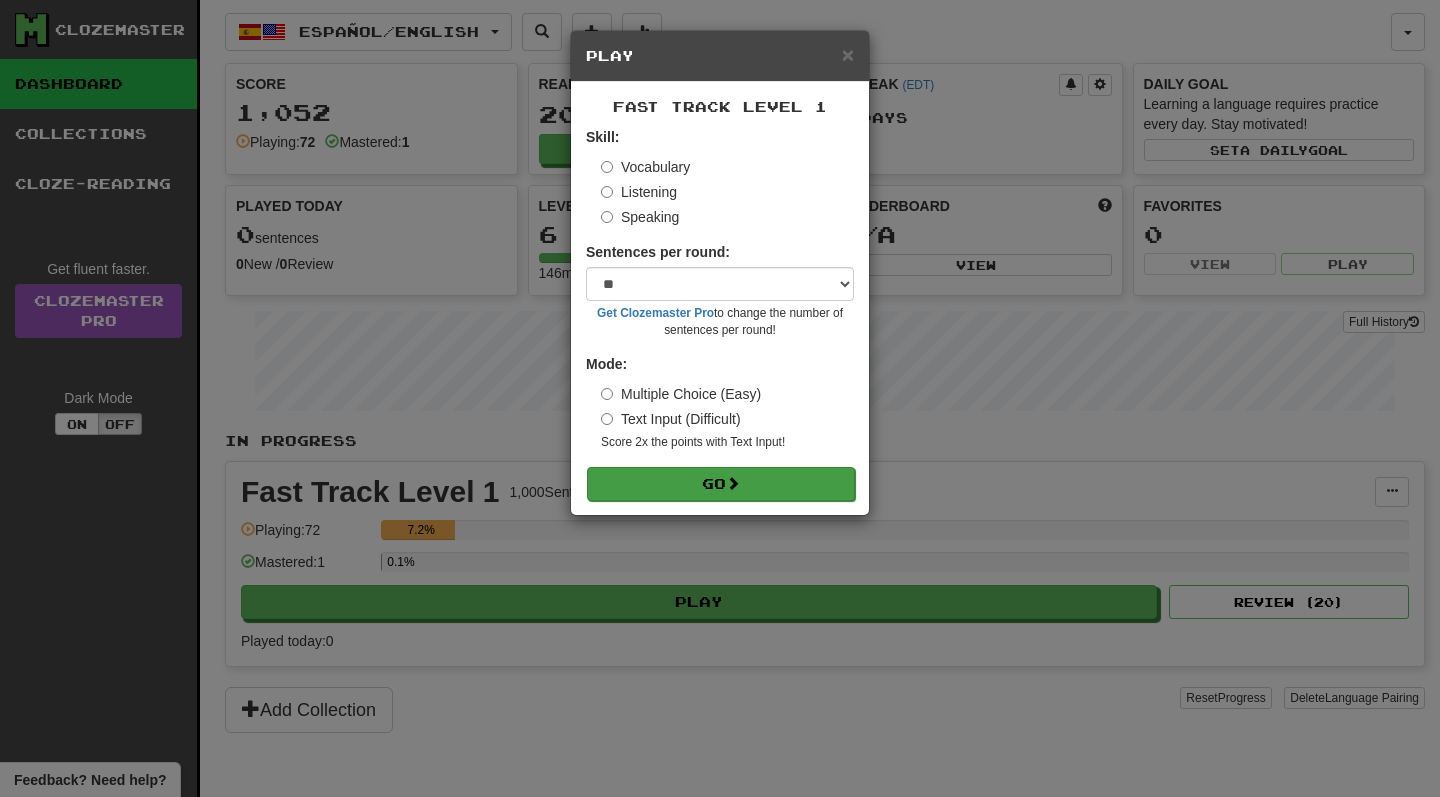 click on "Go" at bounding box center (721, 484) 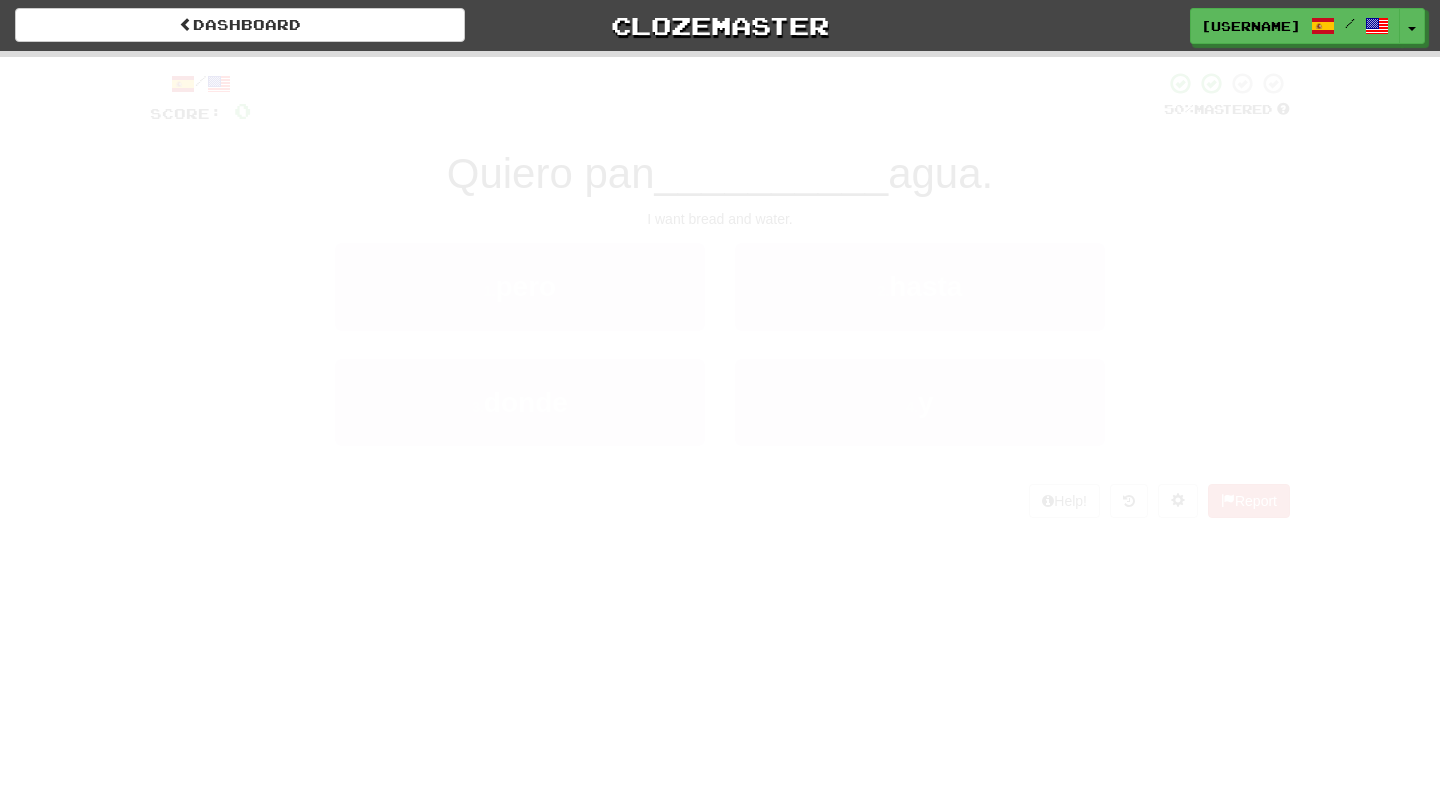 scroll, scrollTop: 0, scrollLeft: 0, axis: both 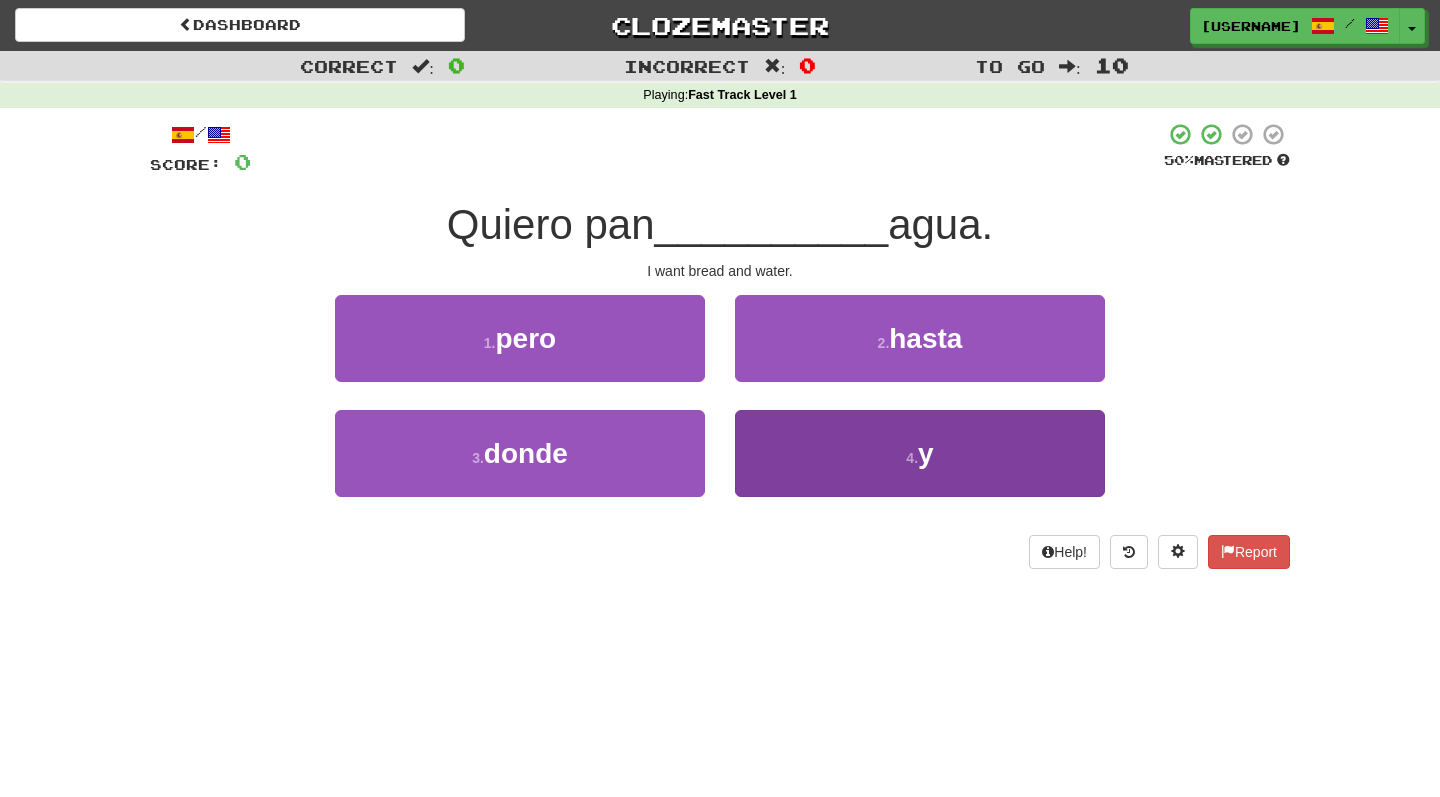 click on "4 .  y" at bounding box center [920, 453] 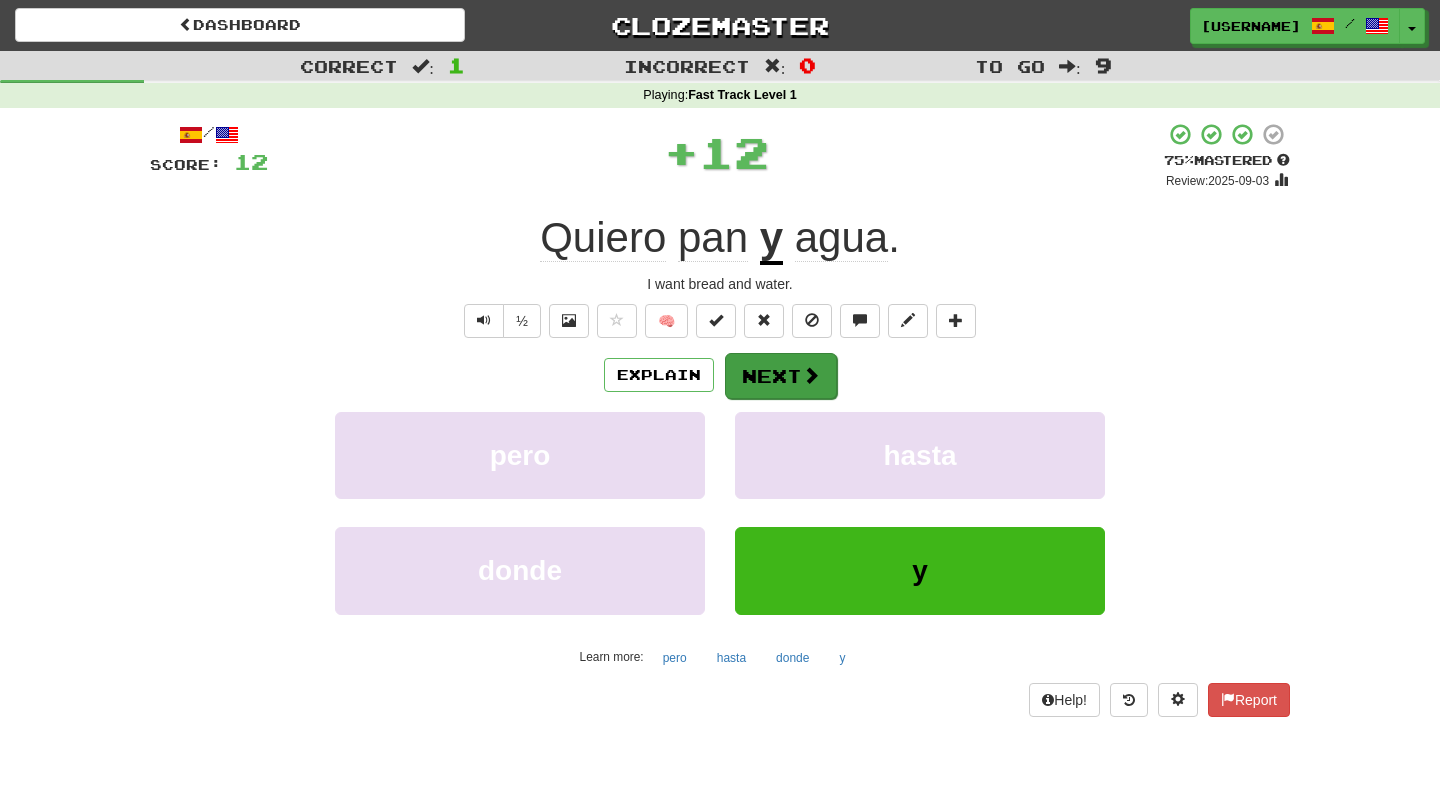 click on "Next" at bounding box center [781, 376] 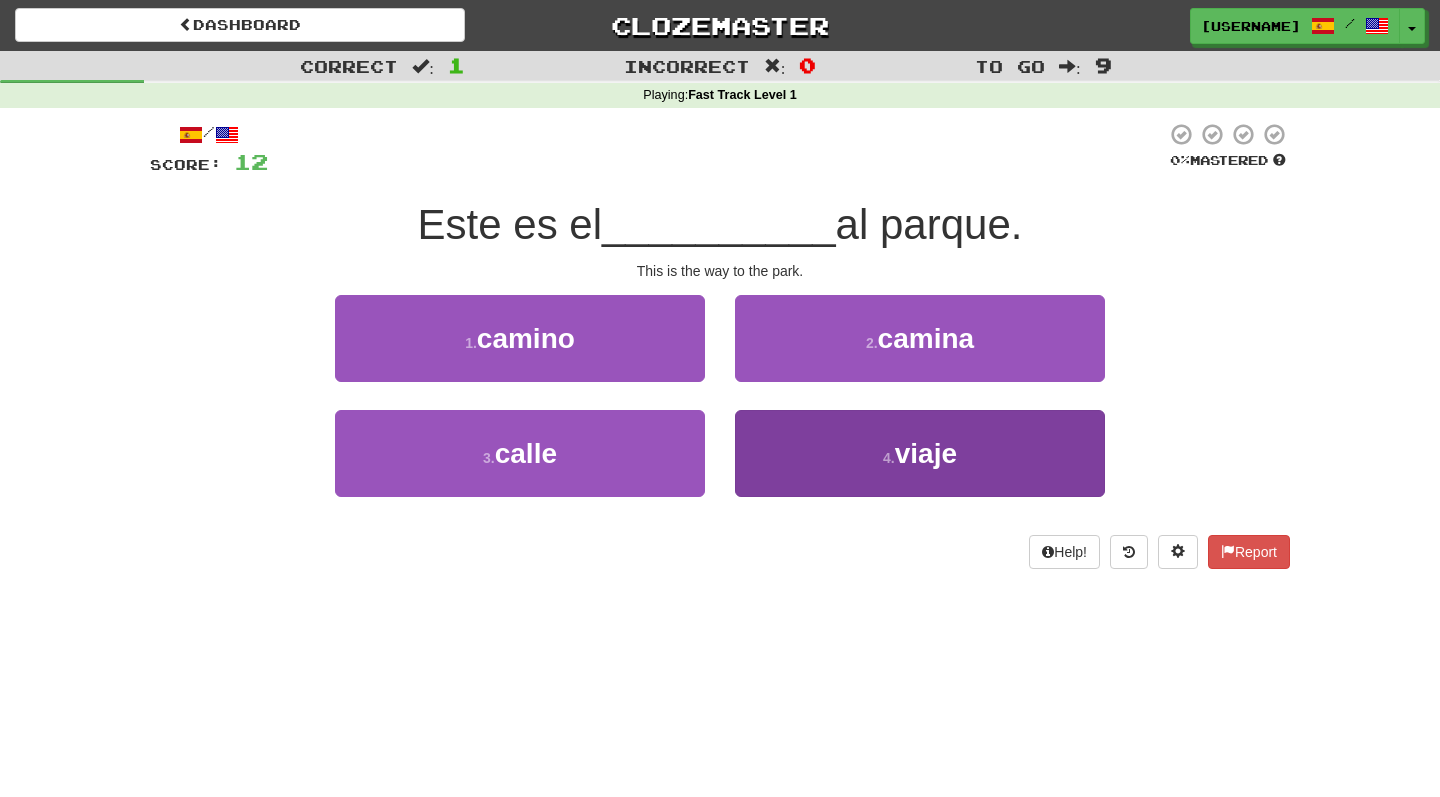 click on "4 .  viaje" at bounding box center [920, 453] 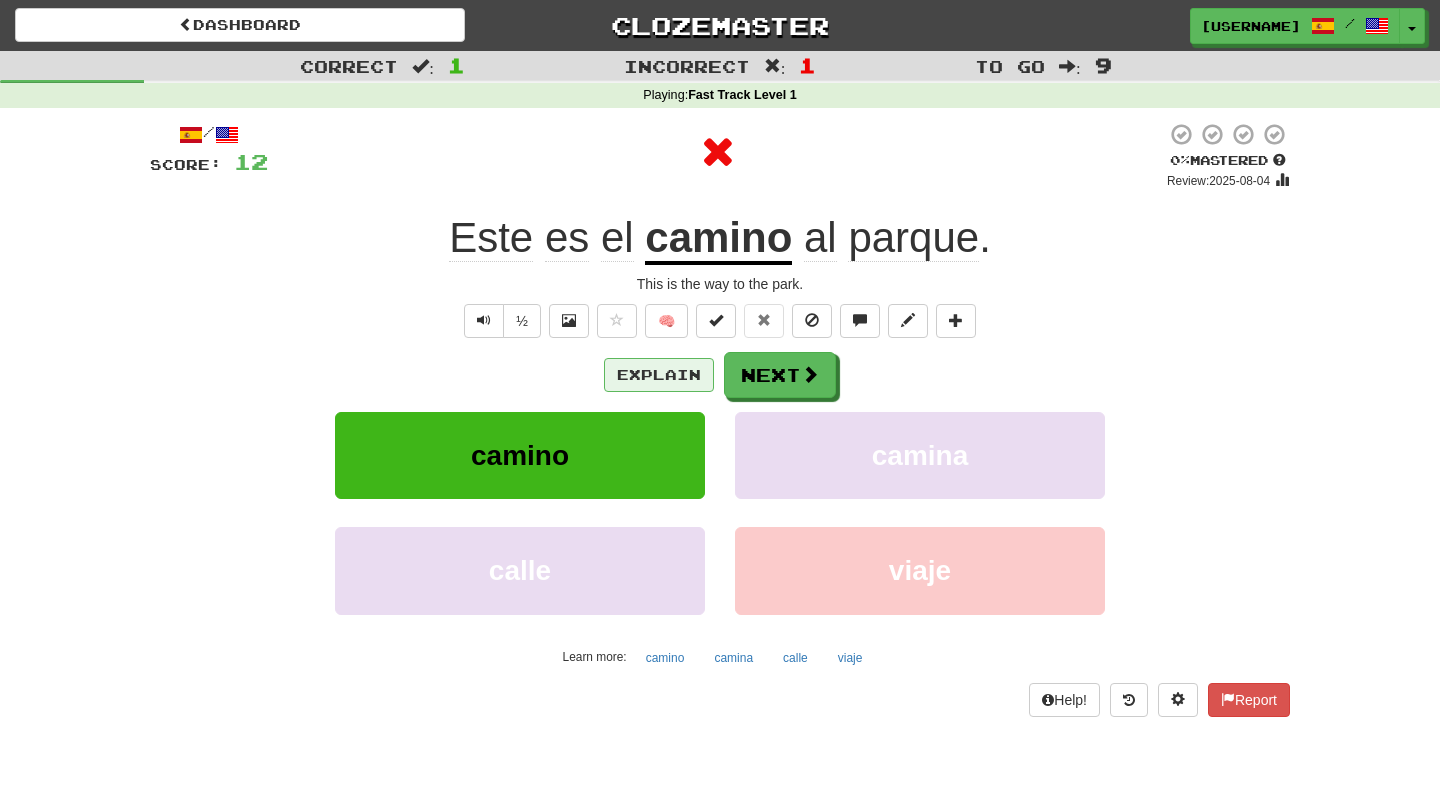 click on "Explain" at bounding box center (659, 375) 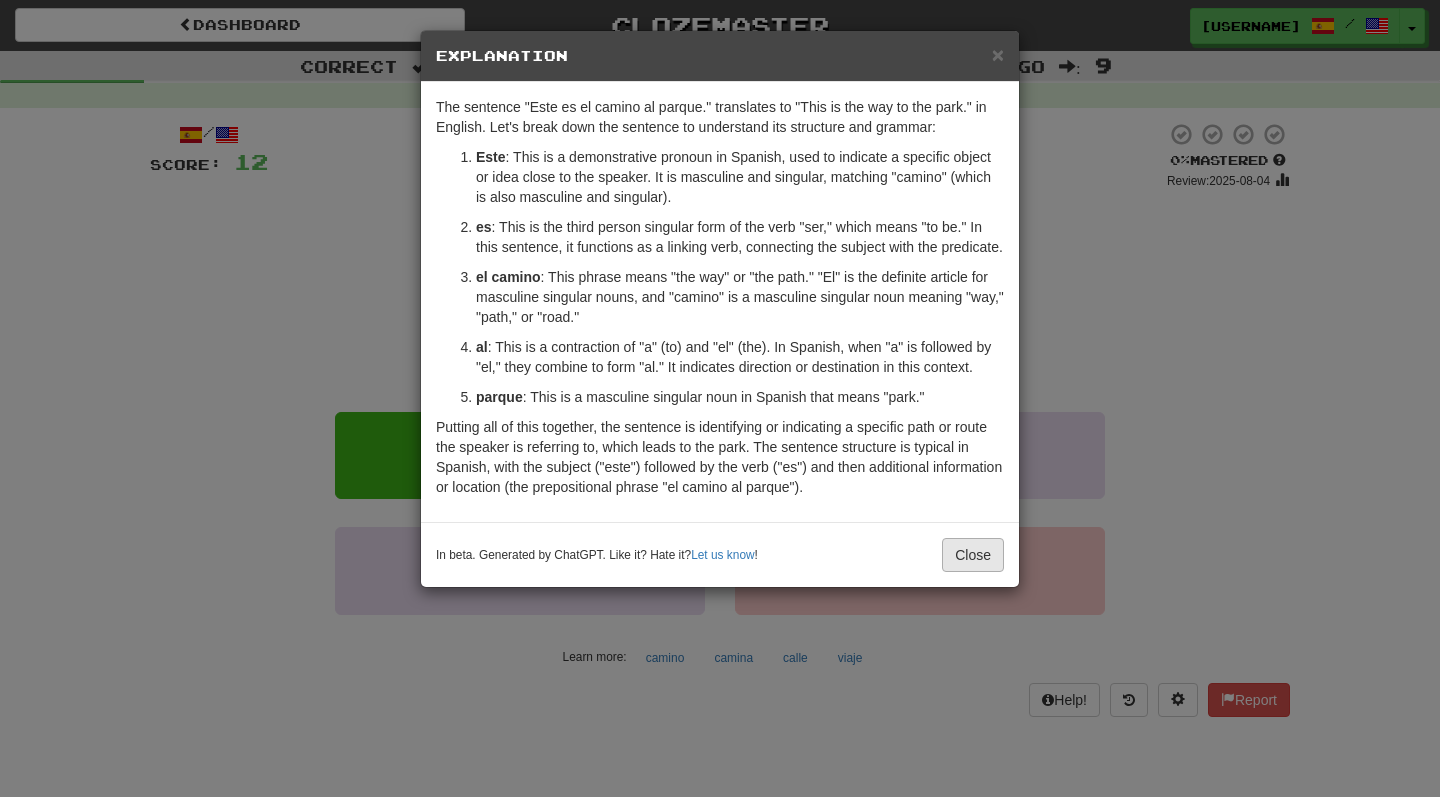 click on "Close" at bounding box center (973, 555) 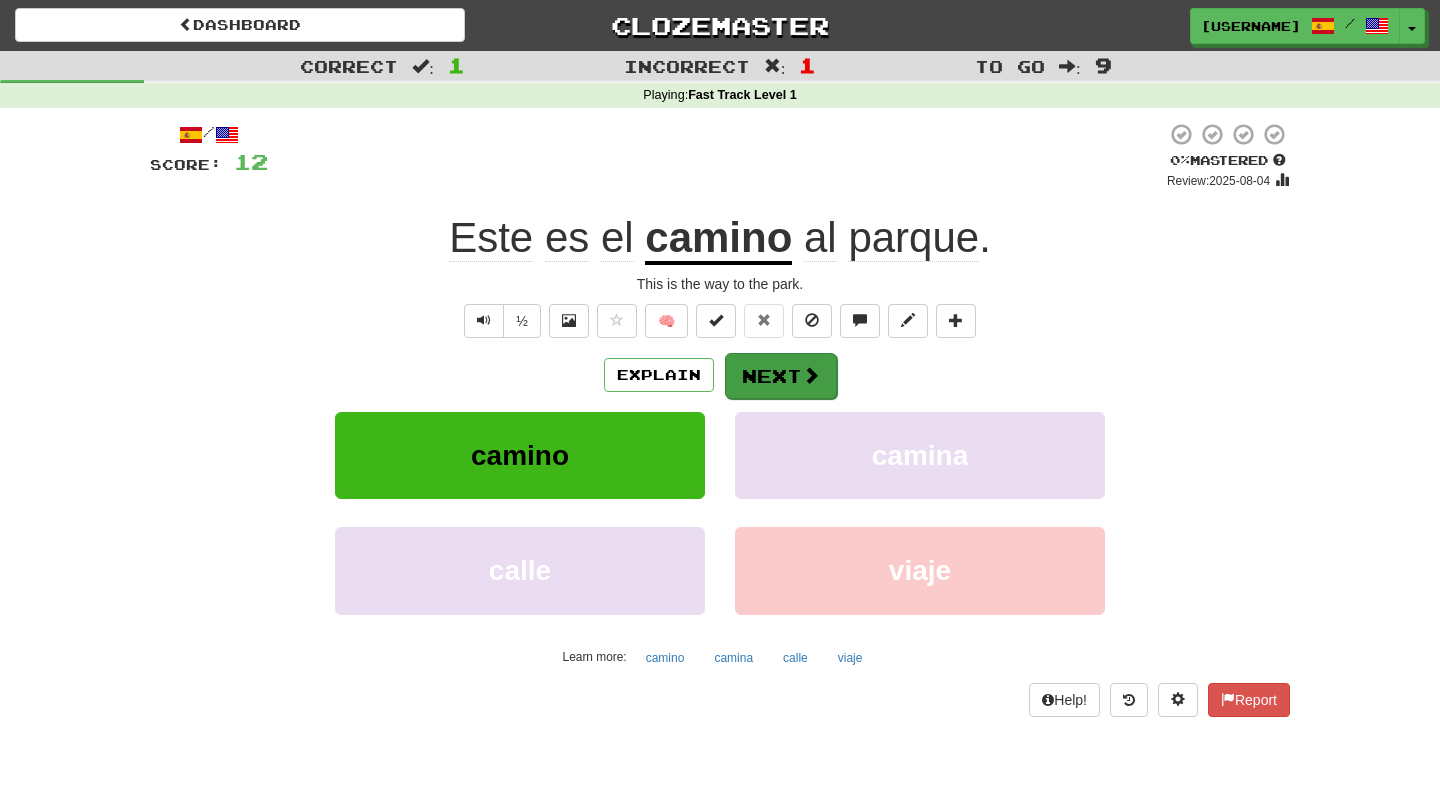 click on "Next" at bounding box center [781, 376] 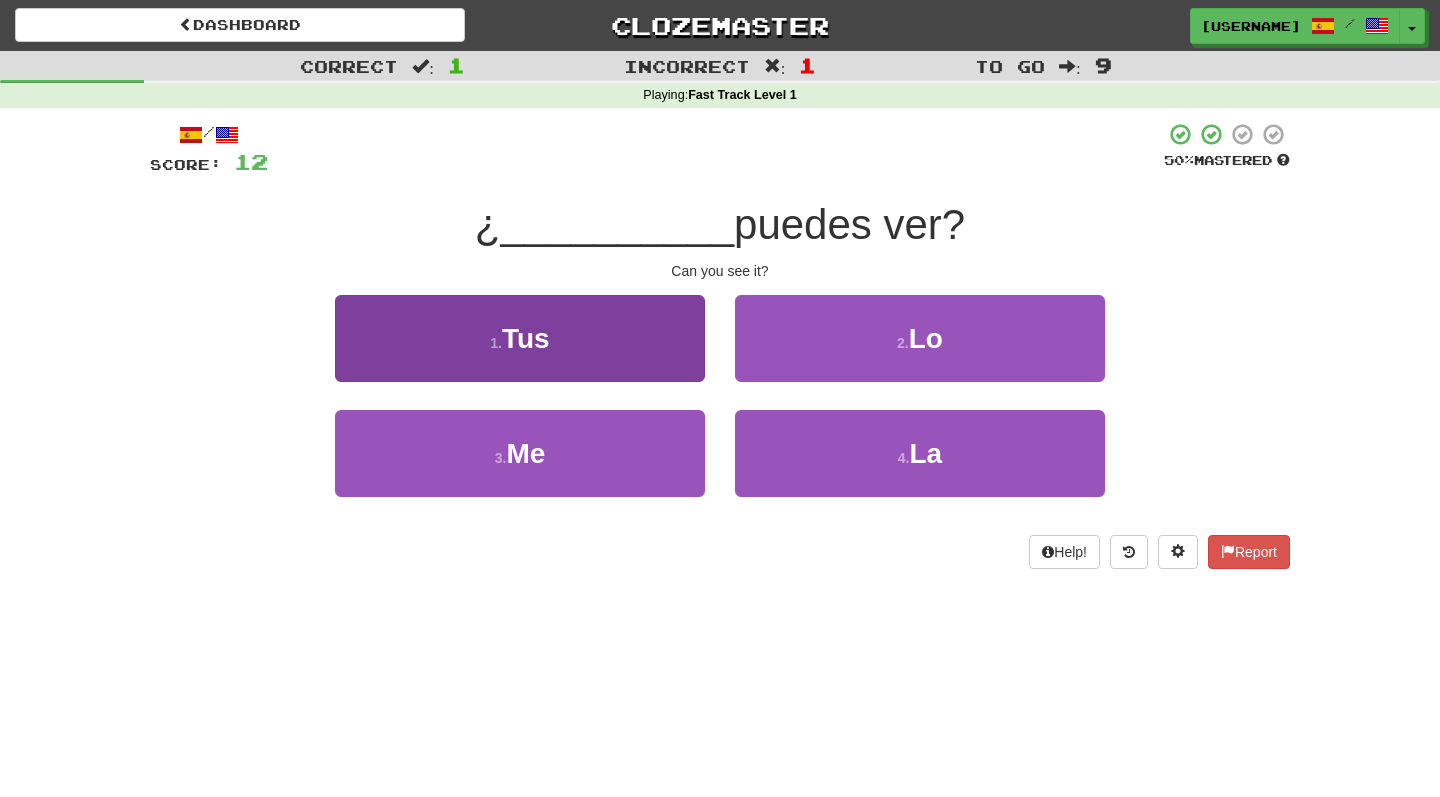 click on "1 .  Tus" at bounding box center (520, 338) 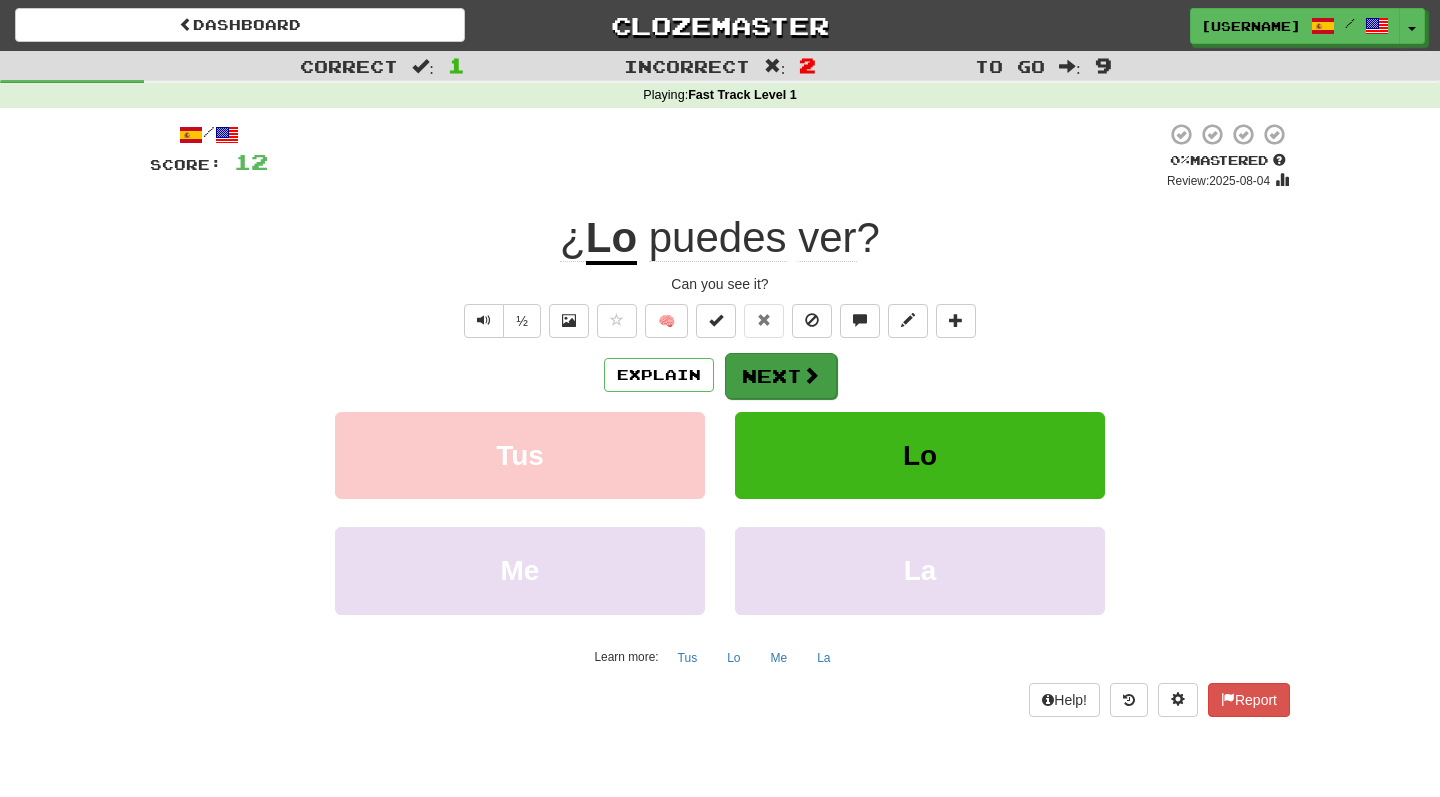 click on "Next" at bounding box center (781, 376) 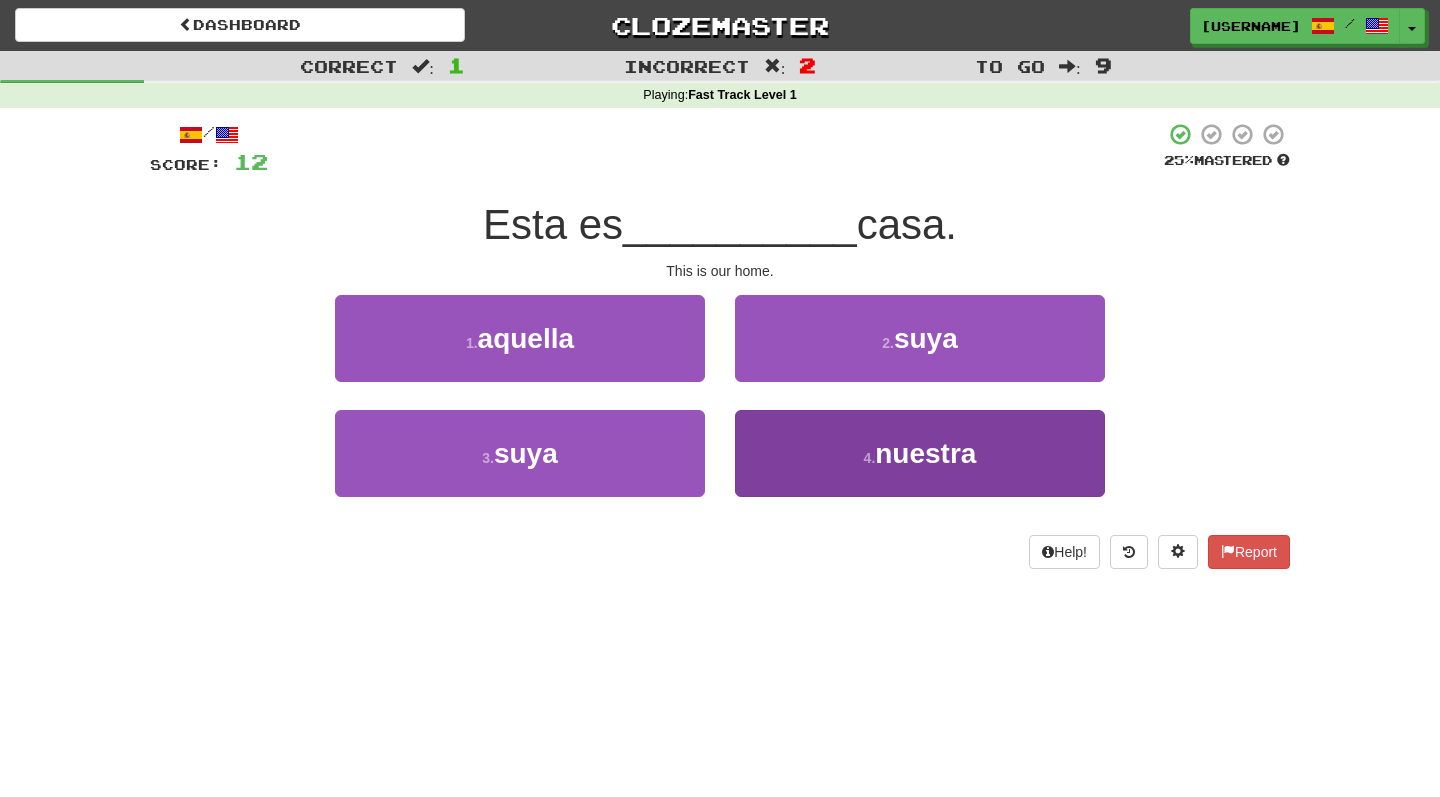 click on "4 .  nuestra" at bounding box center [920, 453] 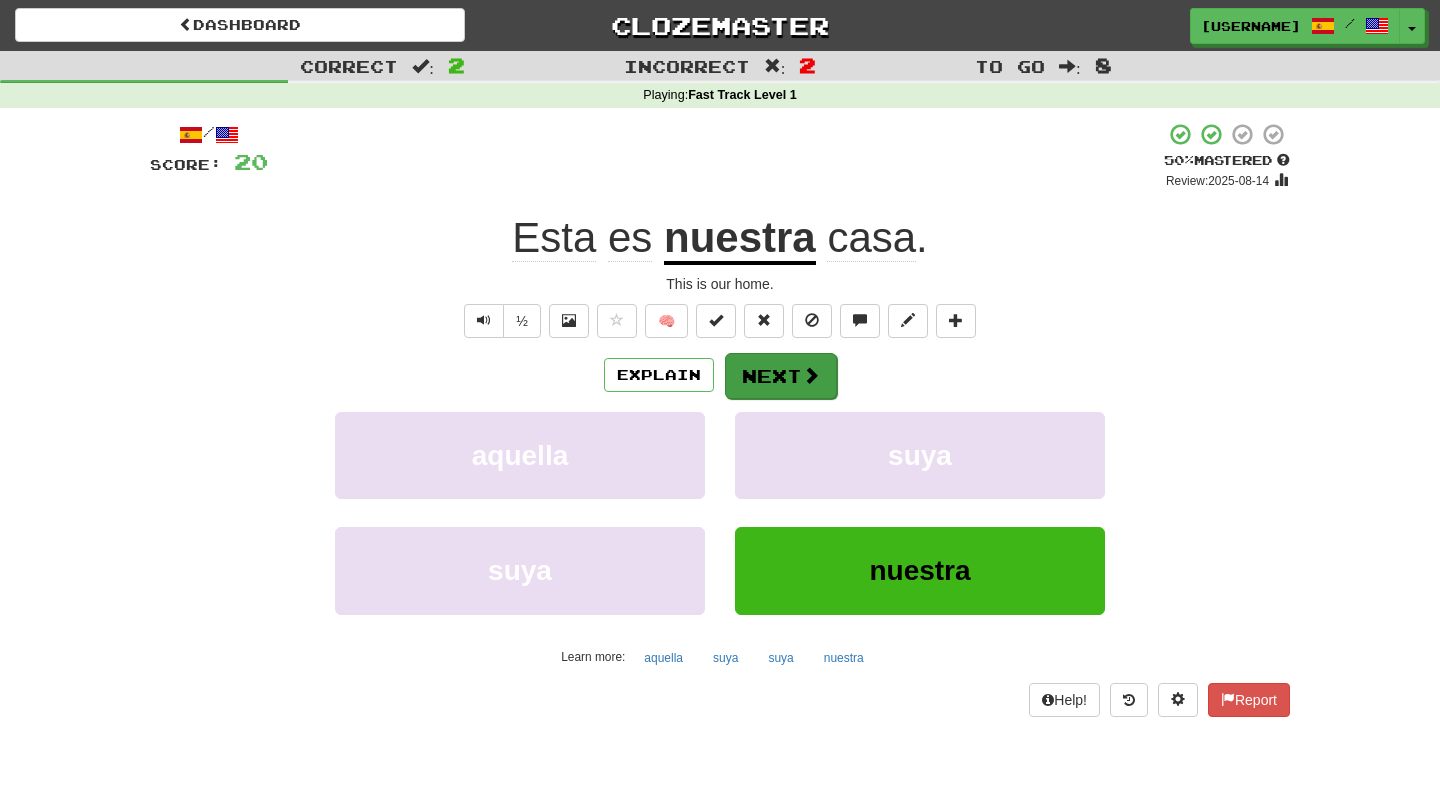 click on "Next" at bounding box center (781, 376) 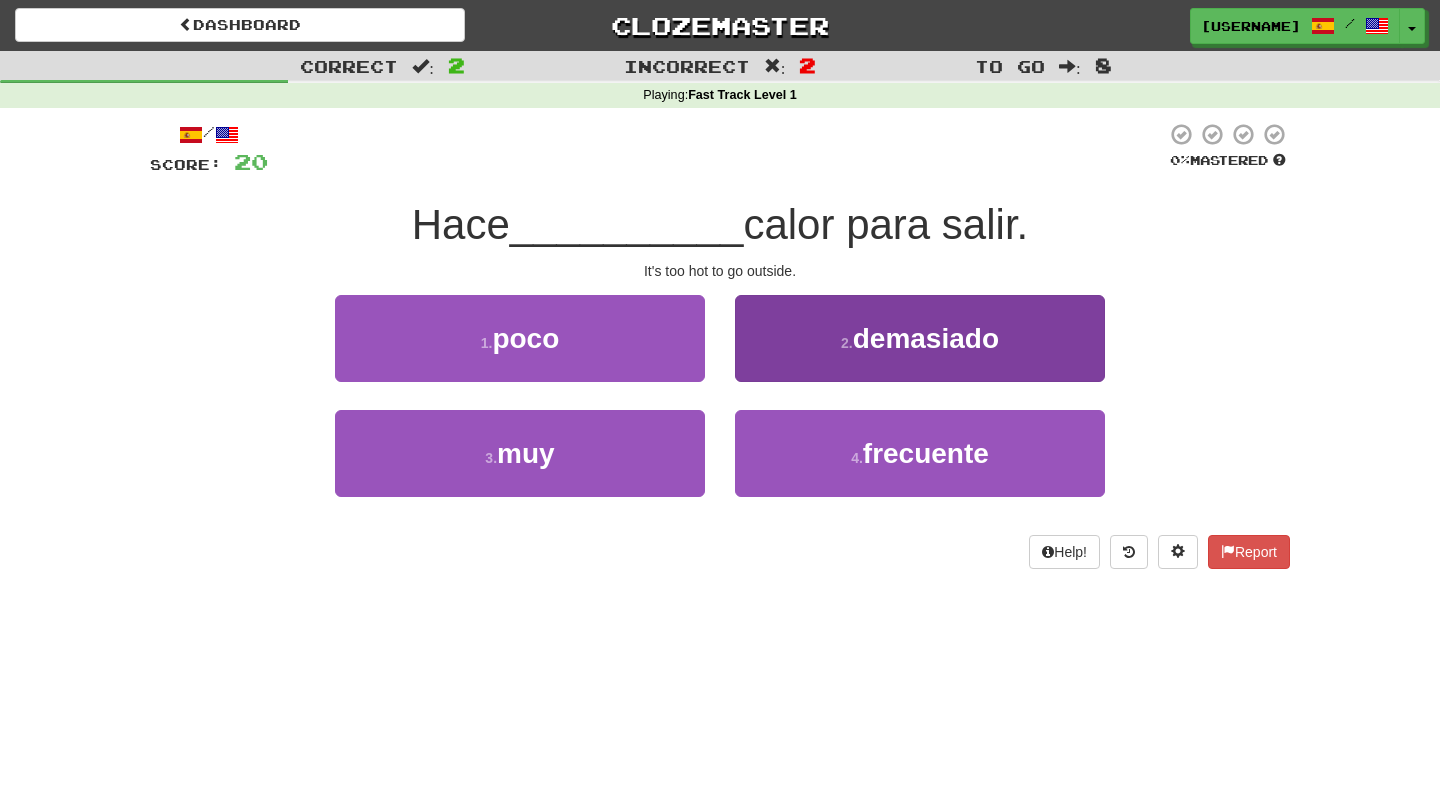 click on "2 .  demasiado" at bounding box center (920, 338) 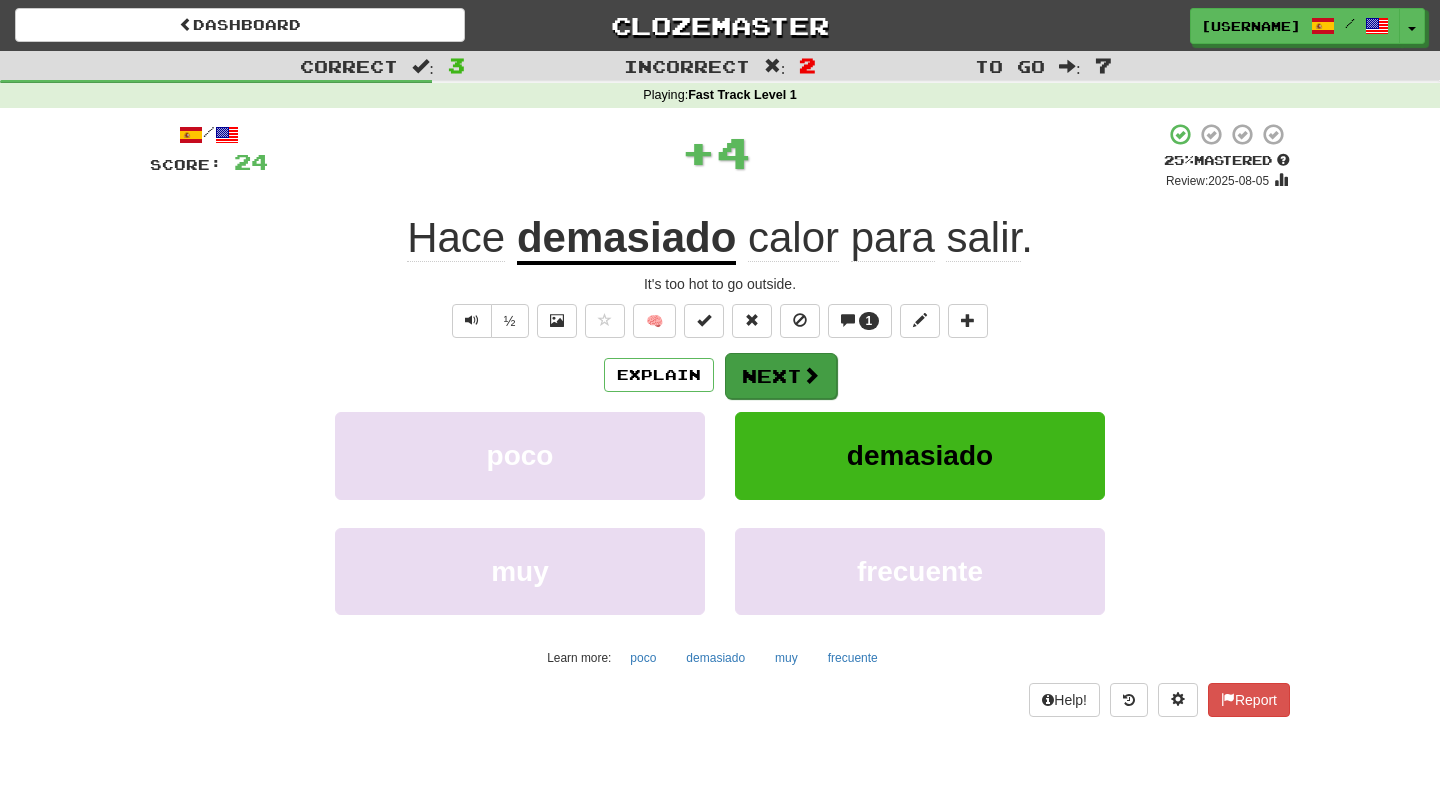click on "Next" at bounding box center [781, 376] 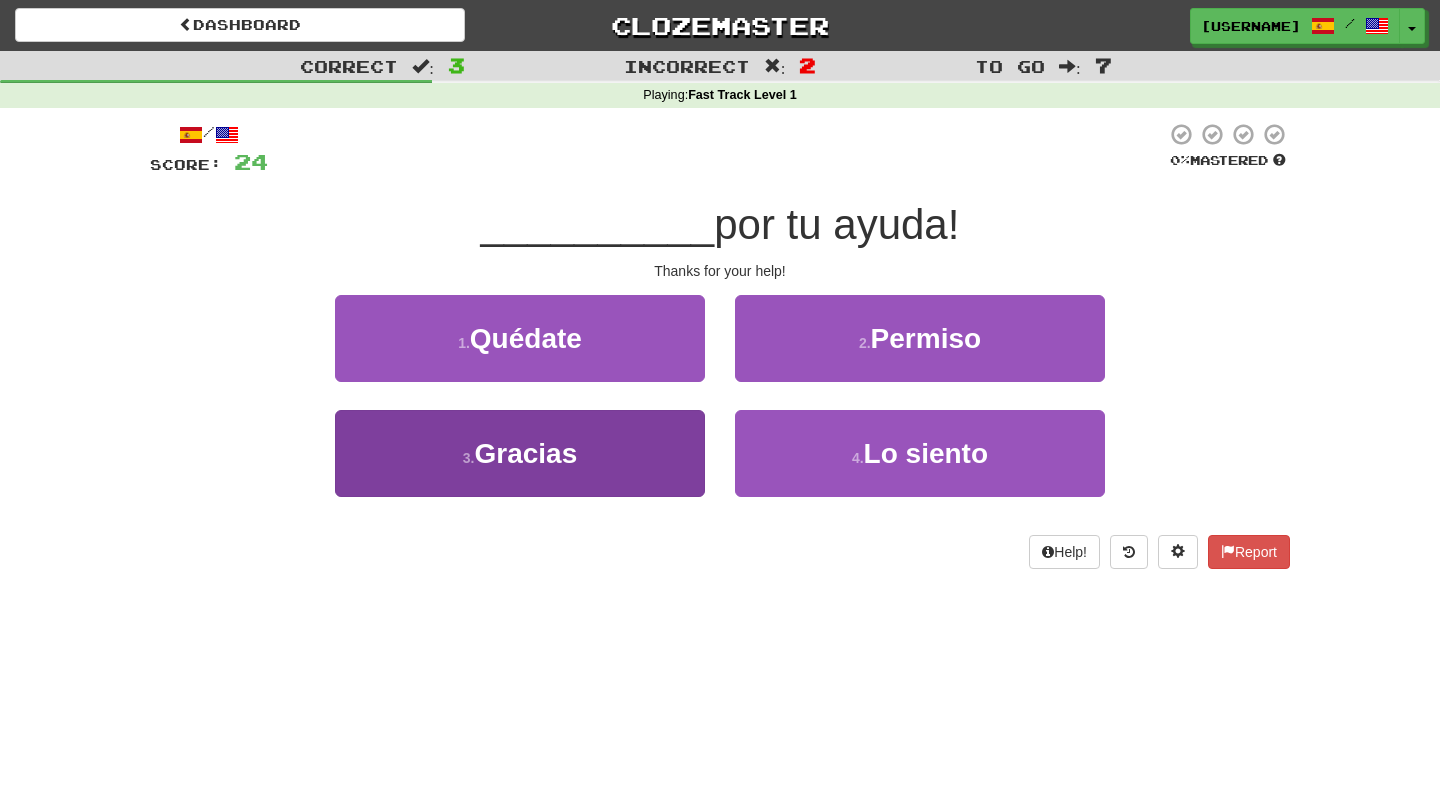 click on "3 .  Gracias" at bounding box center (520, 453) 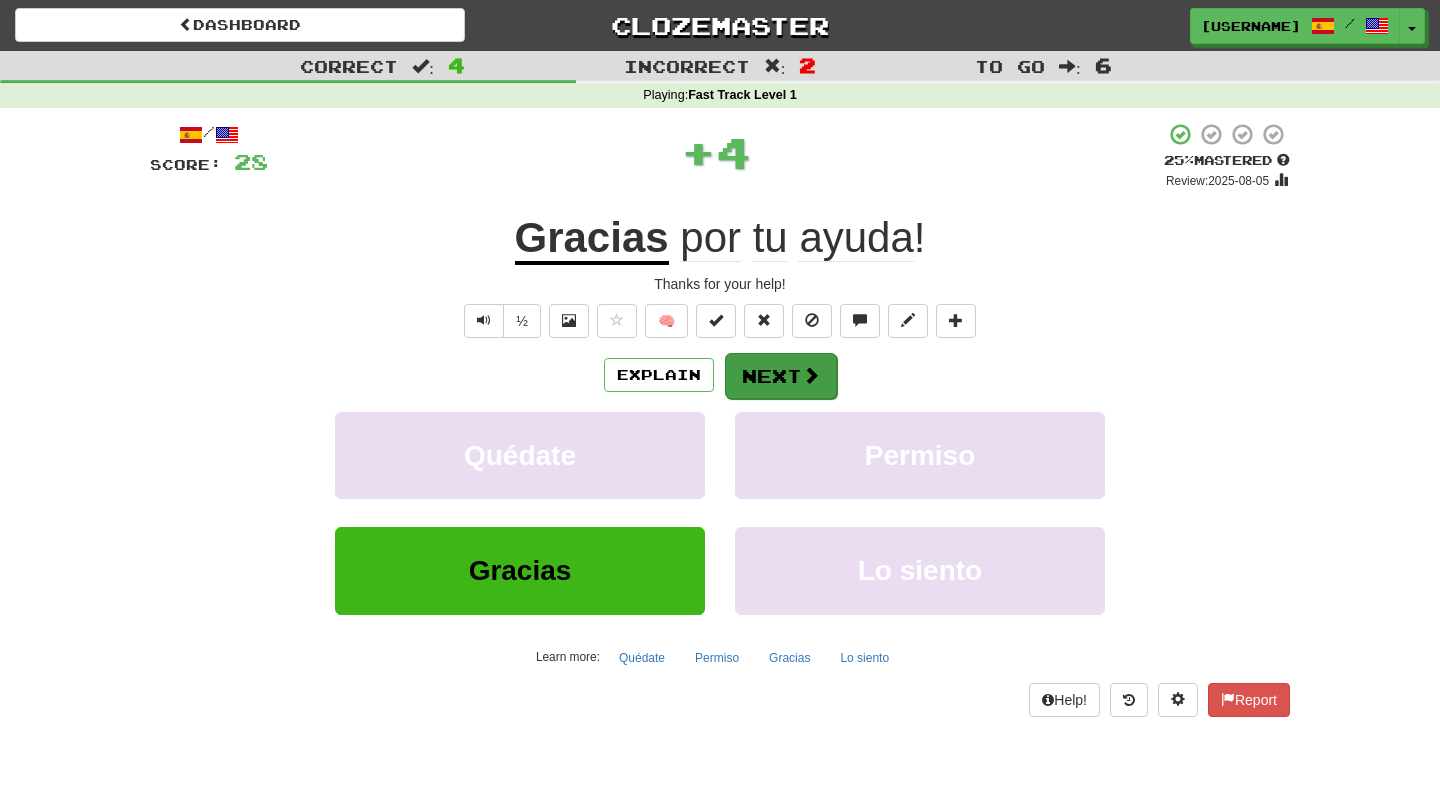 click on "Next" at bounding box center (781, 376) 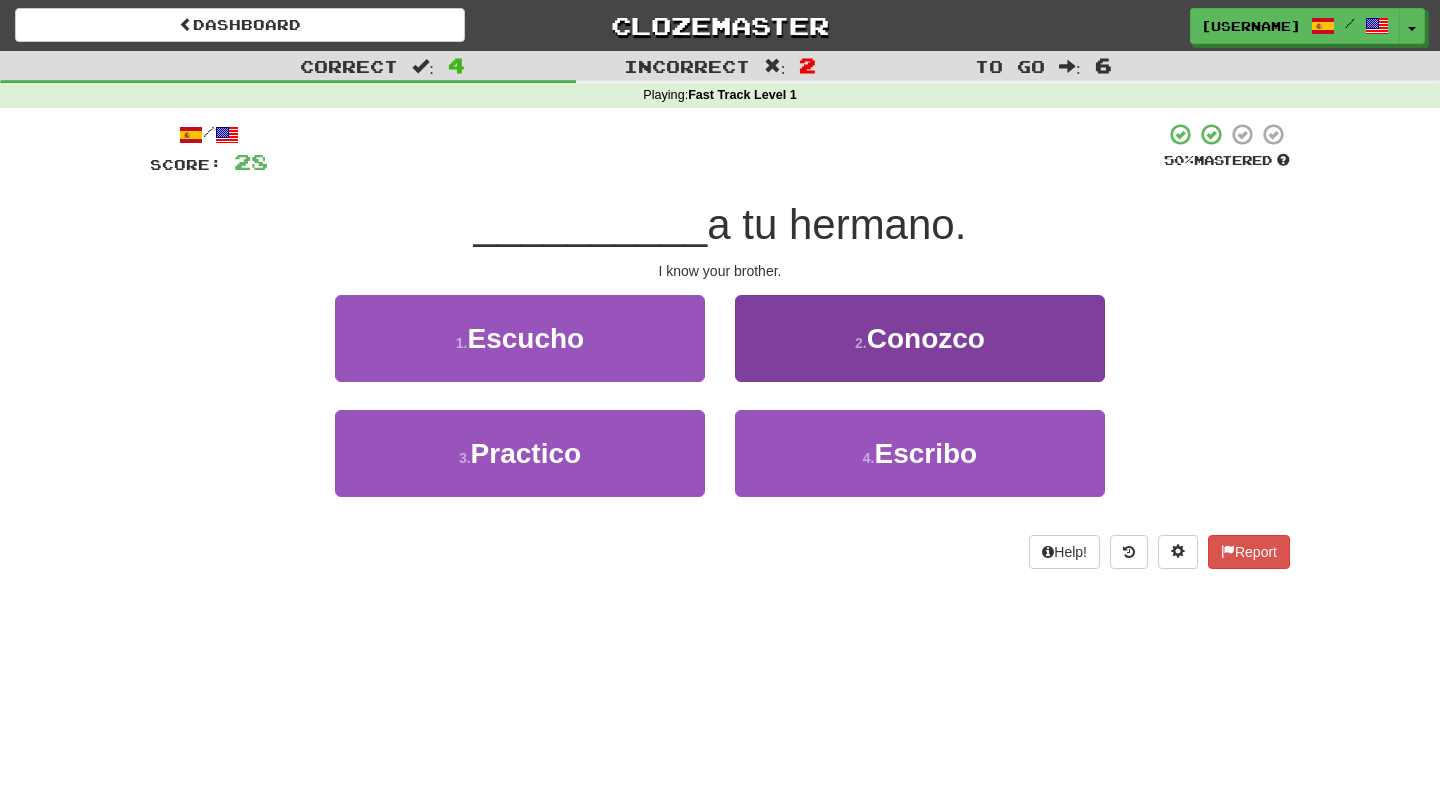 click on "2 .  Conozco" at bounding box center (920, 338) 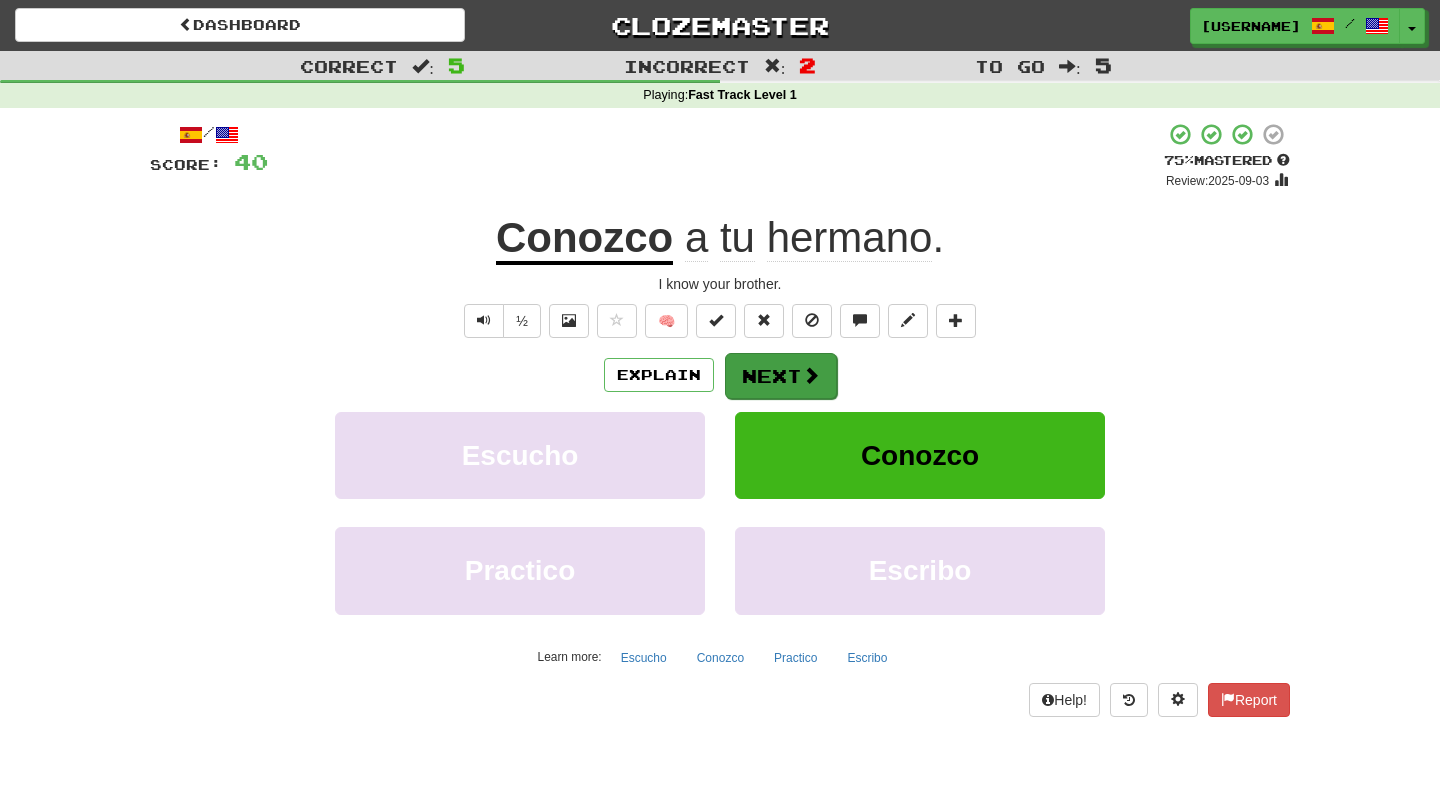 click at bounding box center (811, 375) 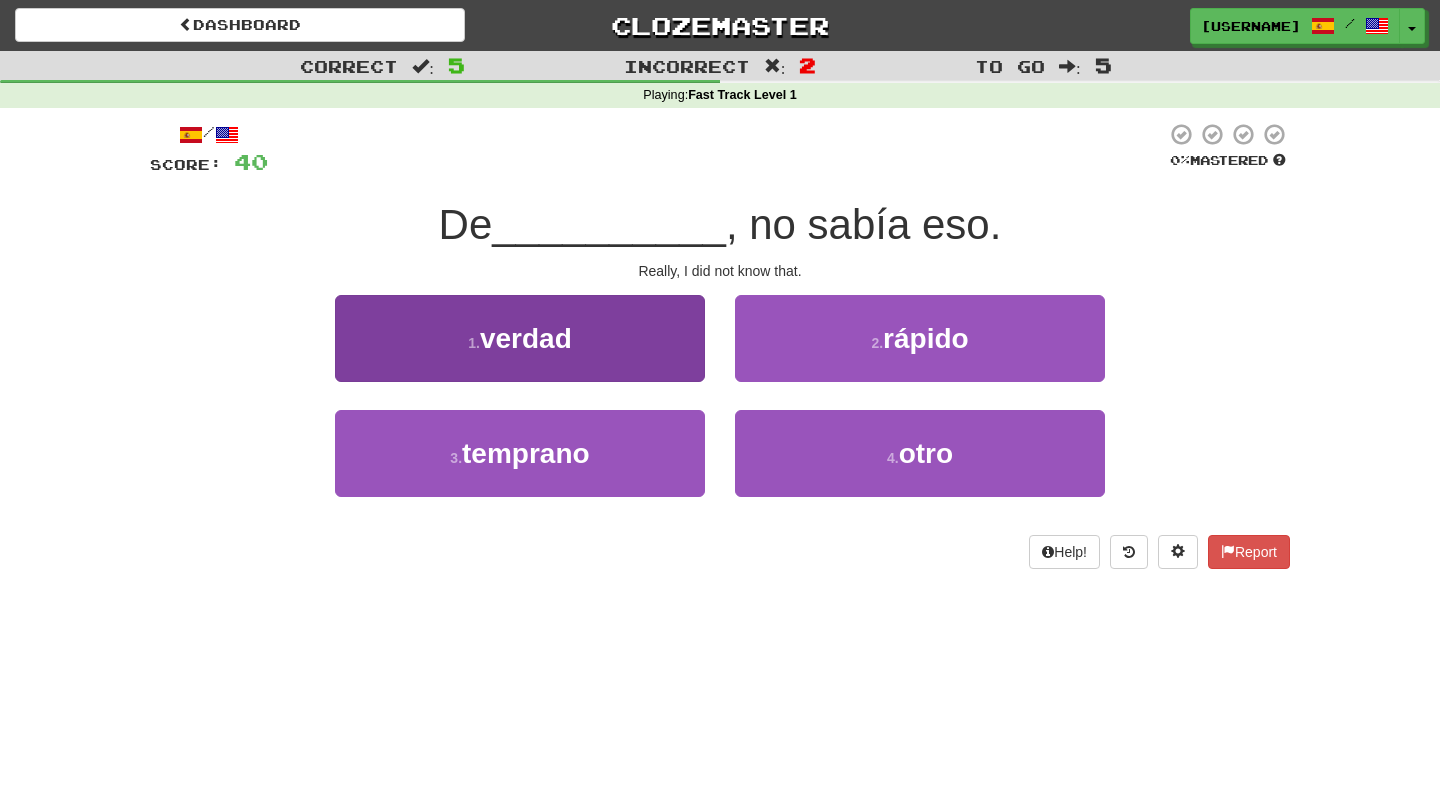 click on "1 .  verdad" at bounding box center (520, 338) 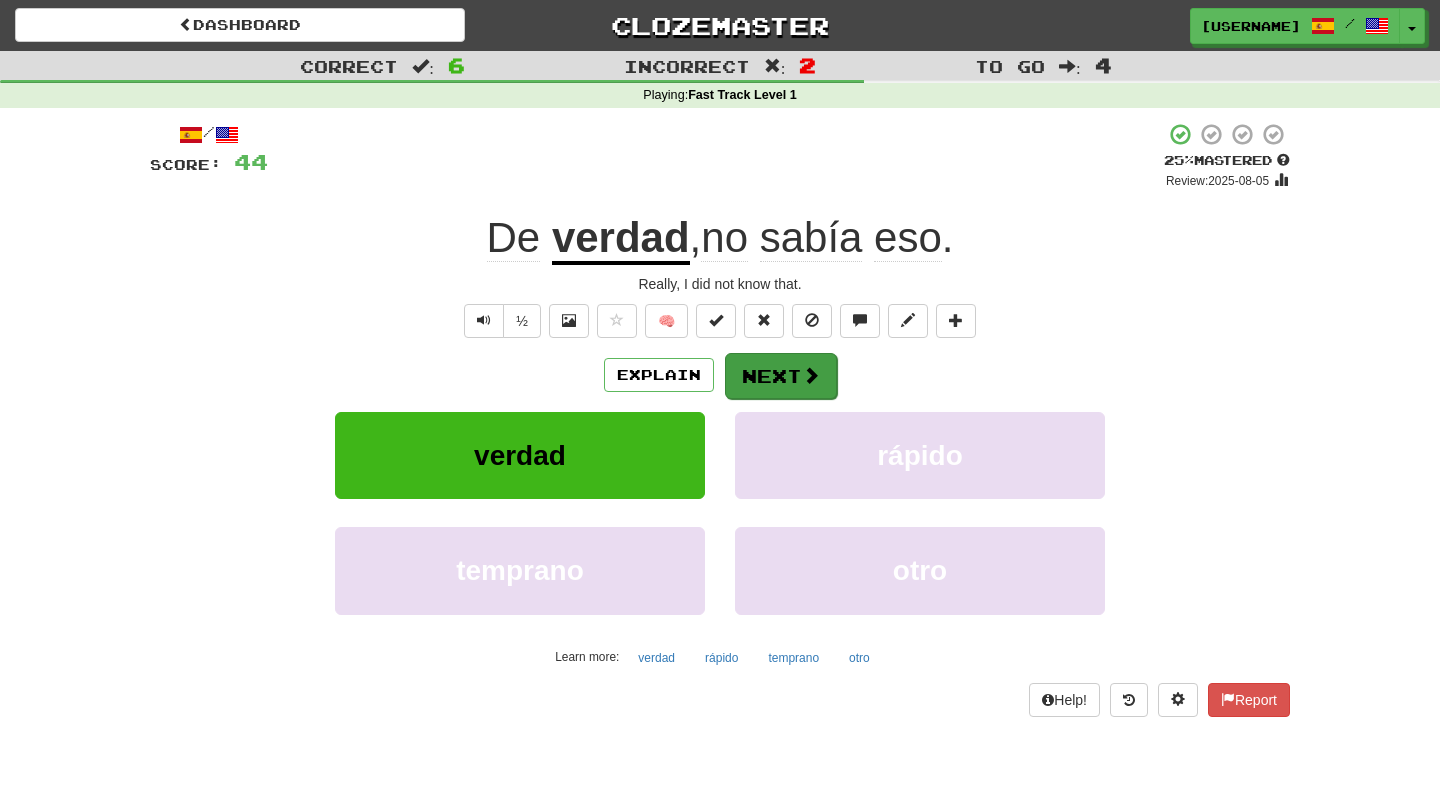click on "Next" at bounding box center (781, 376) 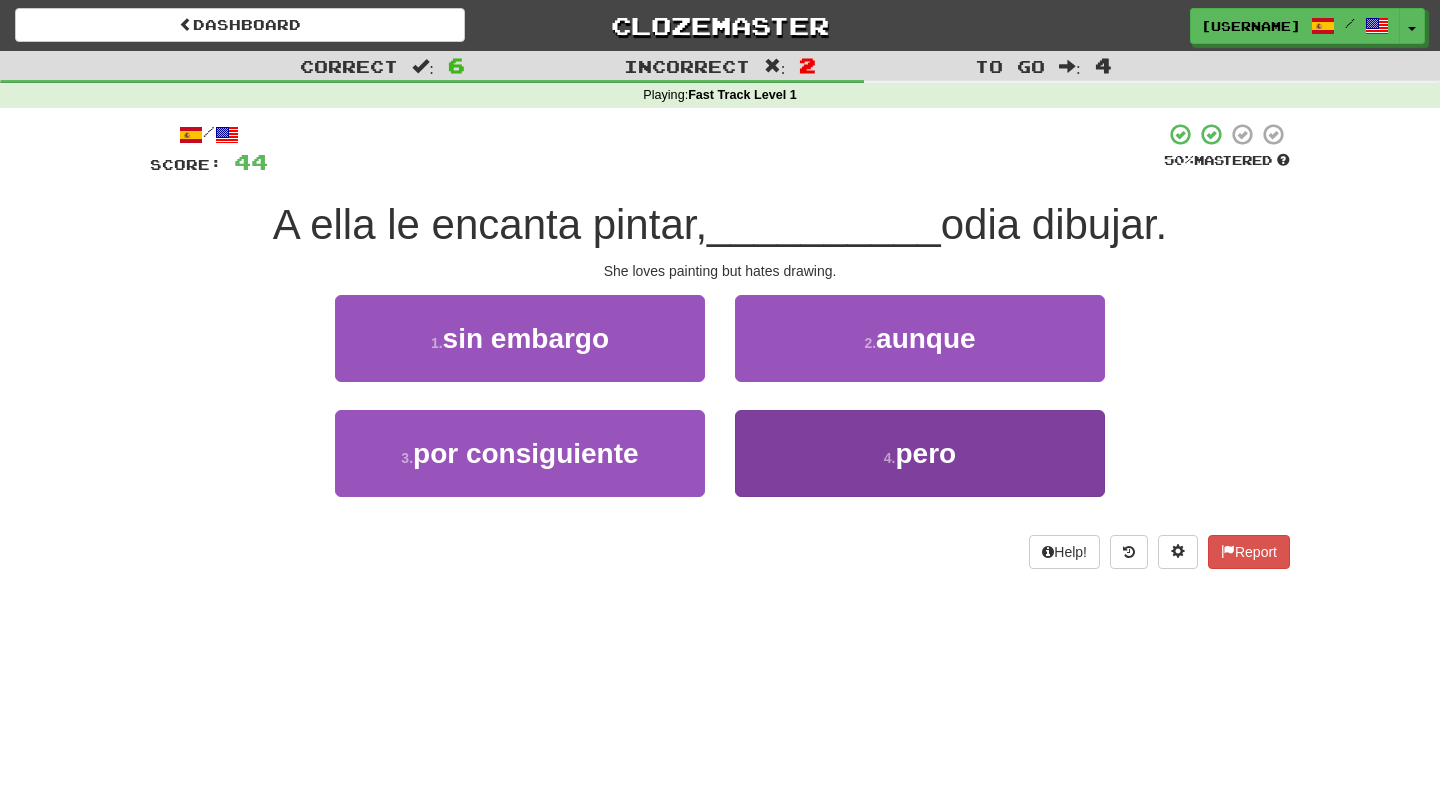click on "4 .  pero" at bounding box center (920, 453) 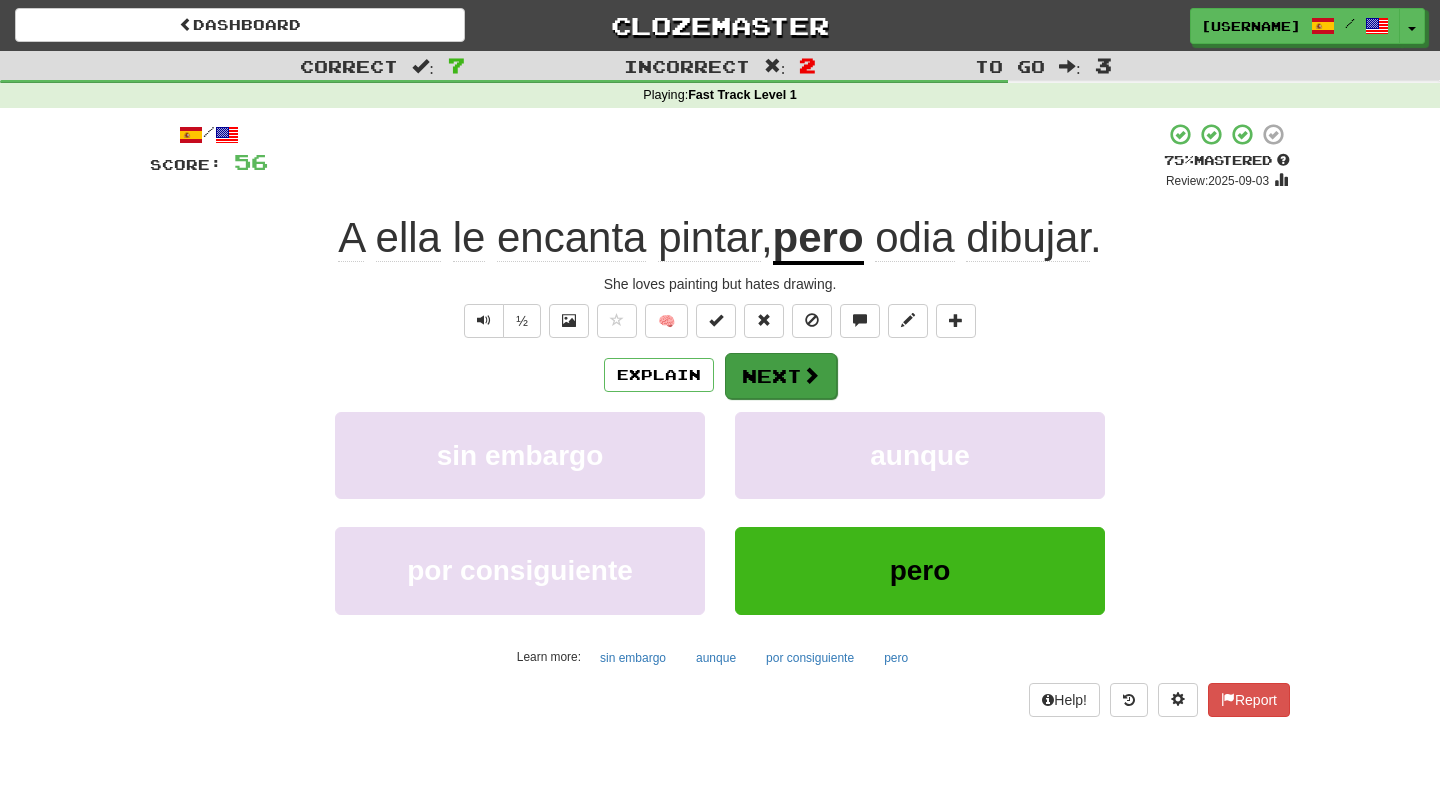 click on "Next" at bounding box center [781, 376] 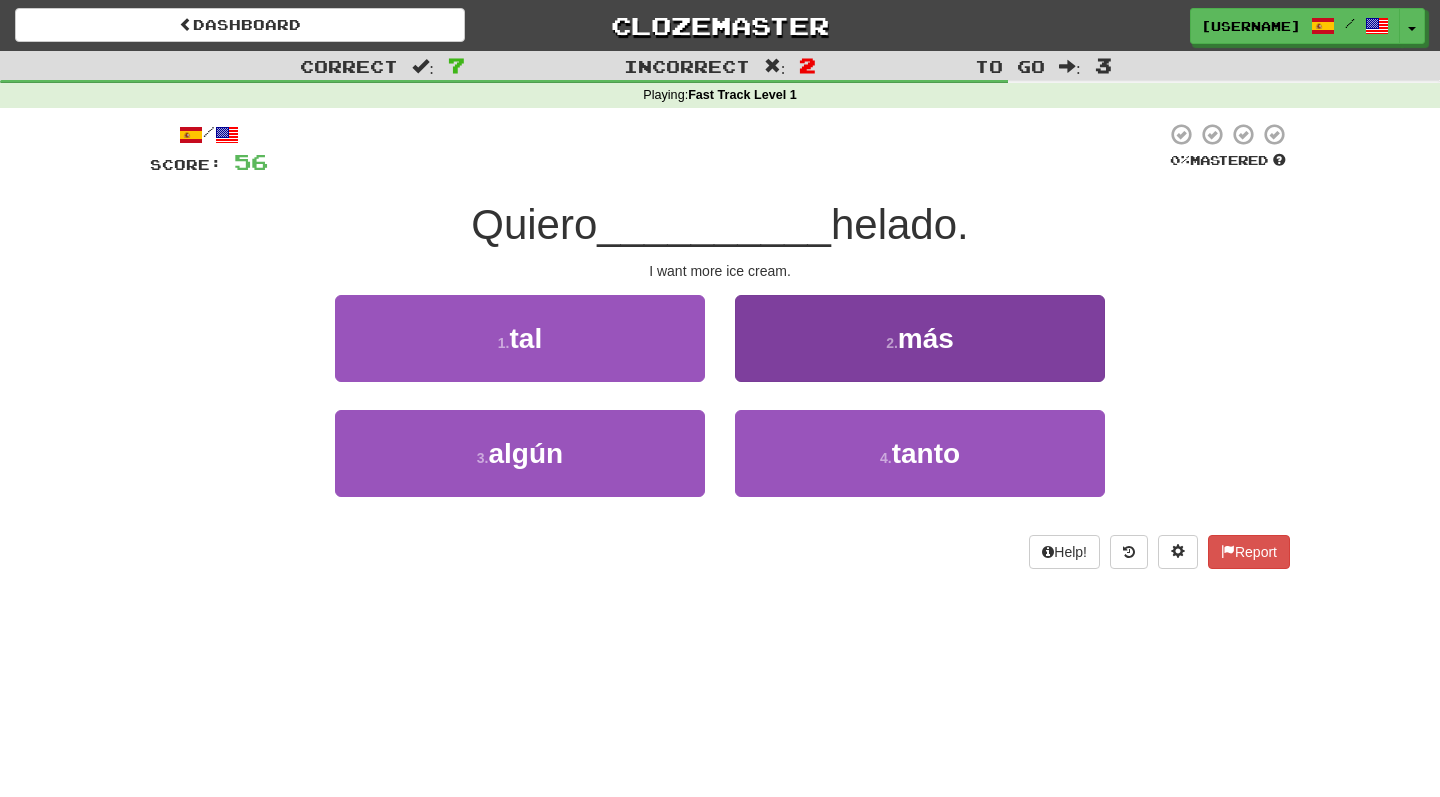 click on "2 .  más" at bounding box center [920, 338] 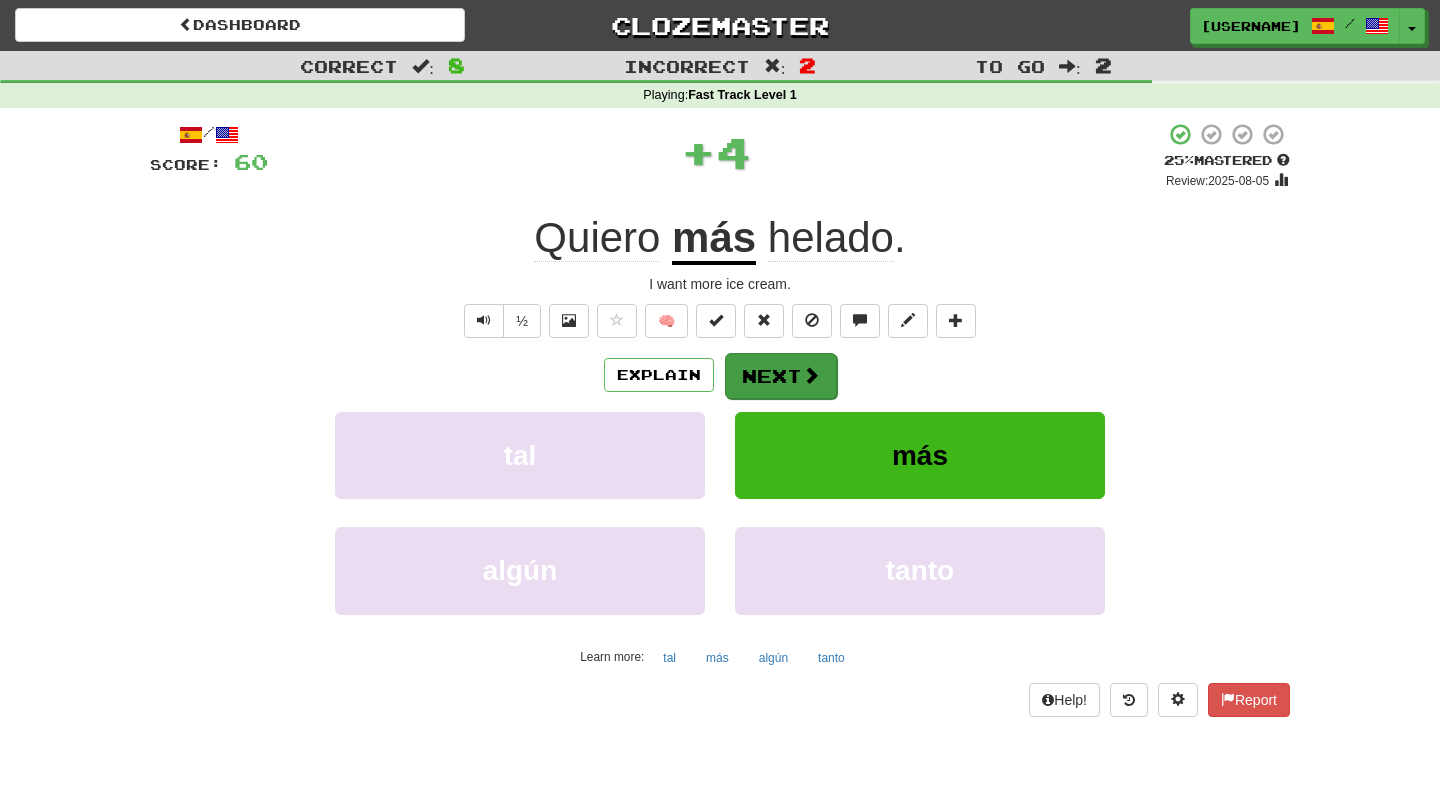 click on "Next" at bounding box center [781, 376] 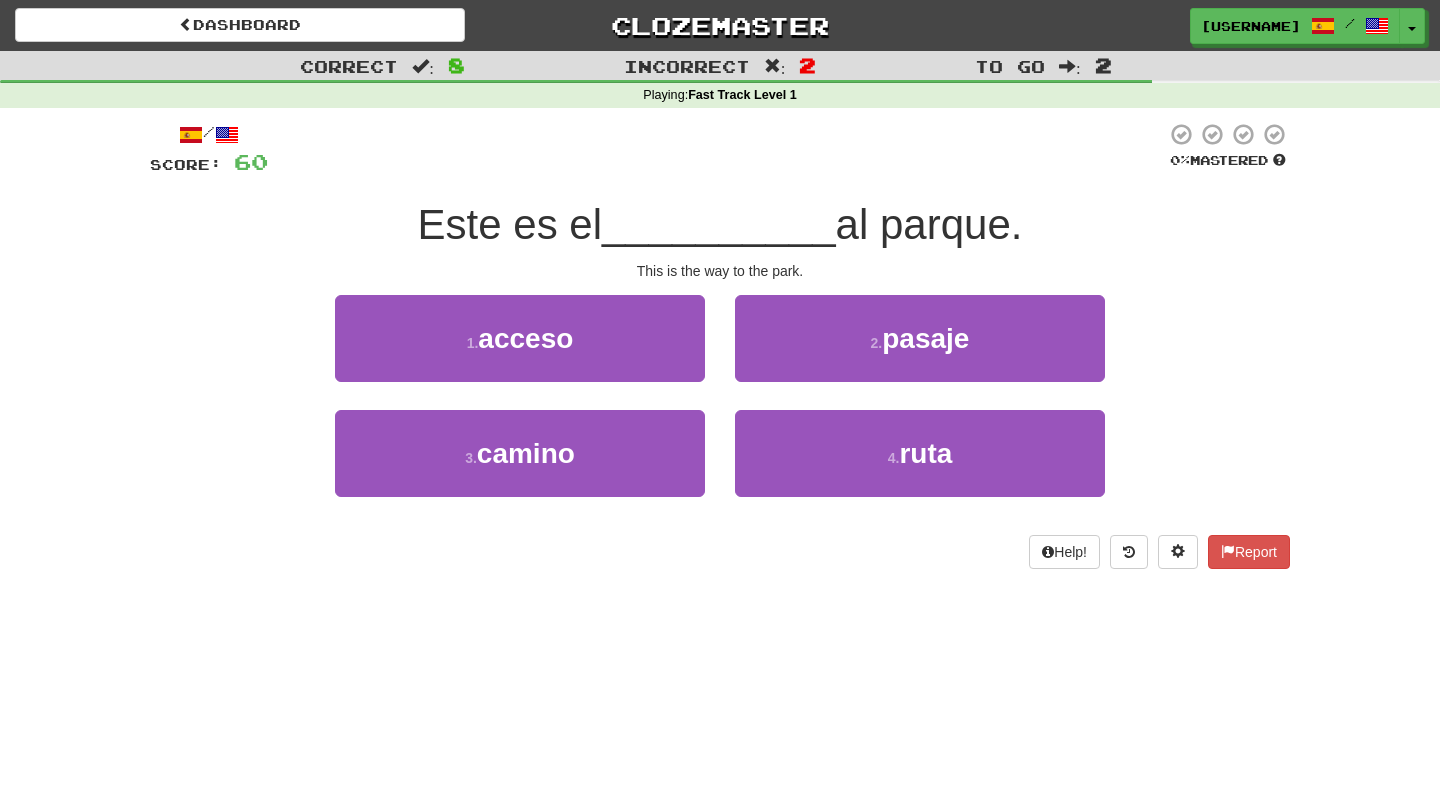 drag, startPoint x: 760, startPoint y: 271, endPoint x: 747, endPoint y: 271, distance: 13 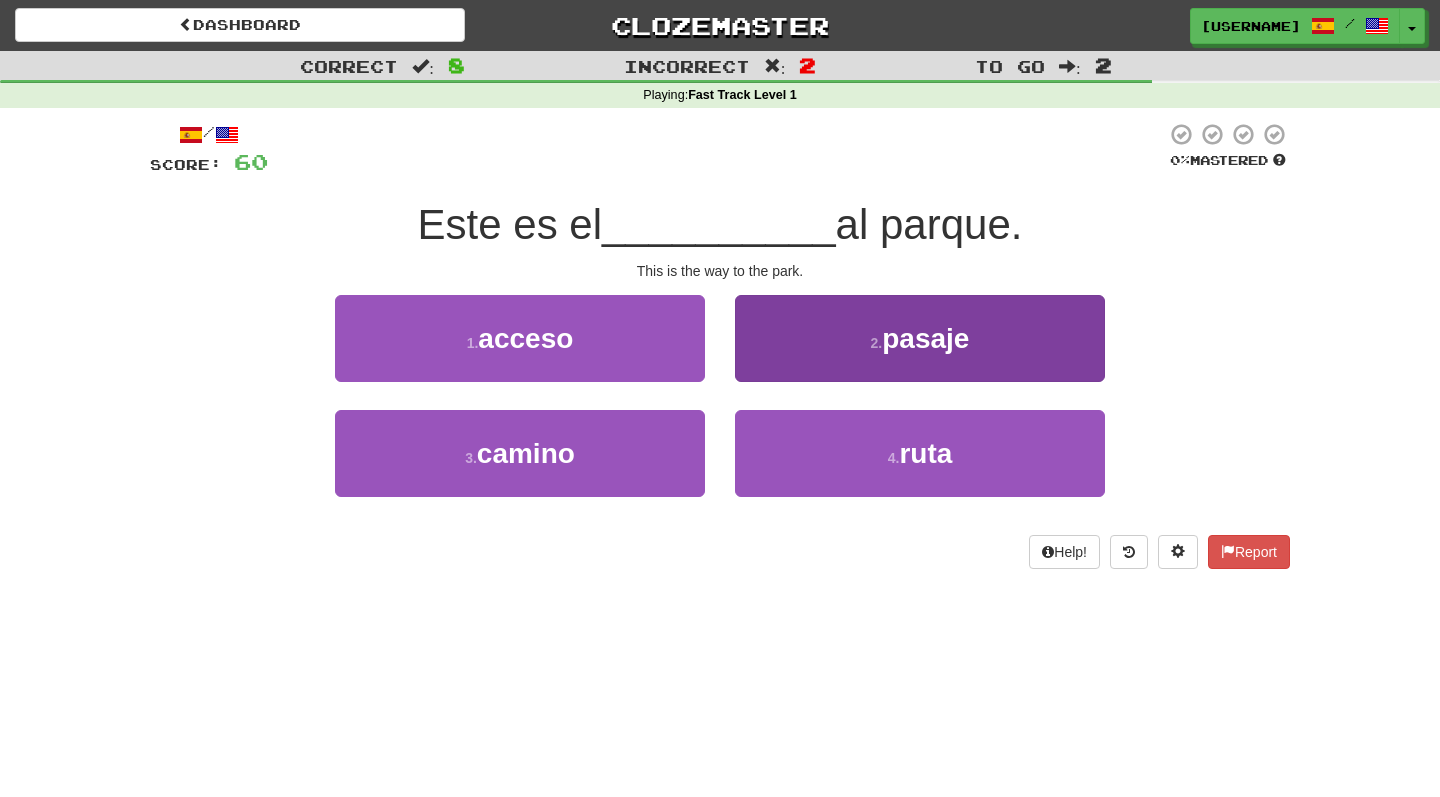 click on "2 .  pasaje" at bounding box center [920, 338] 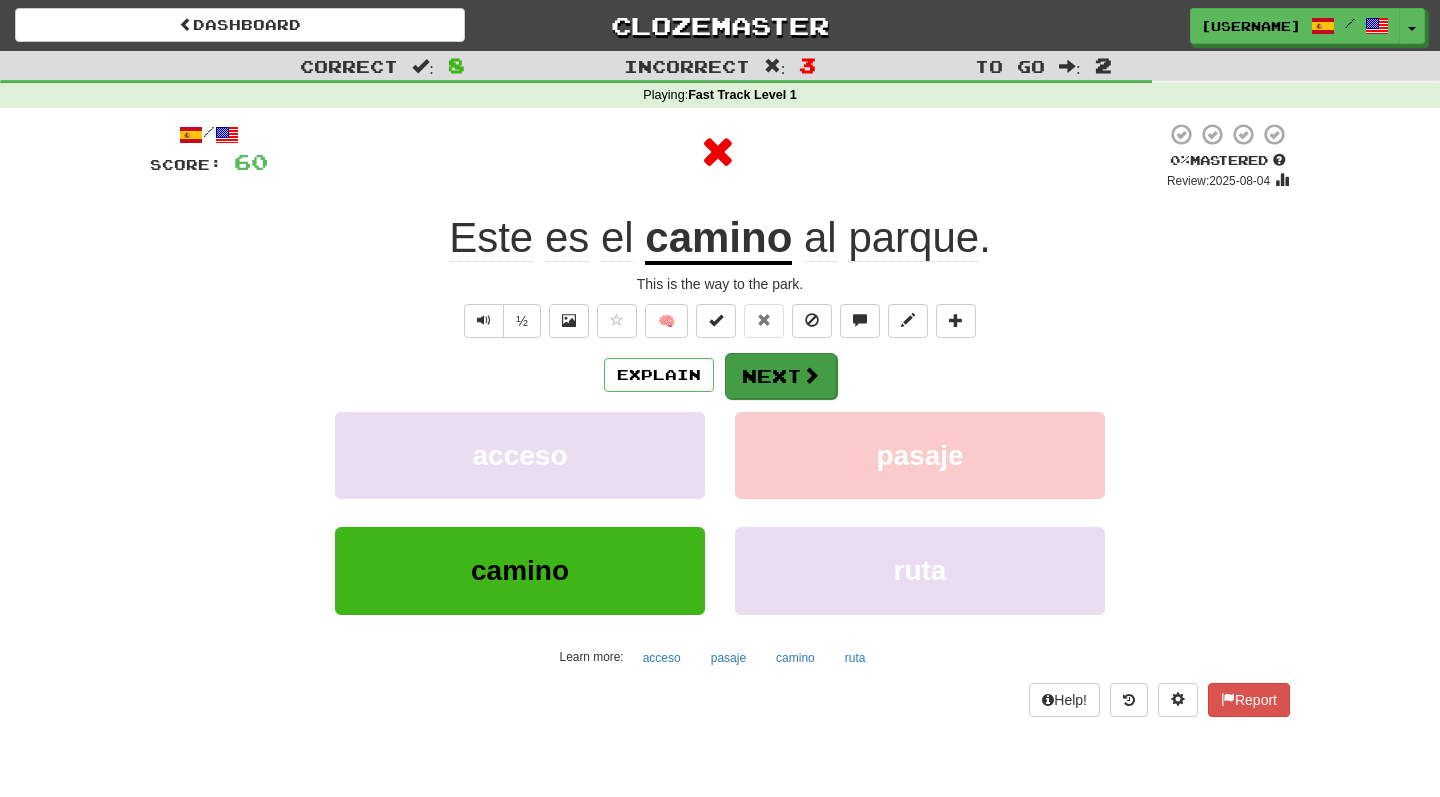 click on "Next" at bounding box center (781, 376) 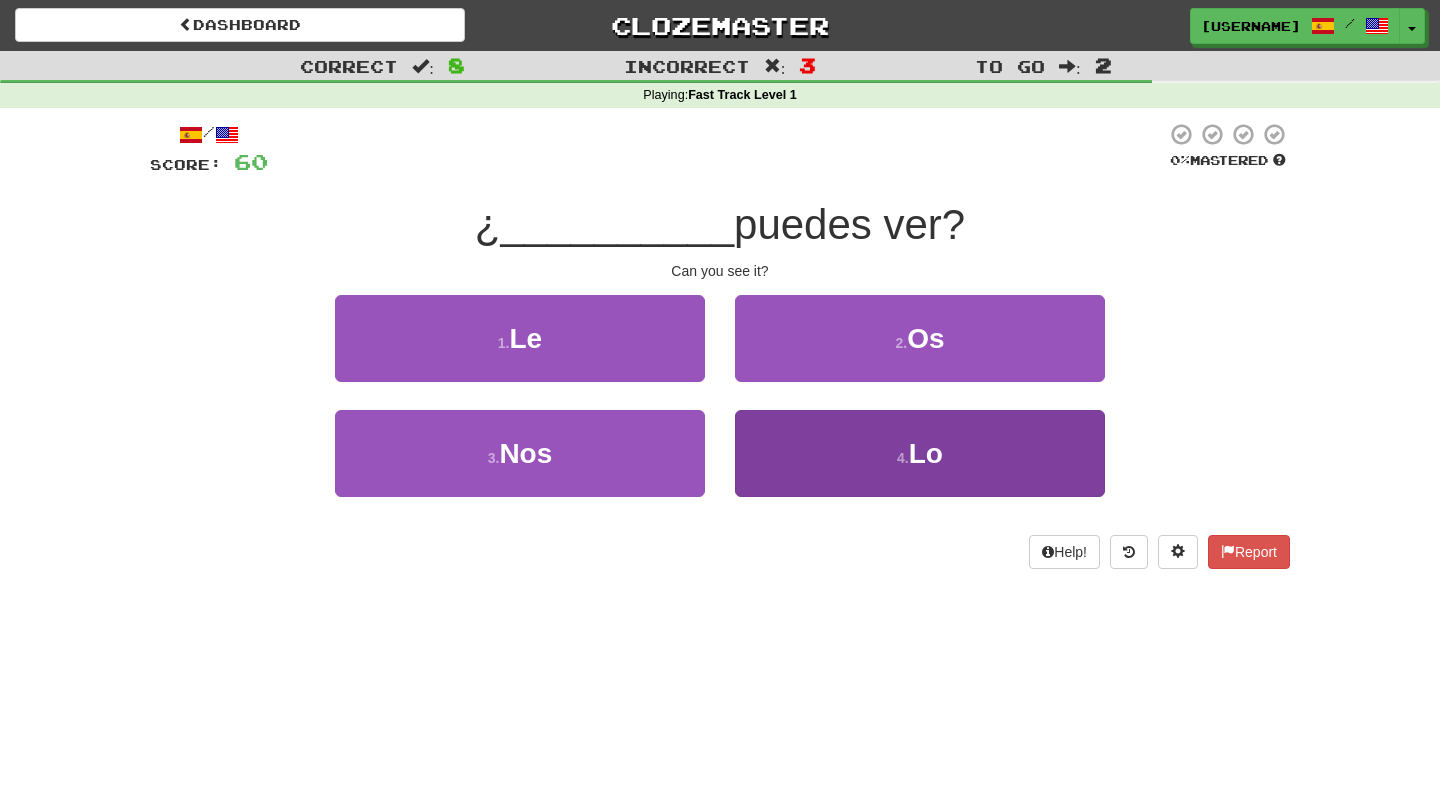 click on "4 .  Lo" at bounding box center [920, 453] 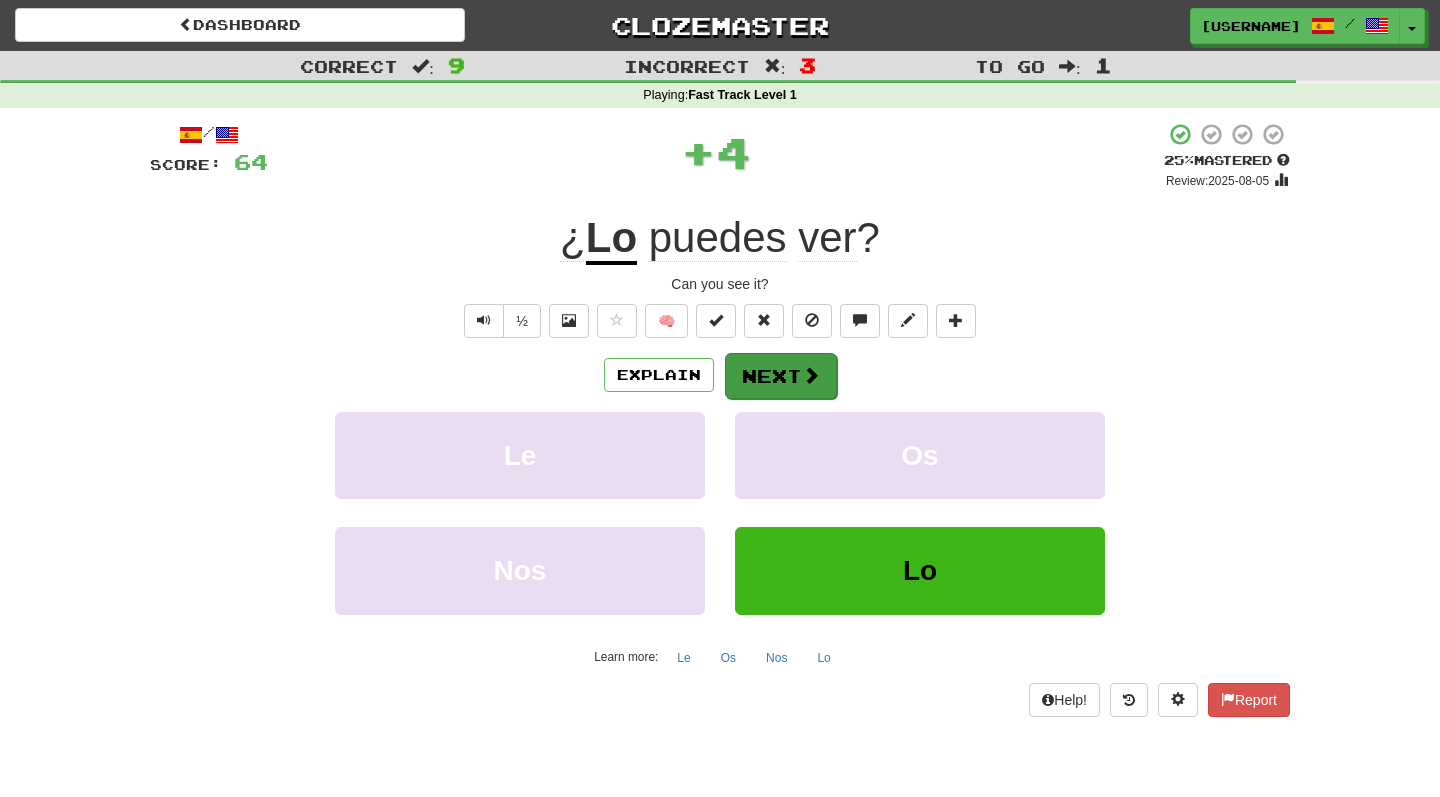 click on "Next" at bounding box center (781, 376) 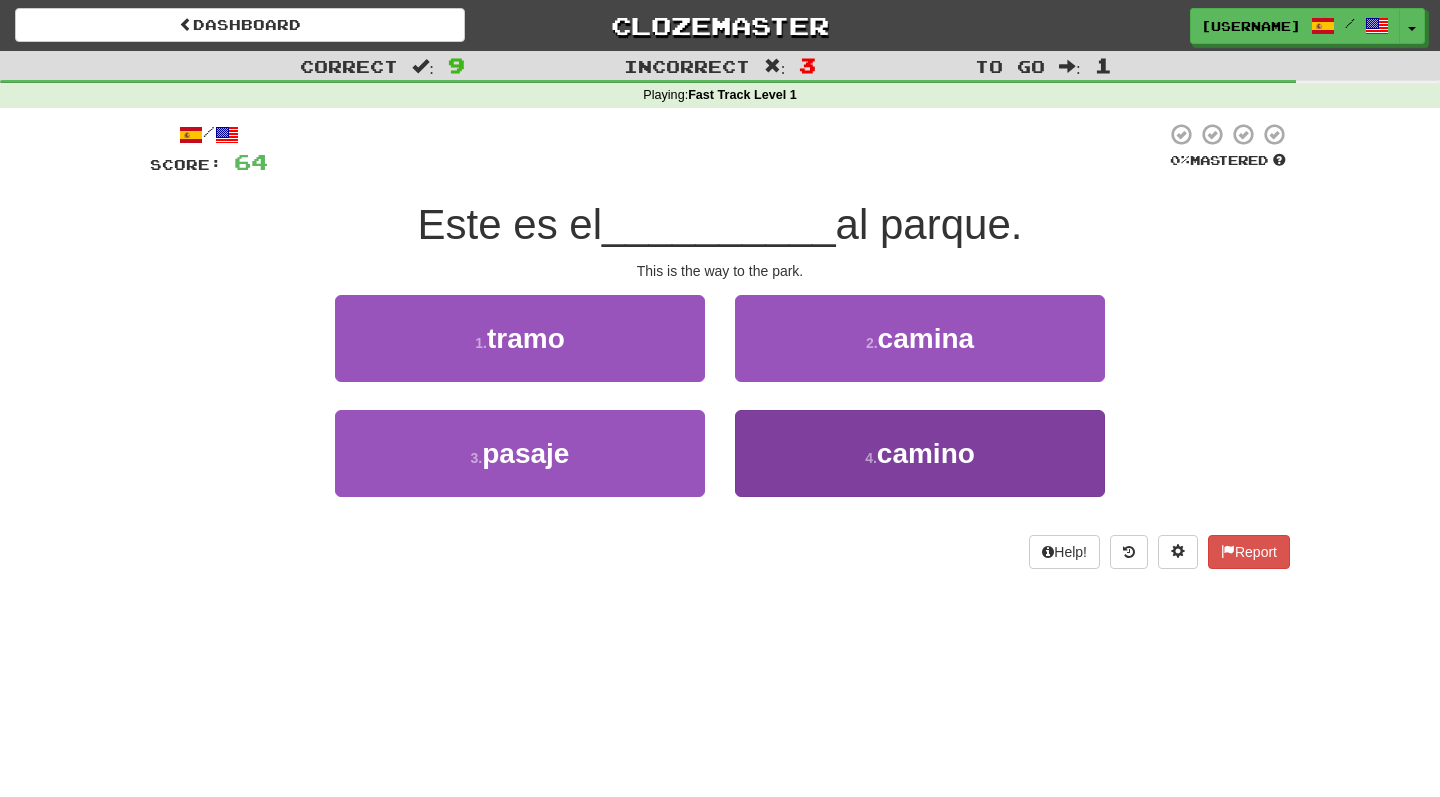 click on "4 .  camino" at bounding box center [920, 453] 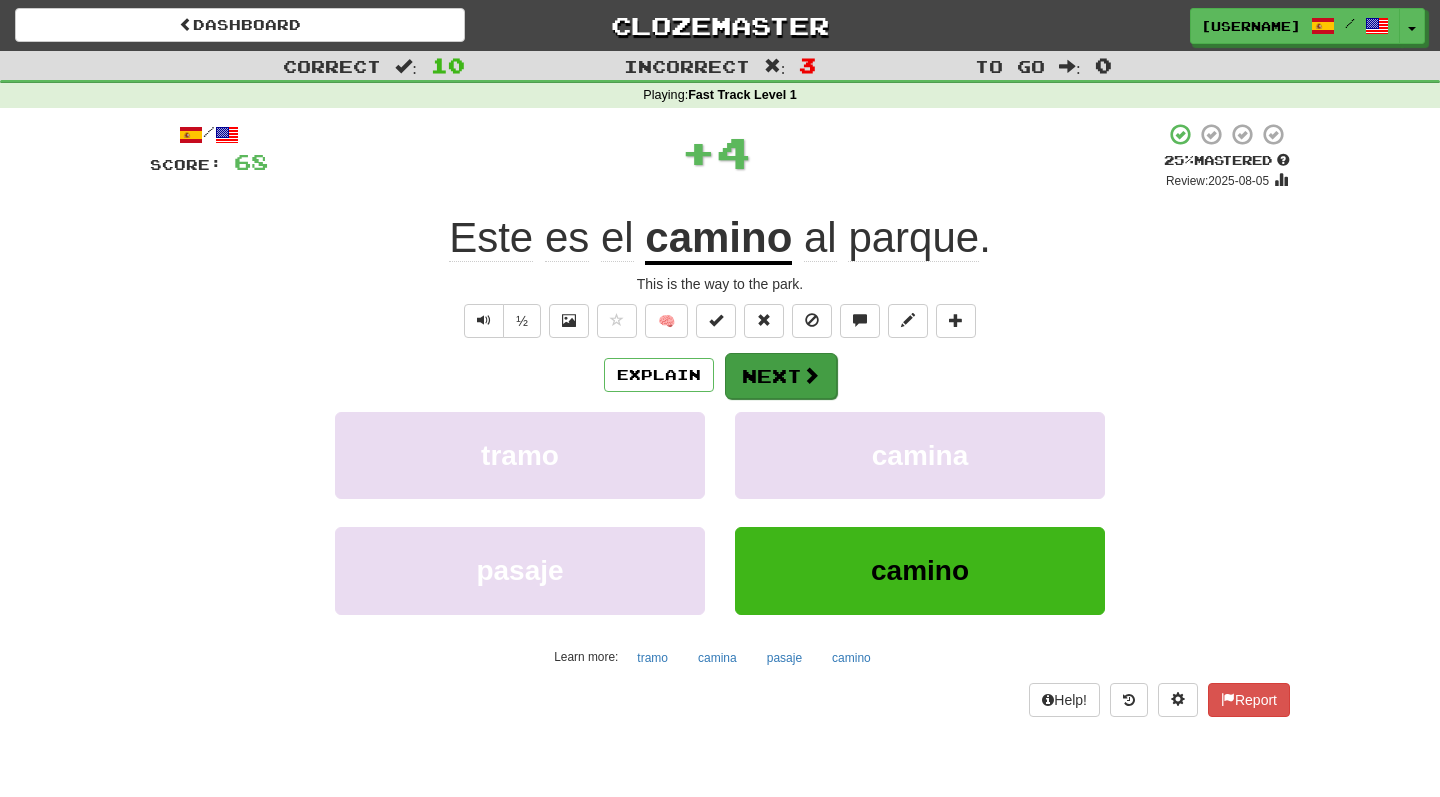 click on "Next" at bounding box center [781, 376] 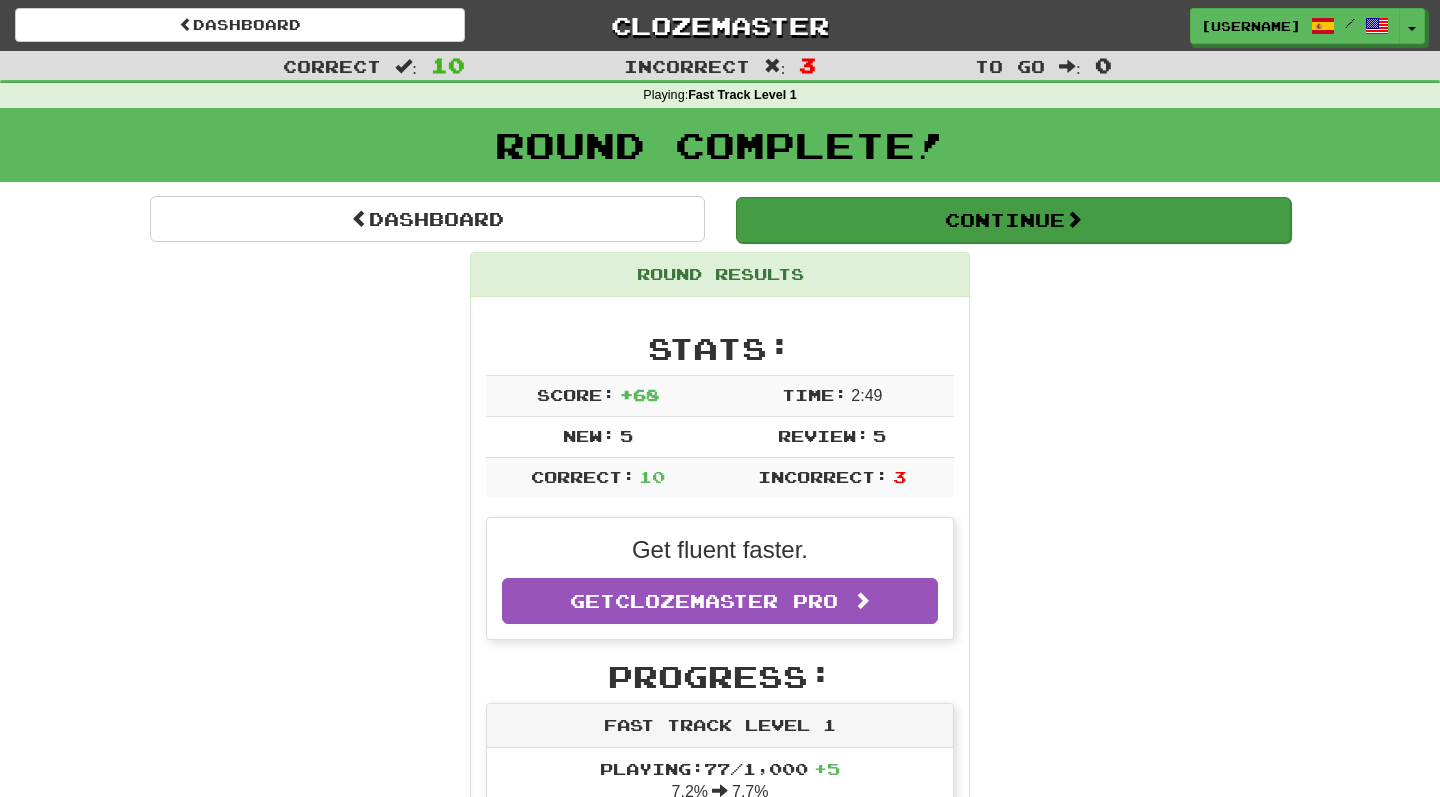 click on "Continue" at bounding box center (1013, 220) 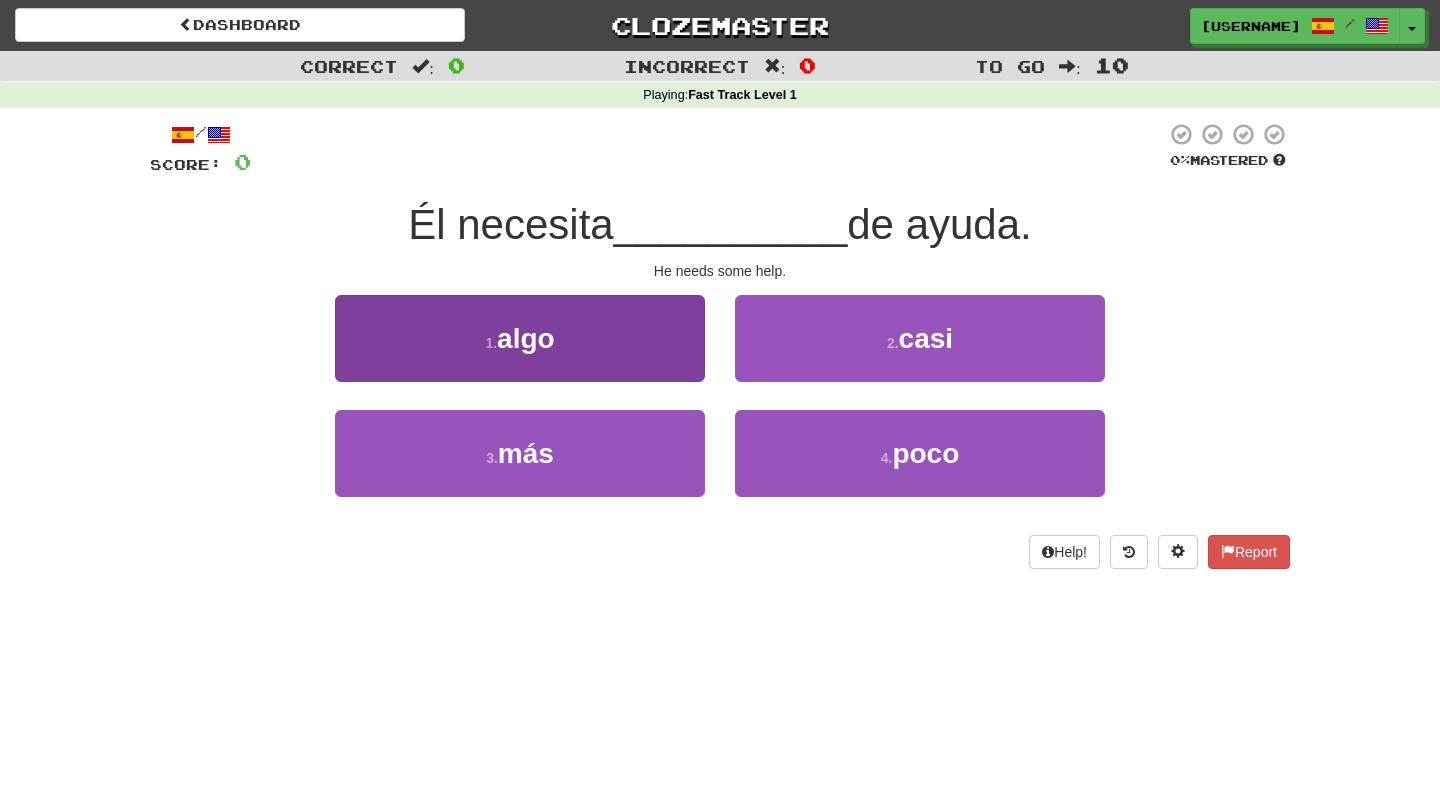 click on "1 .  algo" at bounding box center [520, 338] 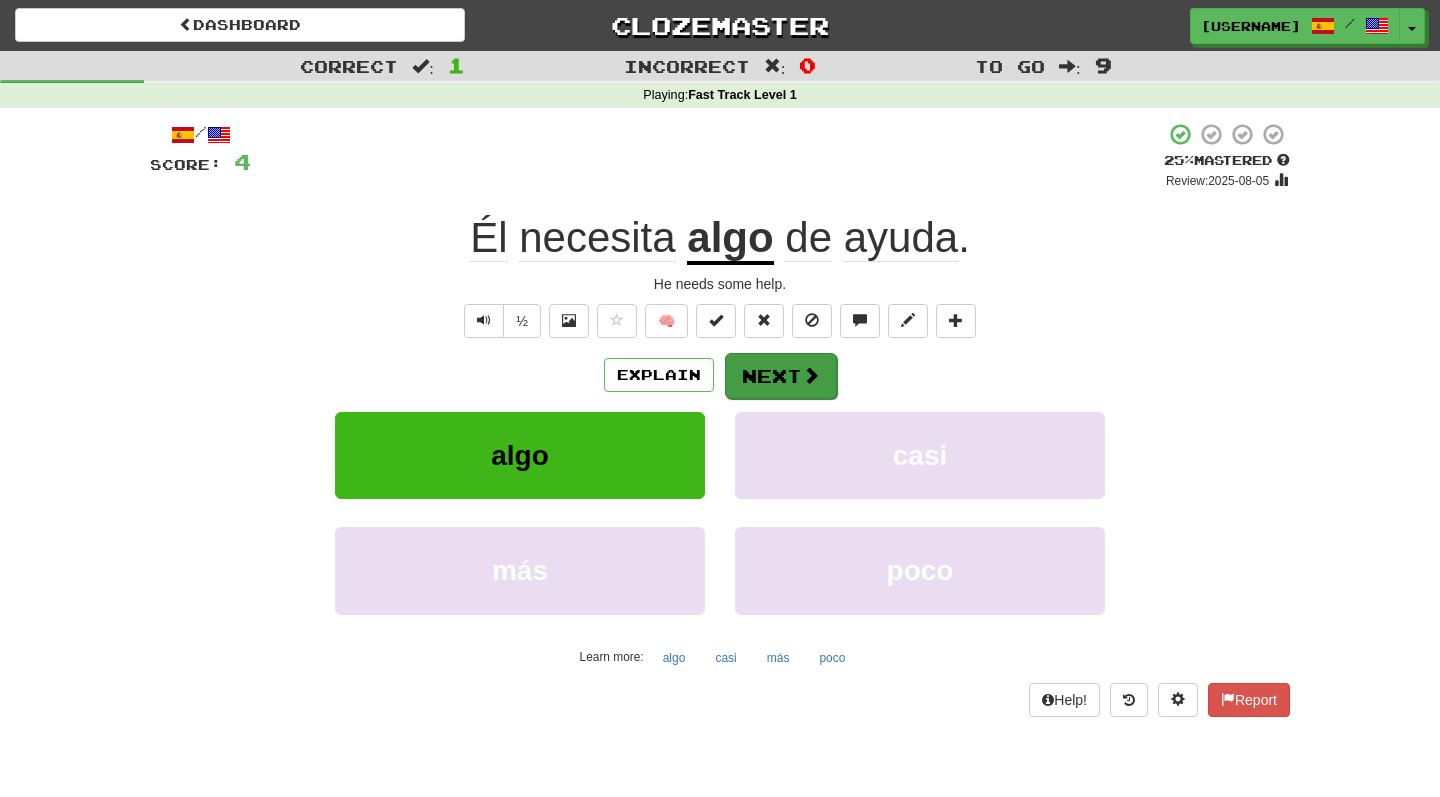 click on "Next" at bounding box center (781, 376) 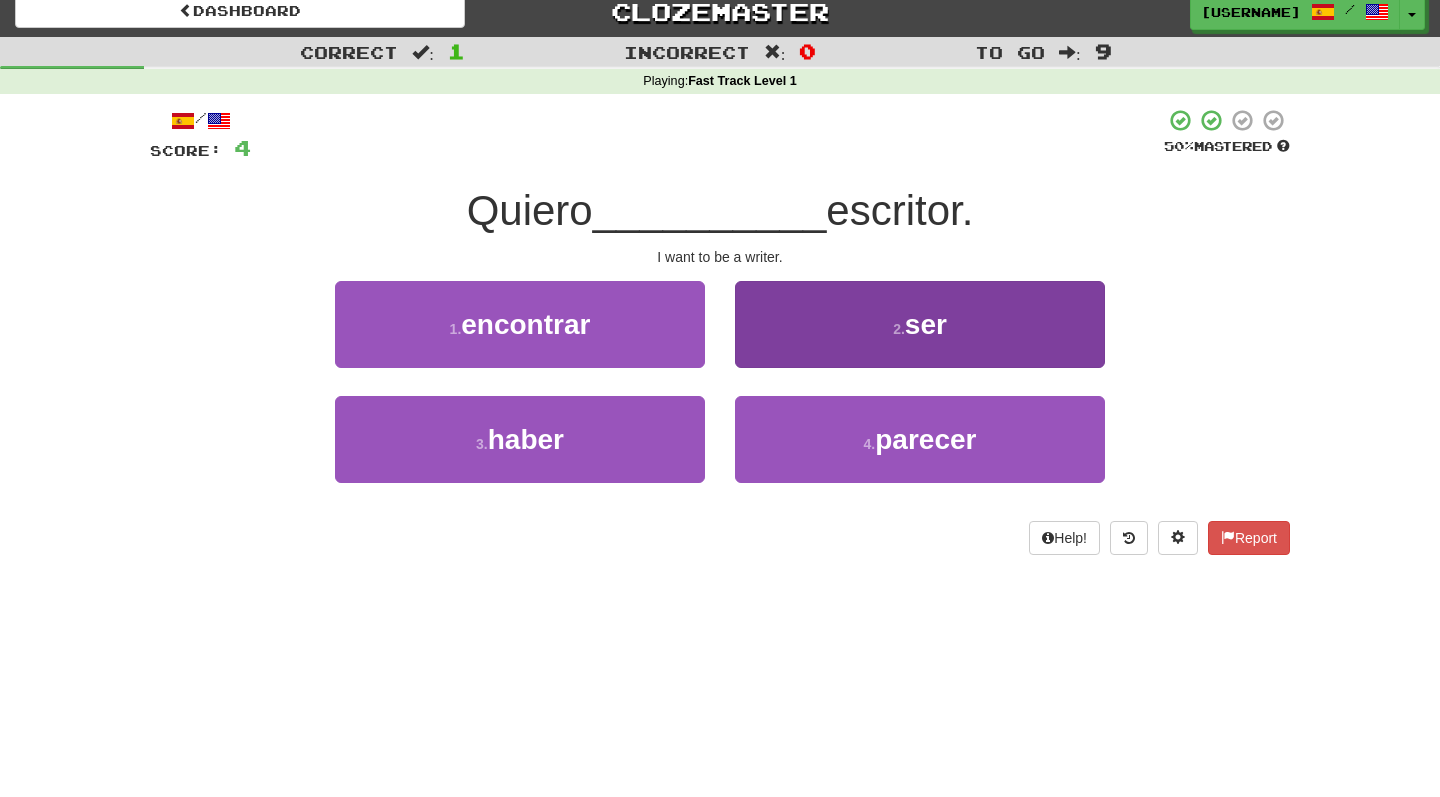 scroll, scrollTop: 19, scrollLeft: 0, axis: vertical 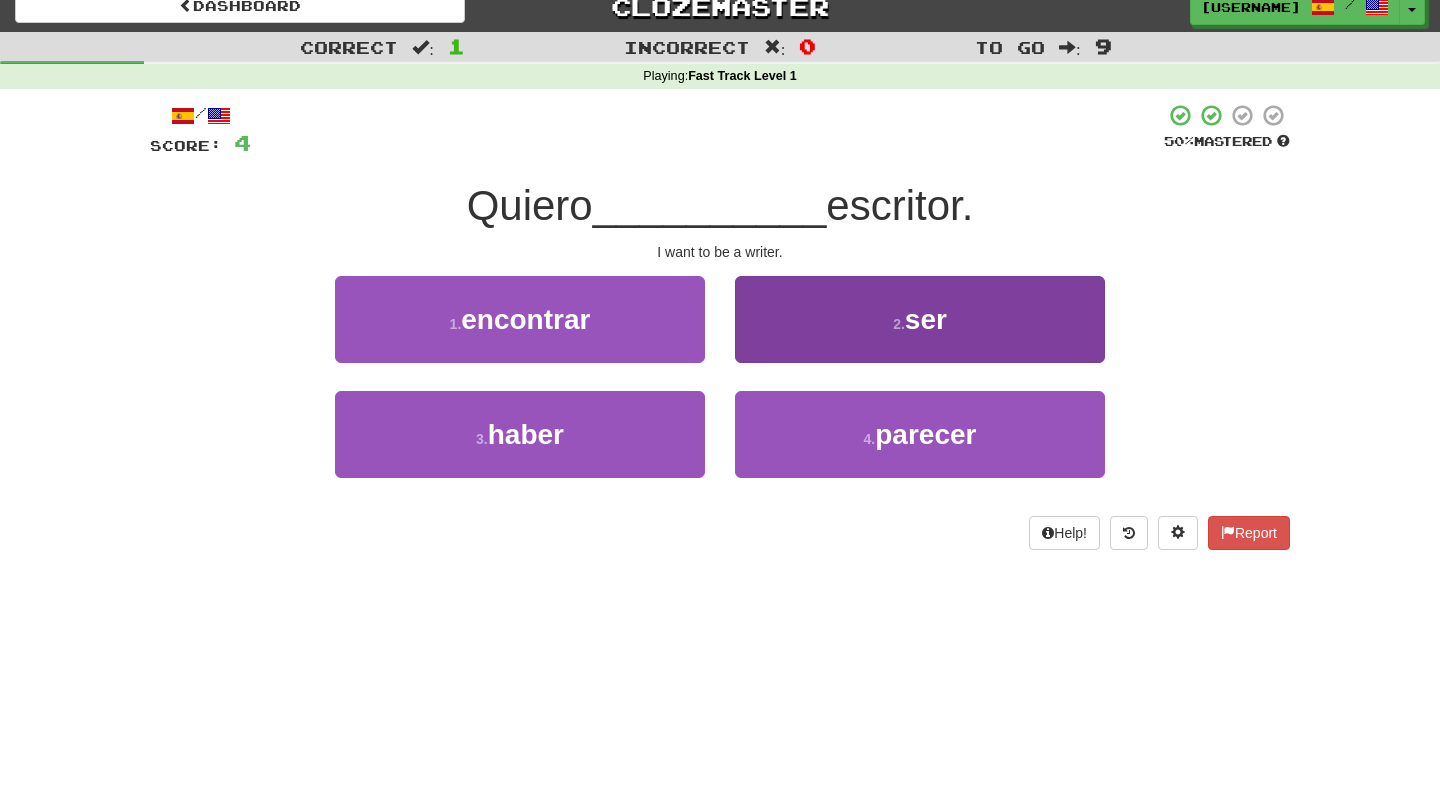 click on "2 .  ser" at bounding box center (920, 319) 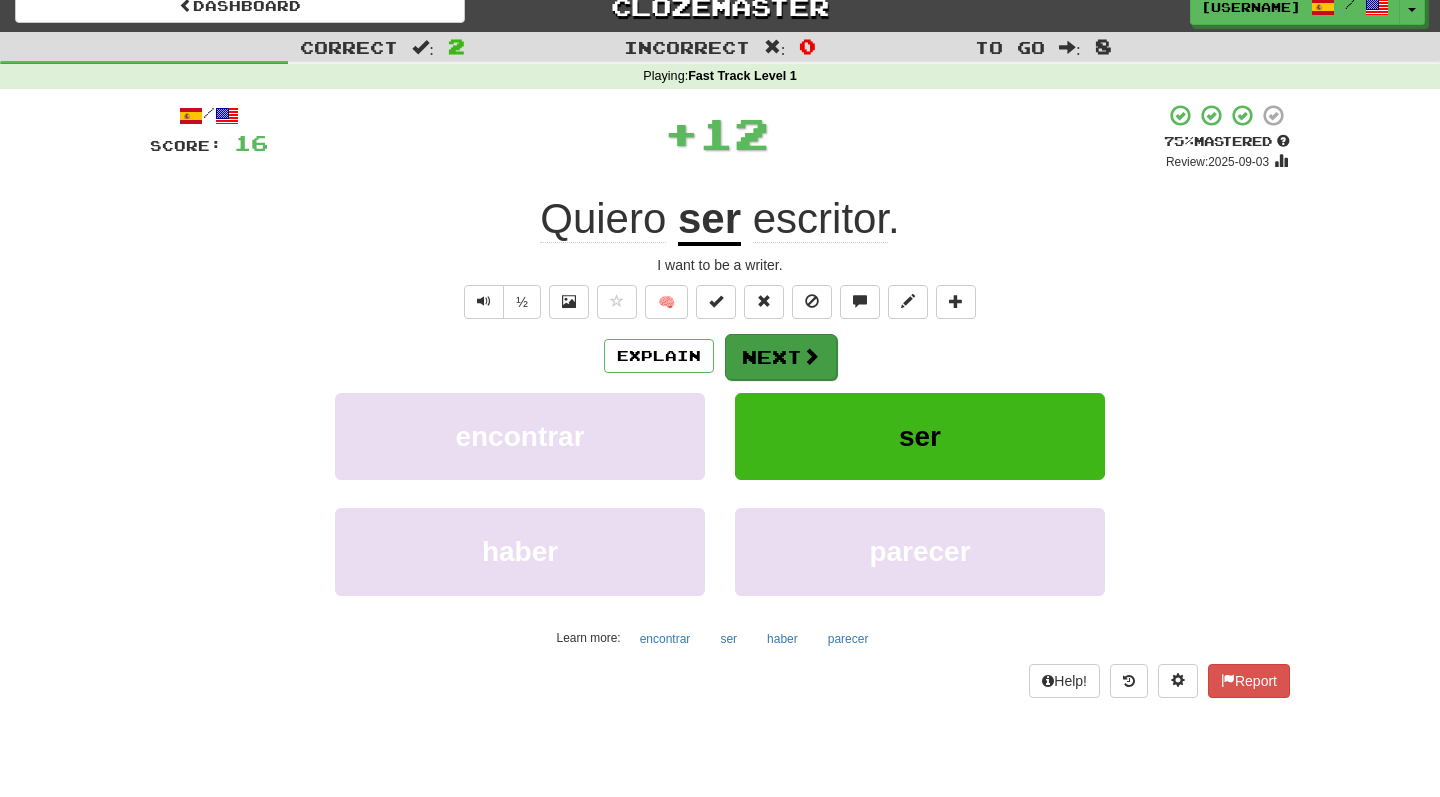 click on "Next" at bounding box center (781, 357) 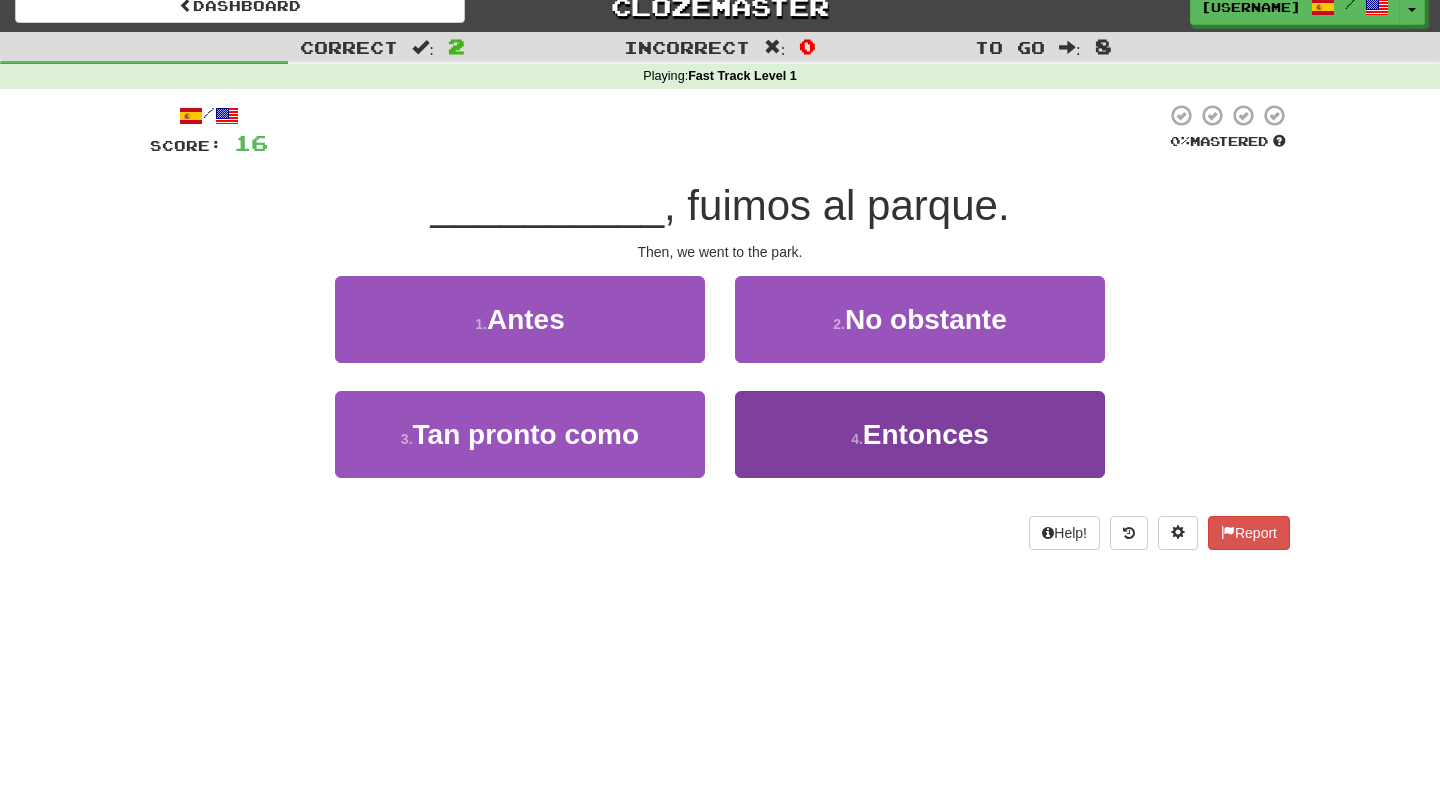 click on "4 .  Entonces" at bounding box center [920, 434] 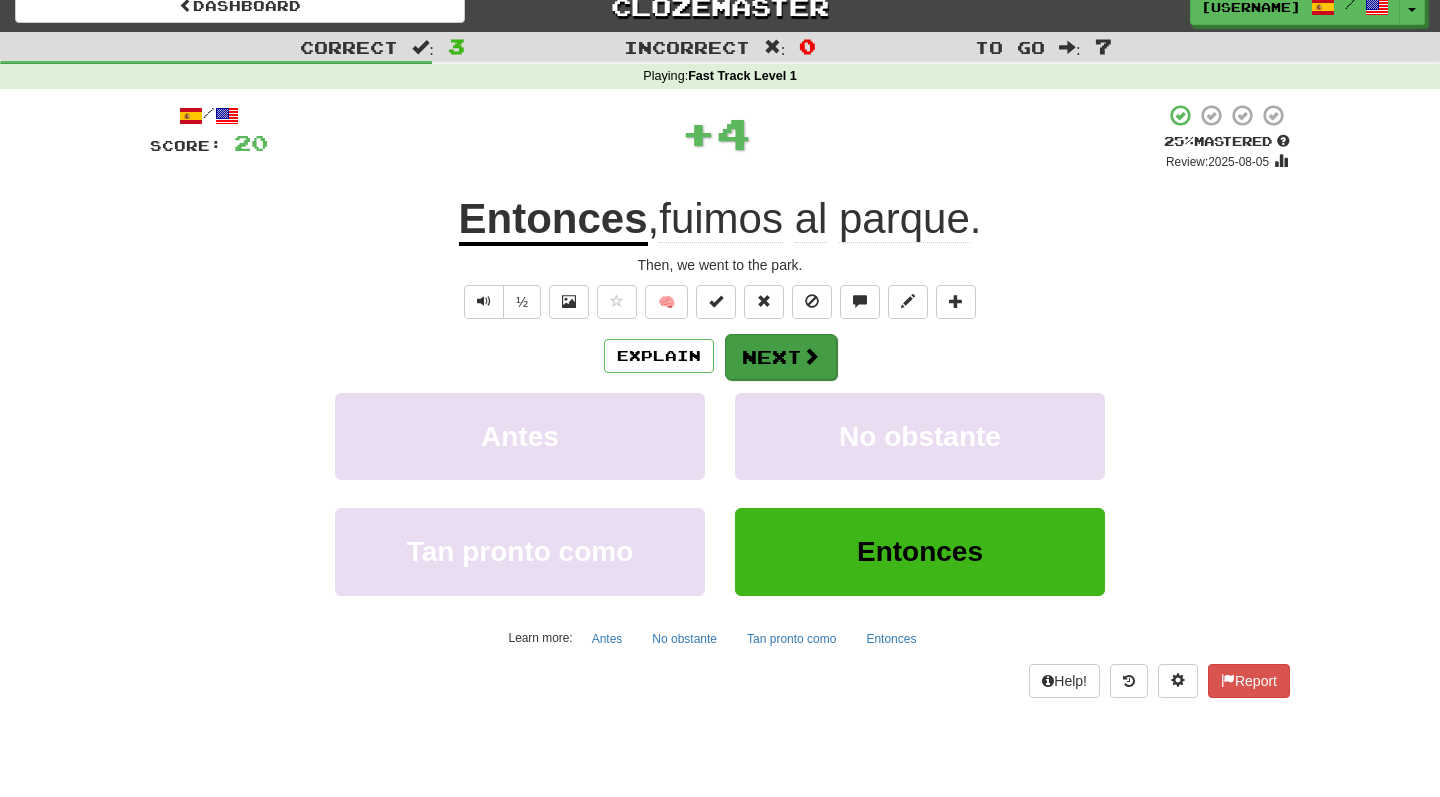 click on "Next" at bounding box center (781, 357) 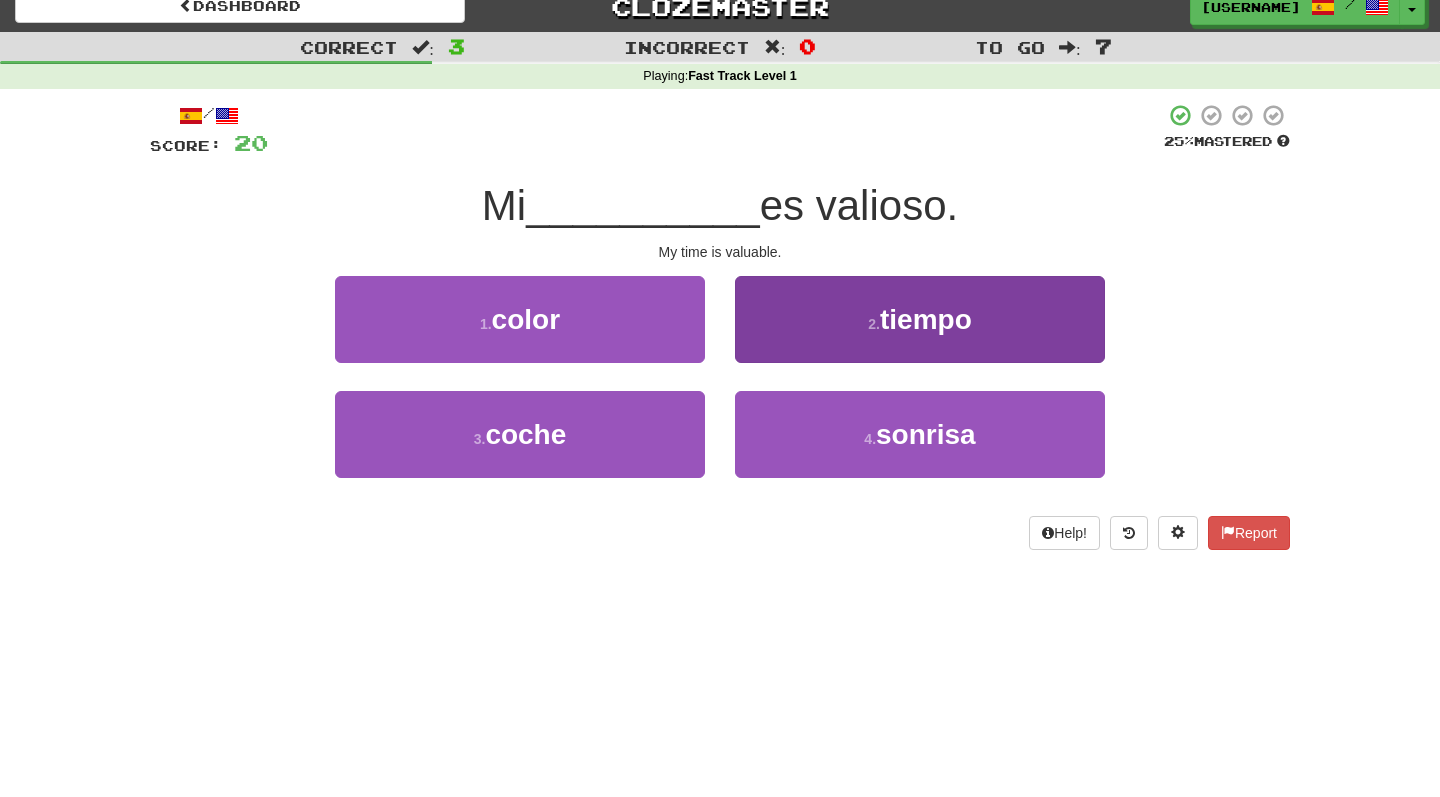 click on "2 .  tiempo" at bounding box center [920, 319] 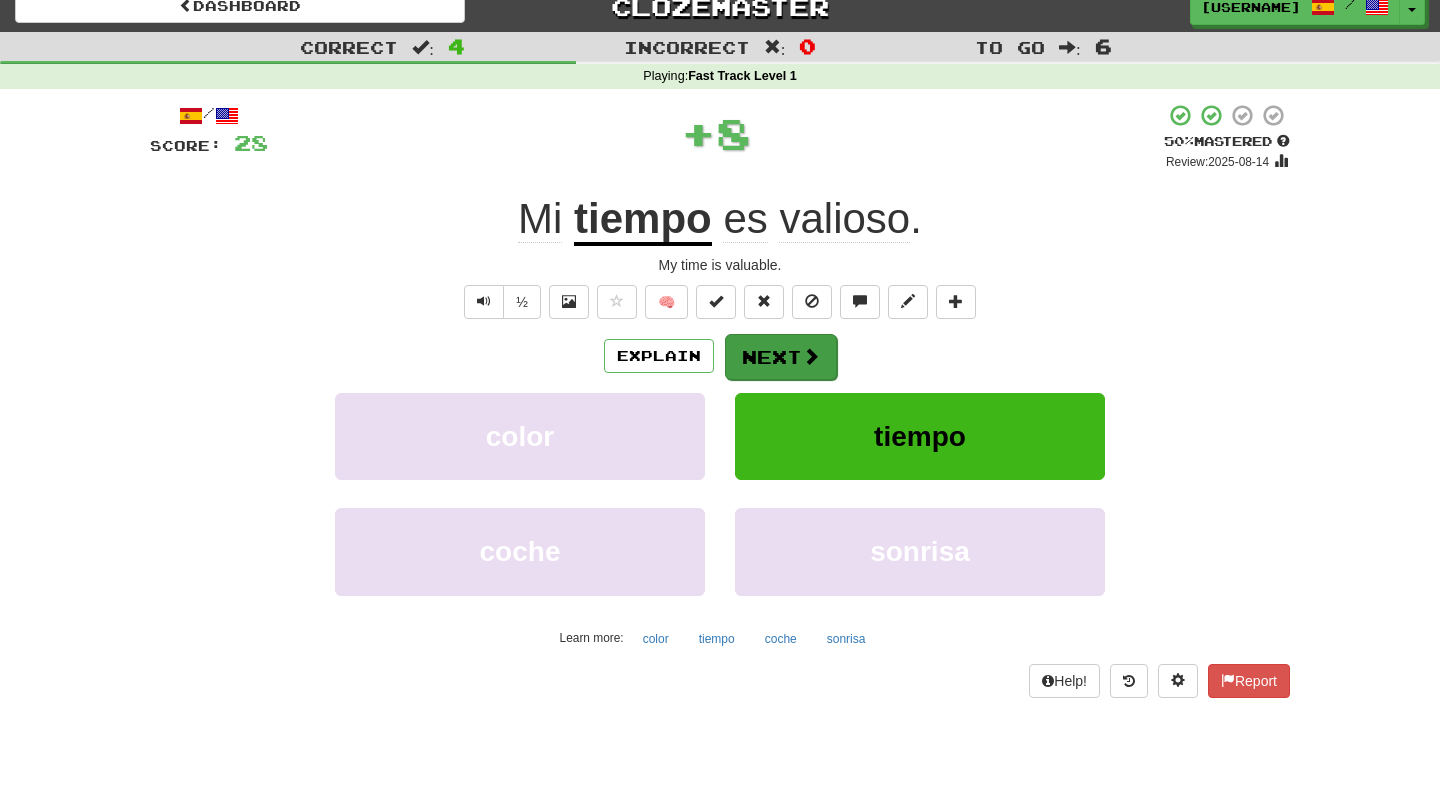 click on "Next" at bounding box center (781, 357) 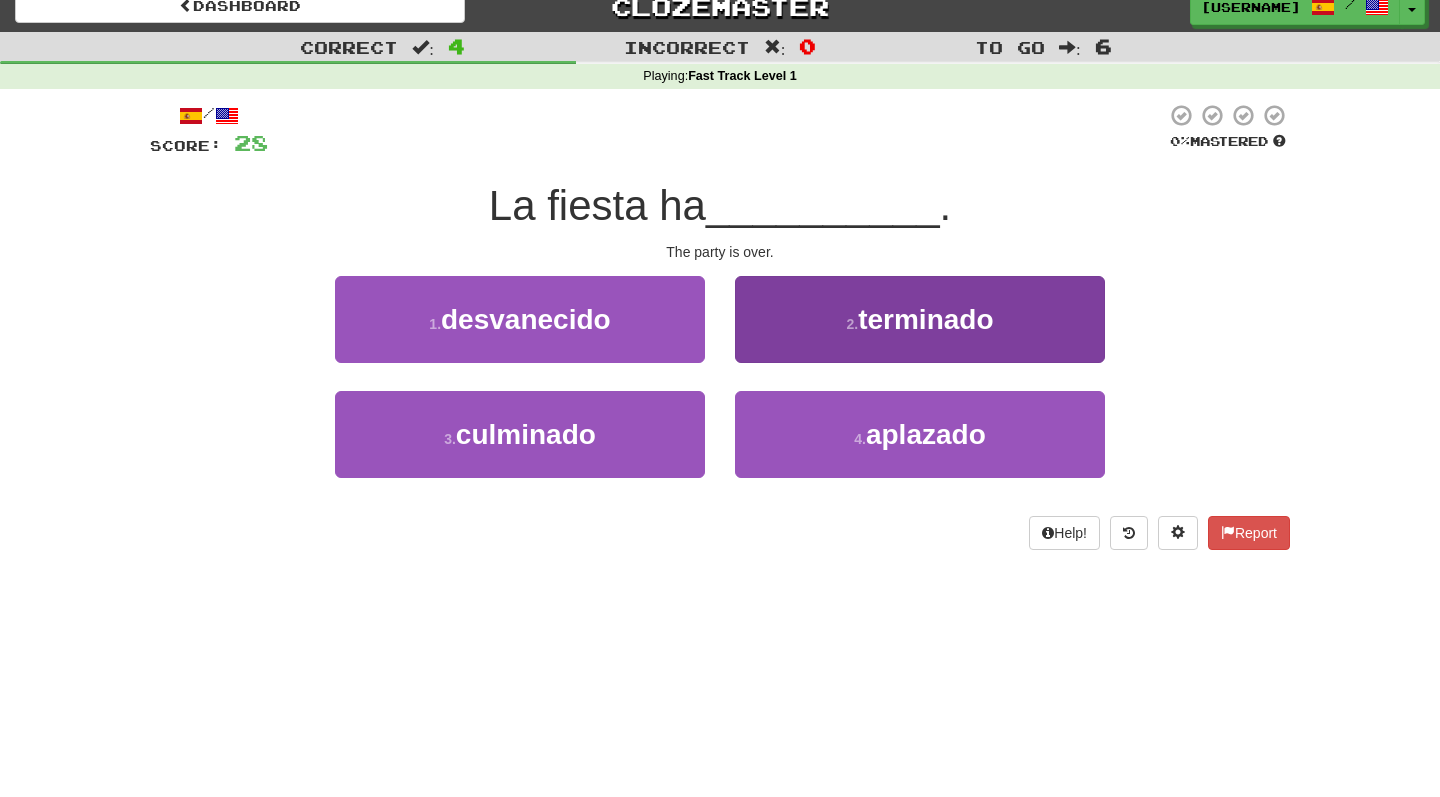 click on "2 .  terminado" at bounding box center [920, 319] 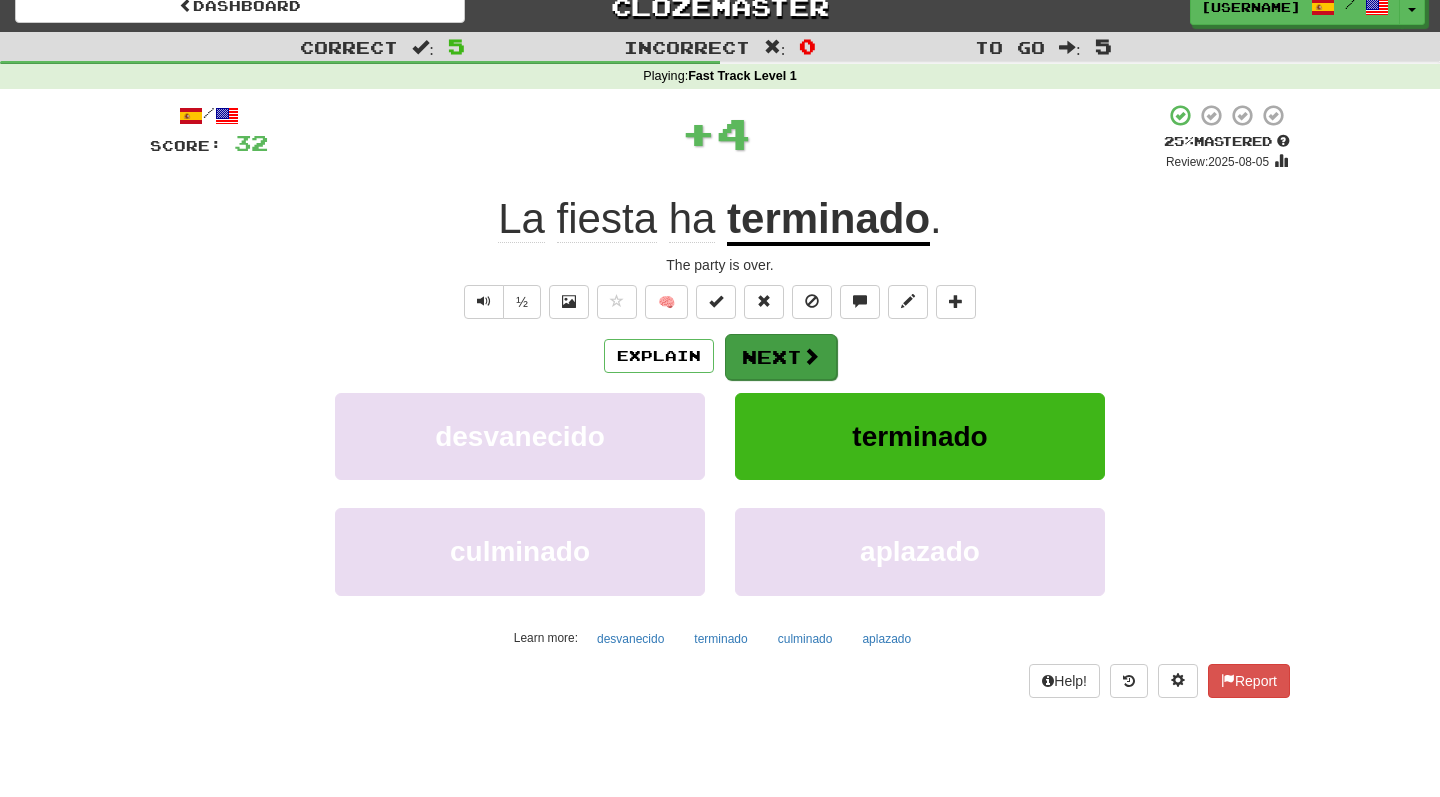 click on "Next" at bounding box center [781, 357] 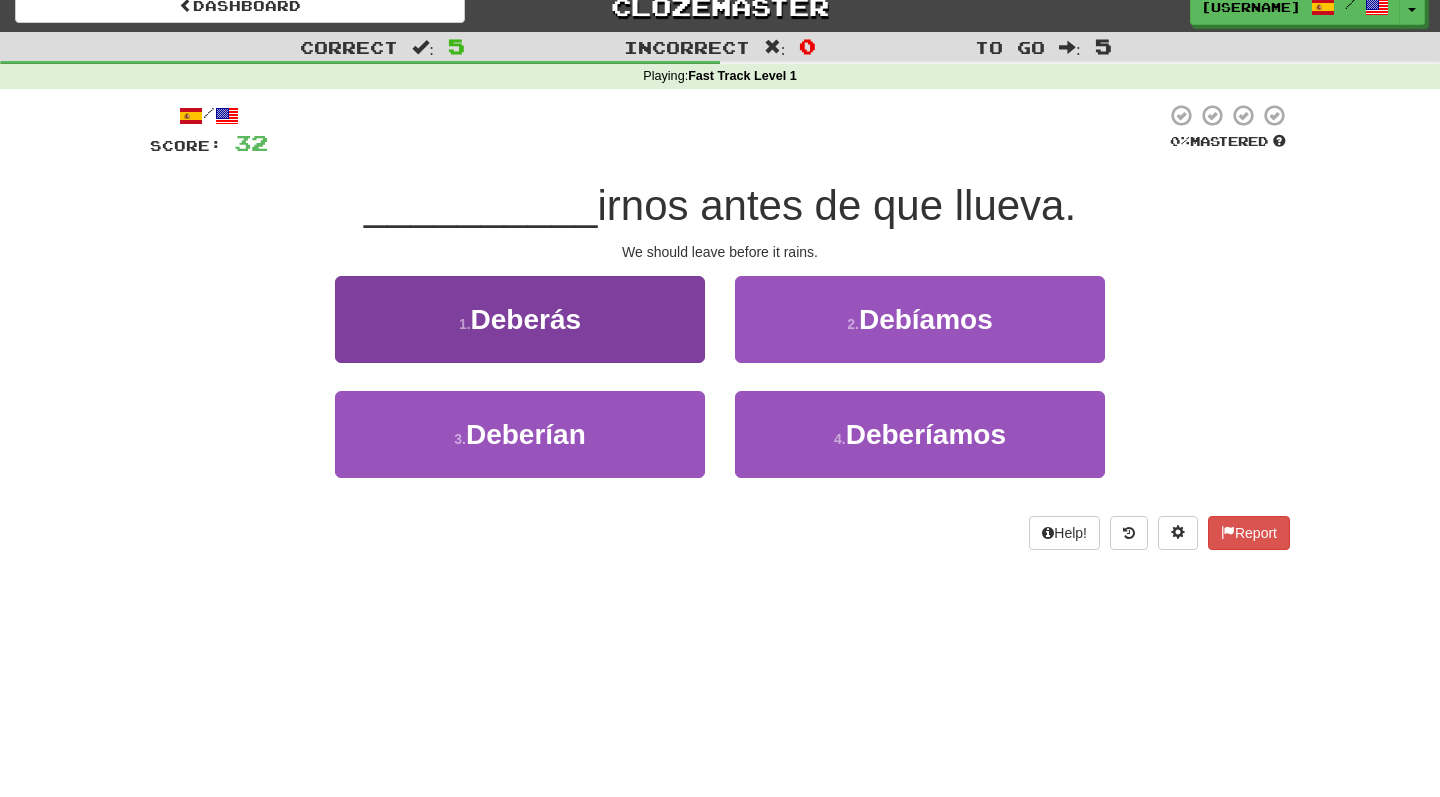 click on "1 .  Deberás" at bounding box center (520, 319) 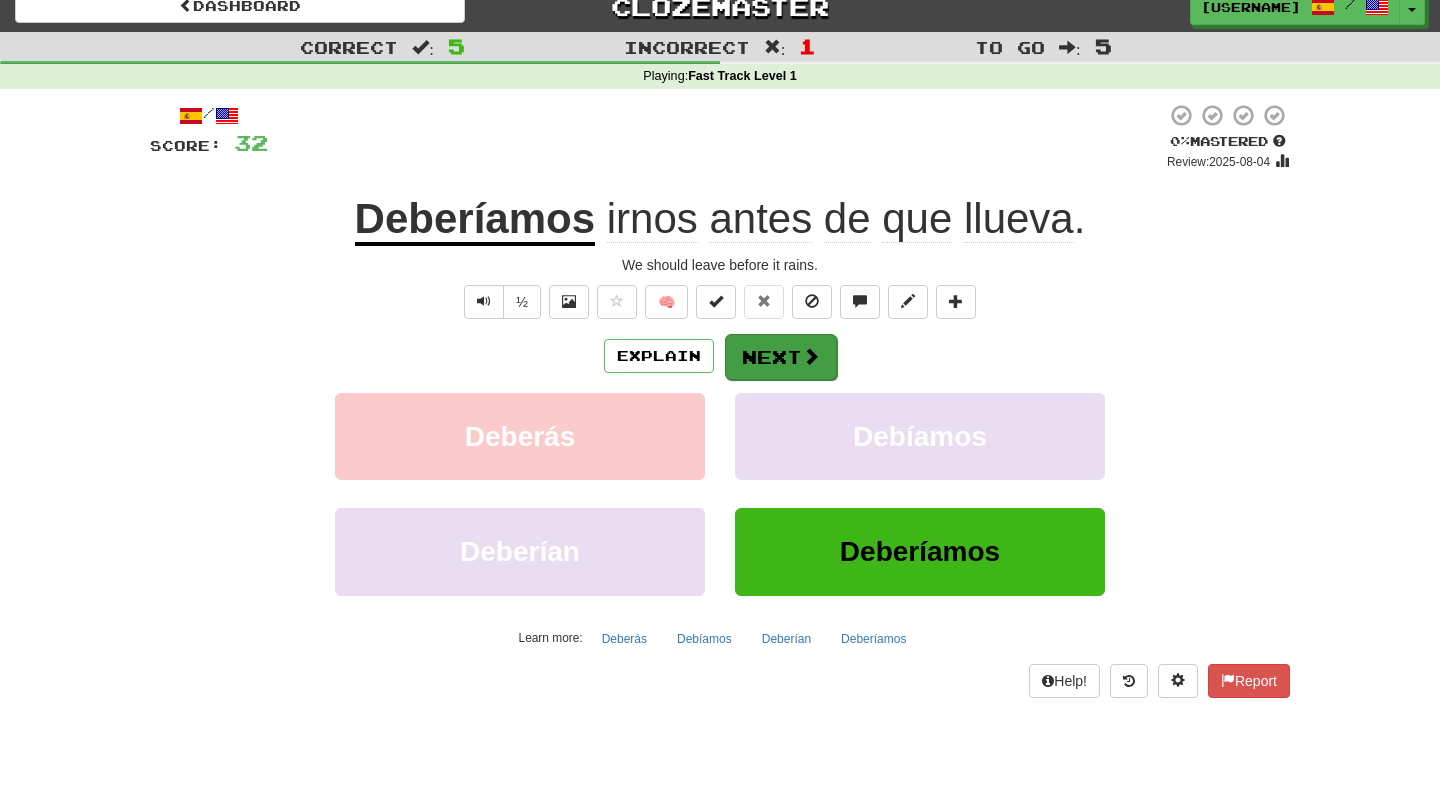 click on "Next" at bounding box center [781, 357] 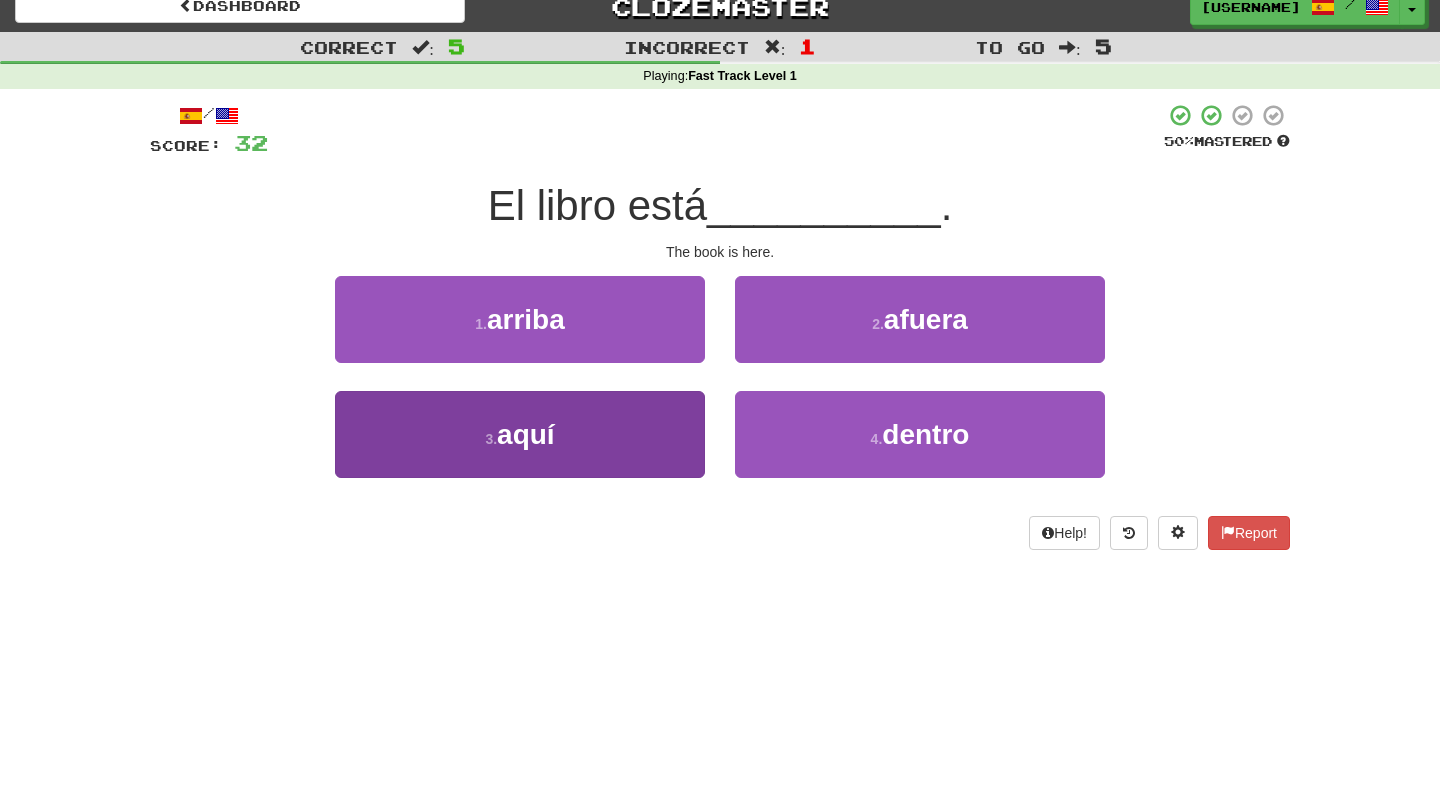 click on "3 .  aquí" at bounding box center [520, 434] 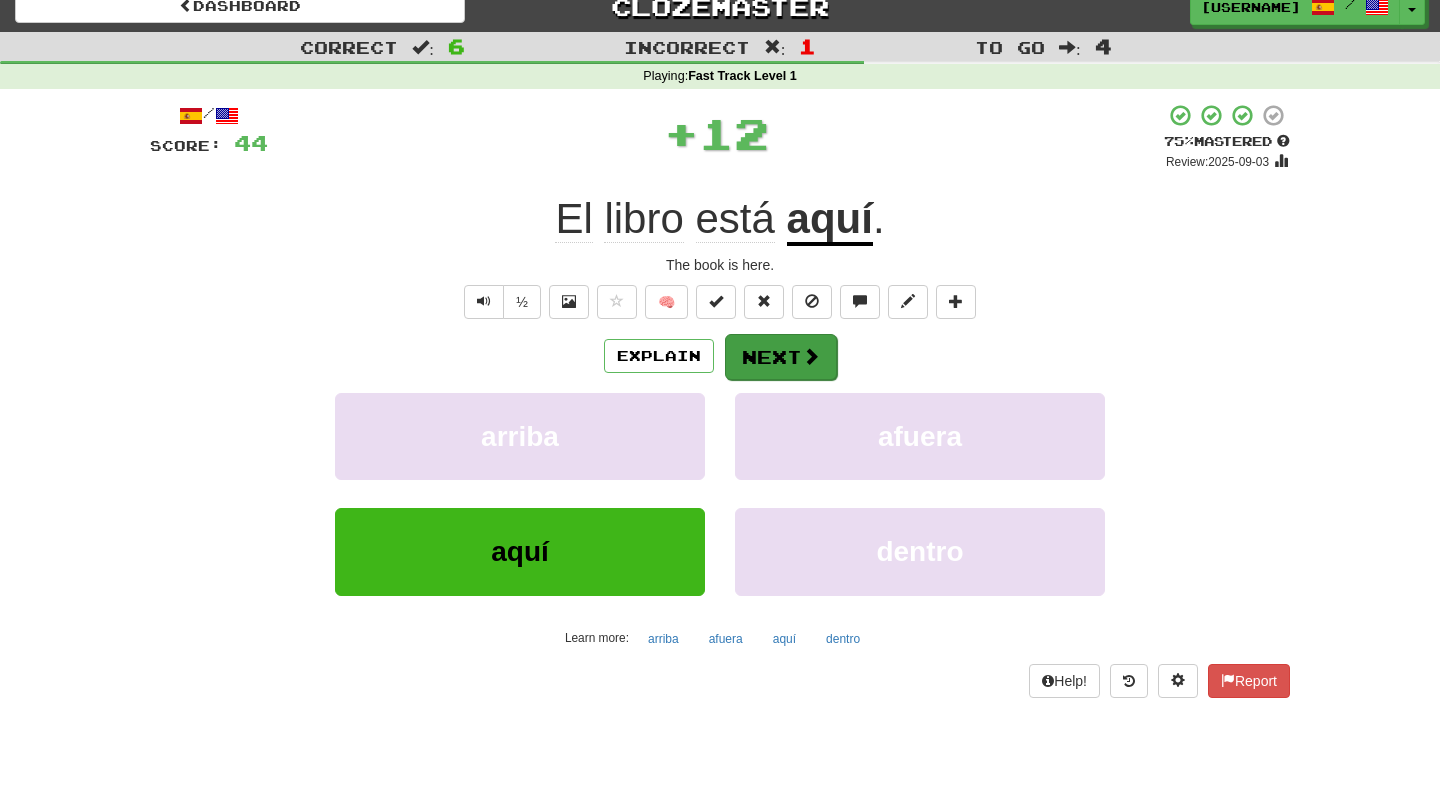 click at bounding box center [811, 356] 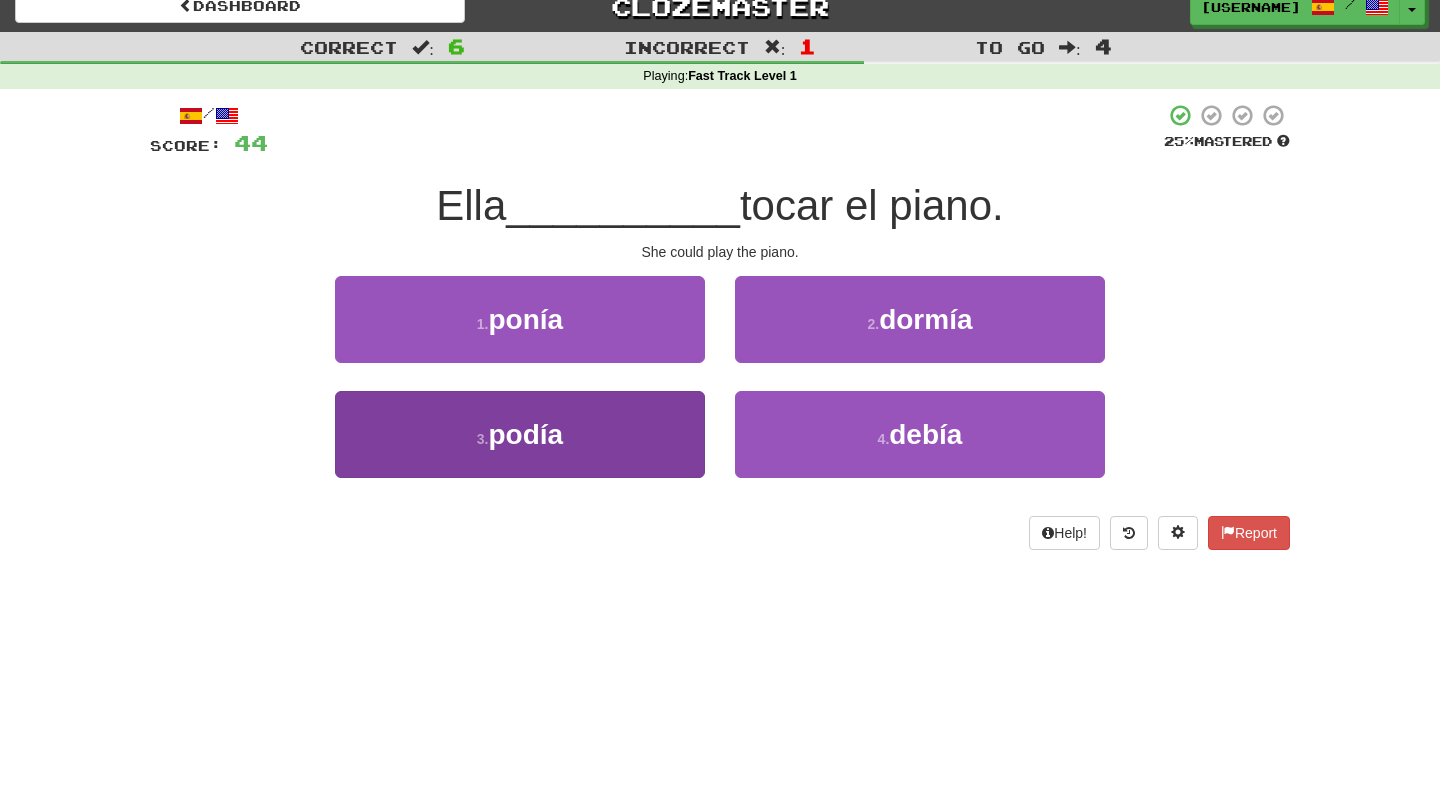 click on "3 .  podía" at bounding box center [520, 434] 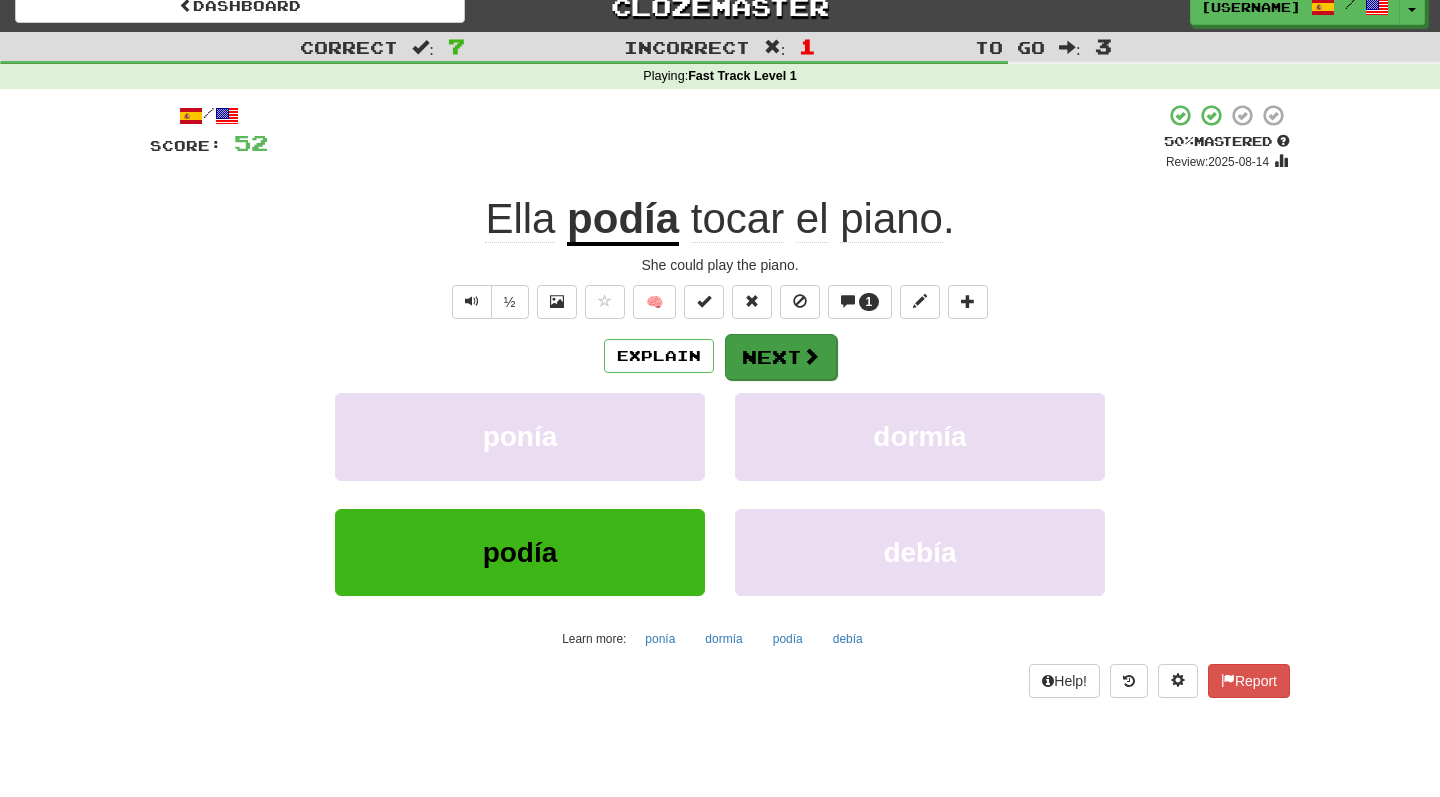 click on "Next" at bounding box center [781, 357] 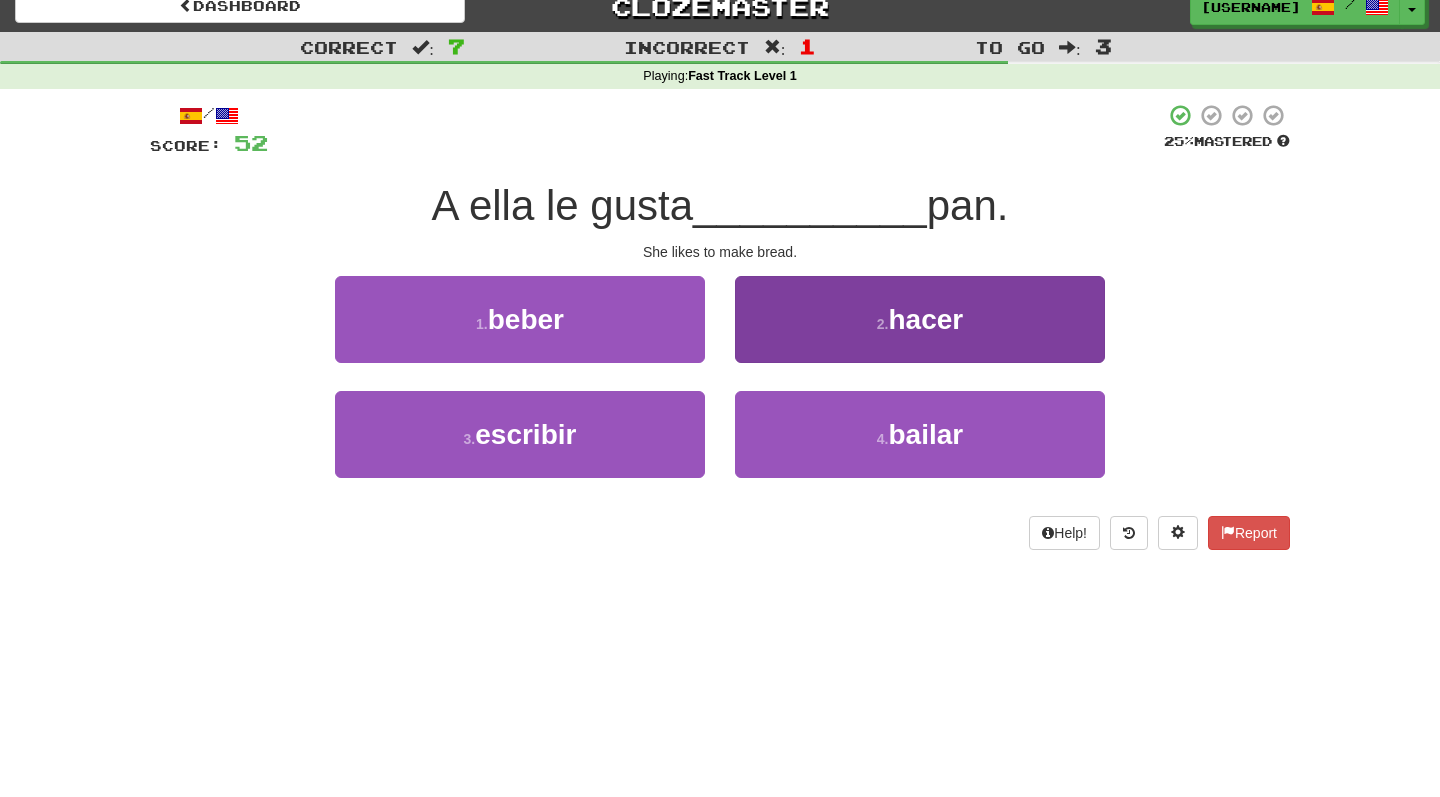 click on "2 .  hacer" at bounding box center (920, 319) 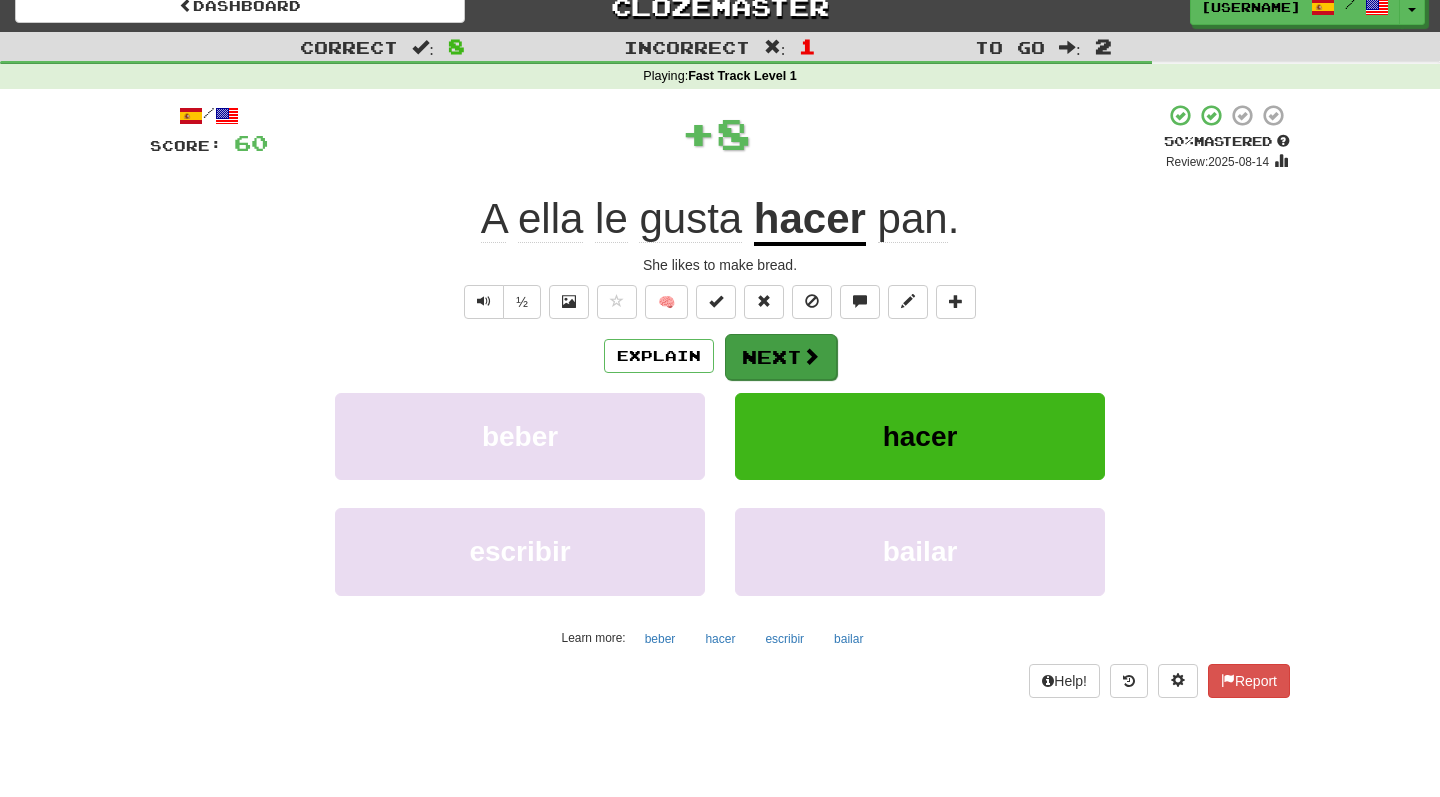 click on "Next" at bounding box center (781, 357) 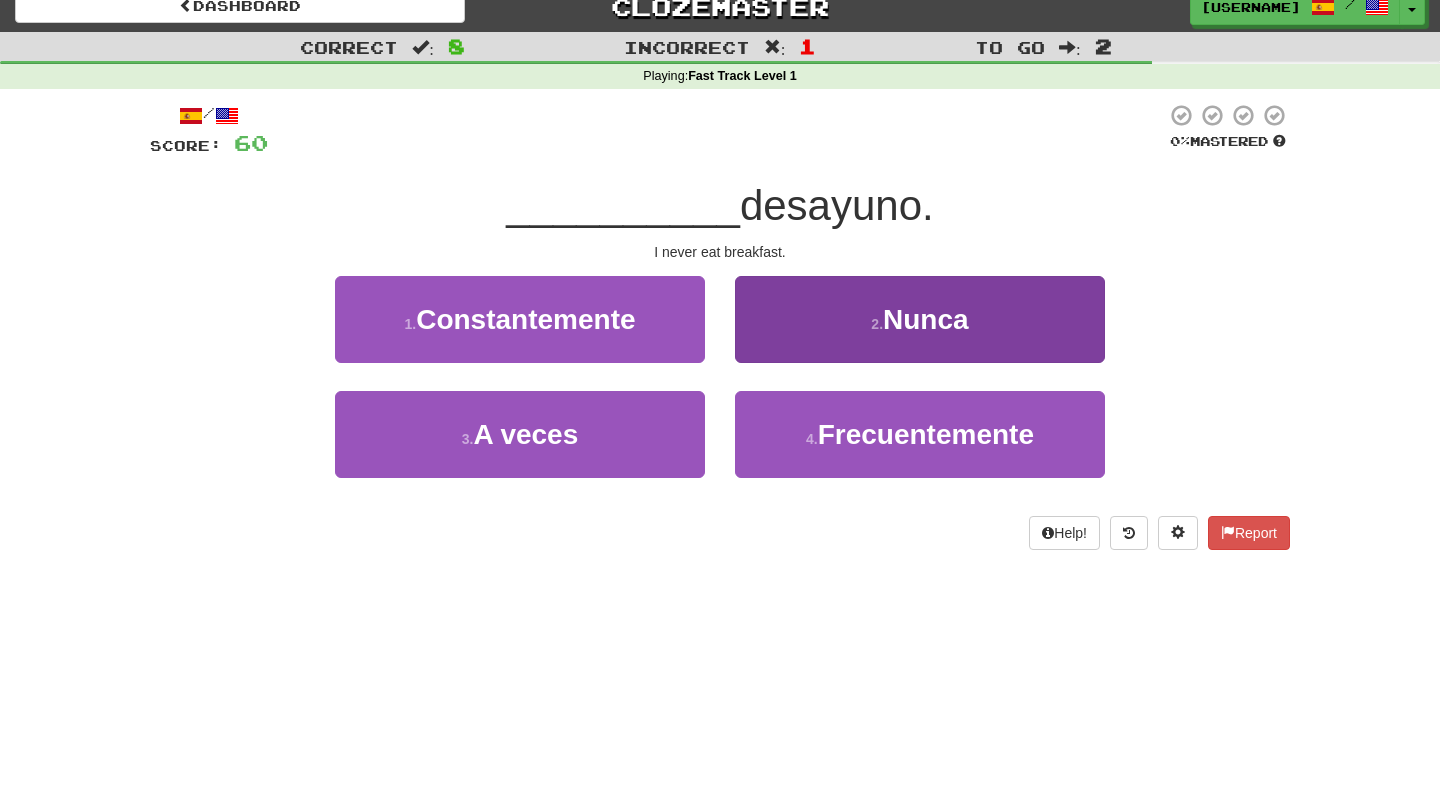 click on "2 .  Nunca" at bounding box center [920, 319] 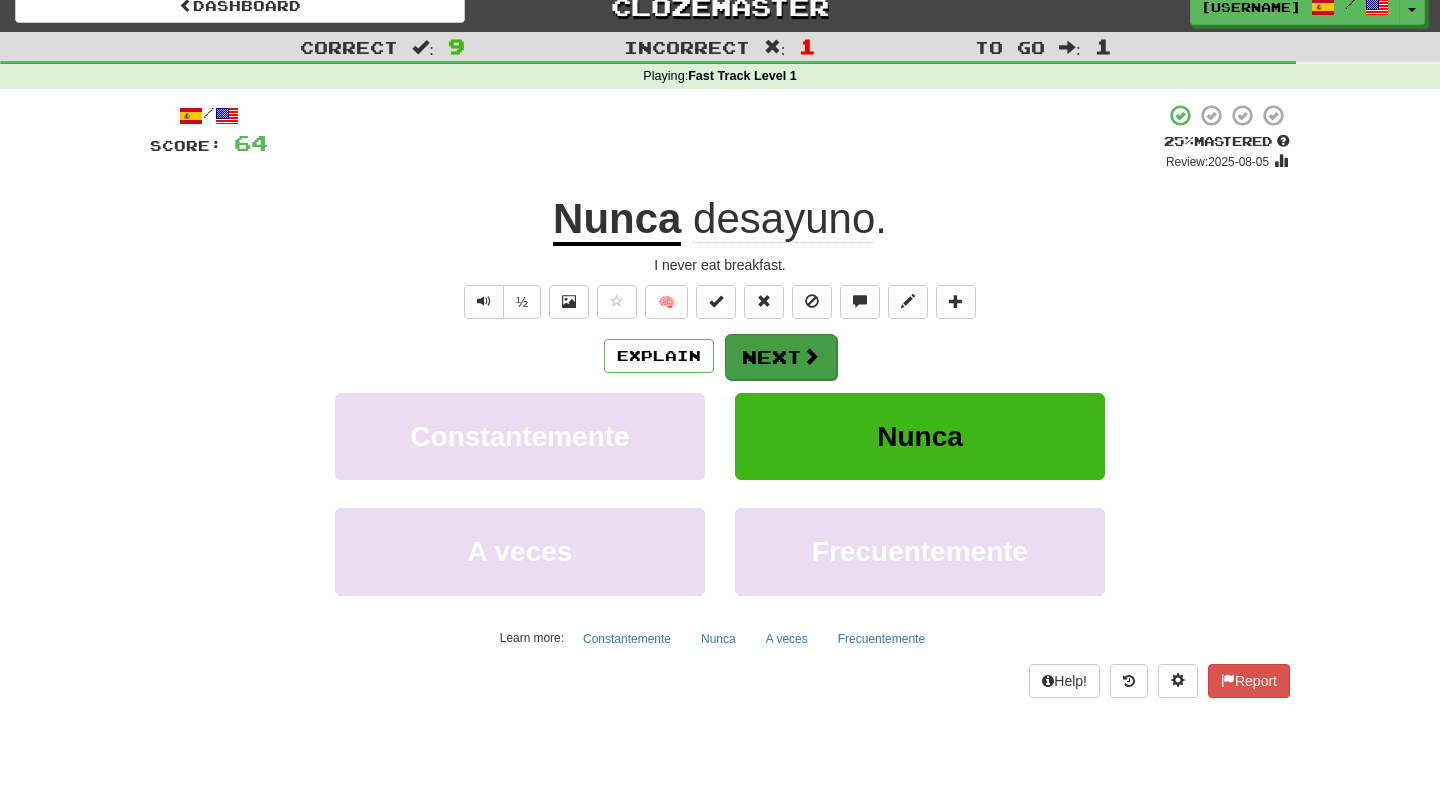 click on "Next" at bounding box center (781, 357) 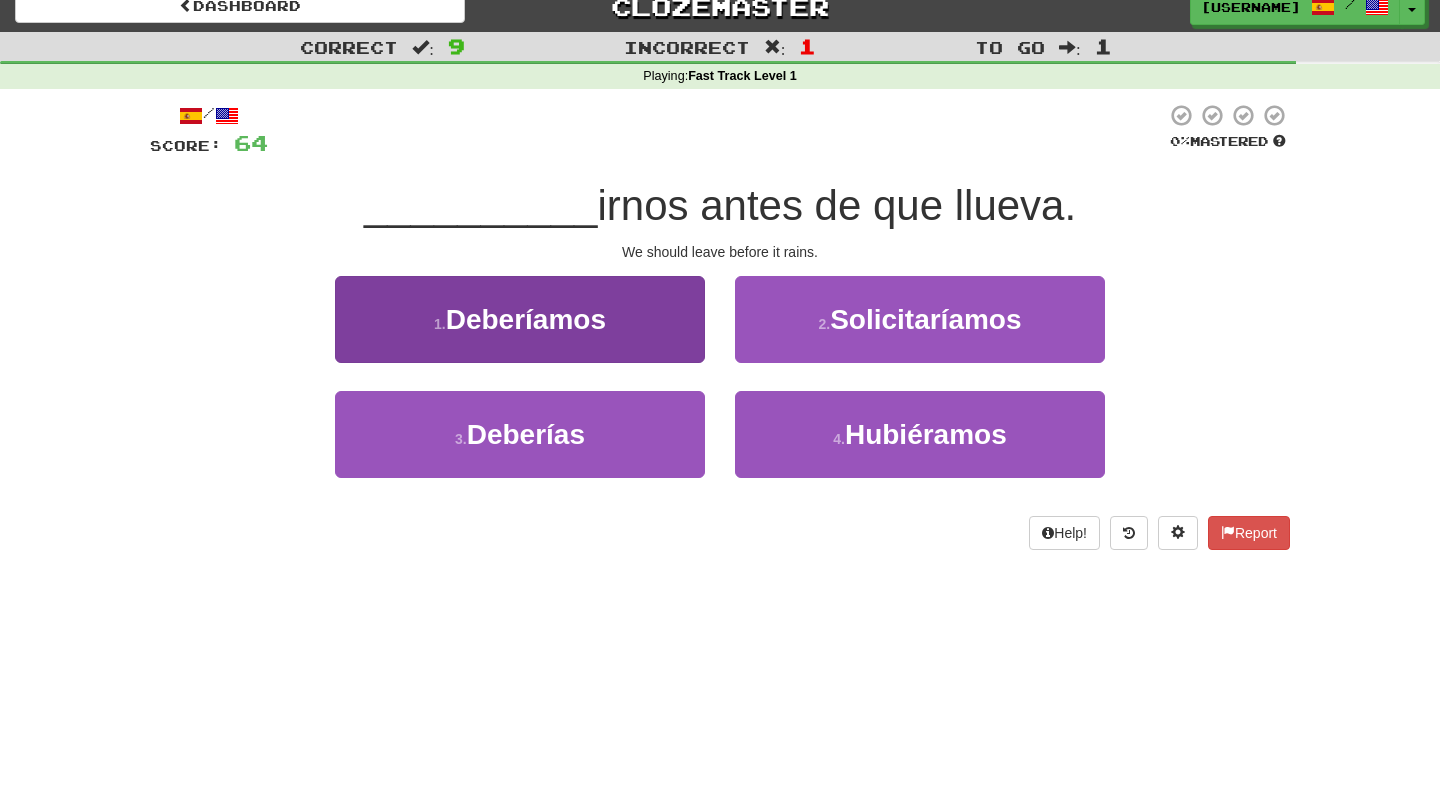 click on "1 .  Deberíamos" at bounding box center [520, 319] 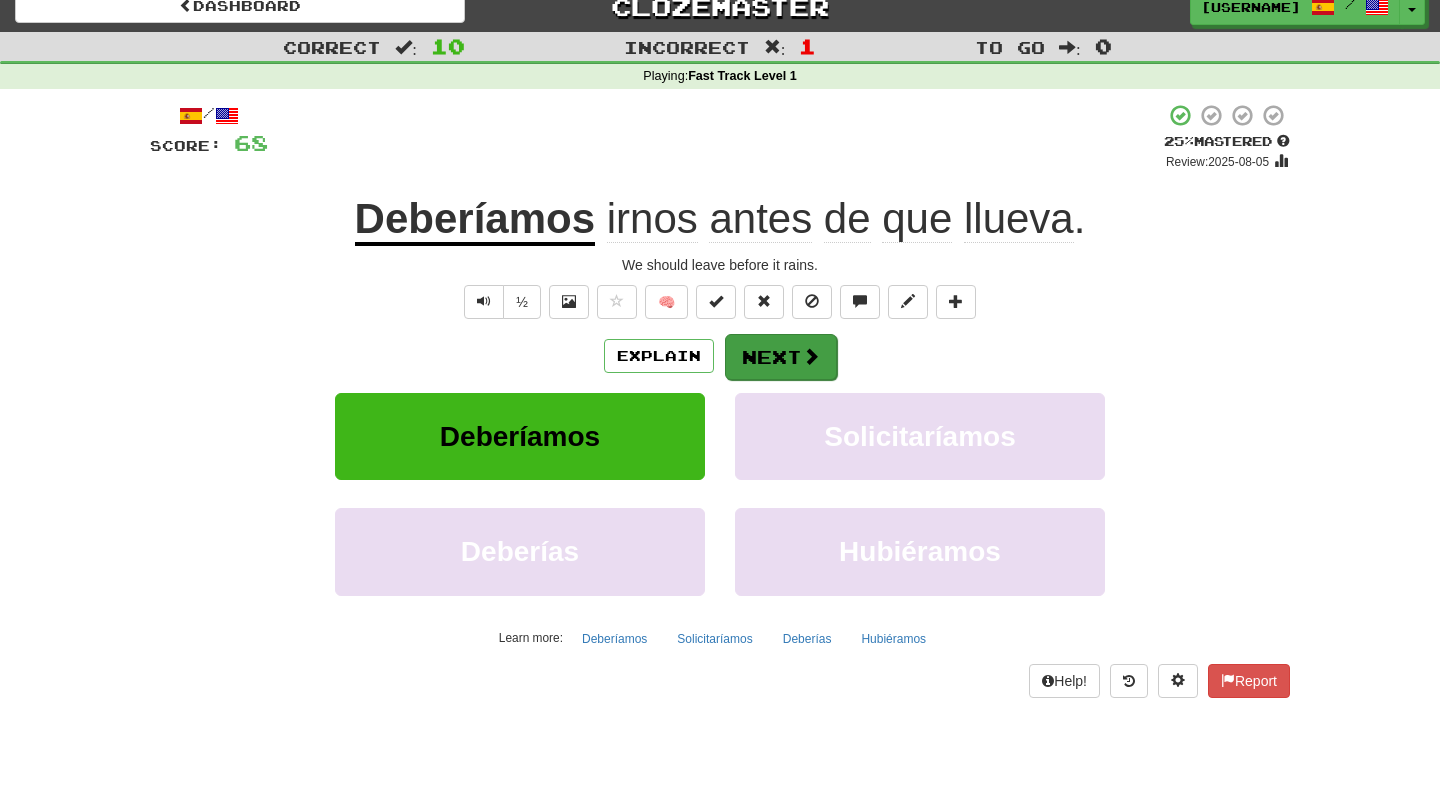 click on "Next" at bounding box center [781, 357] 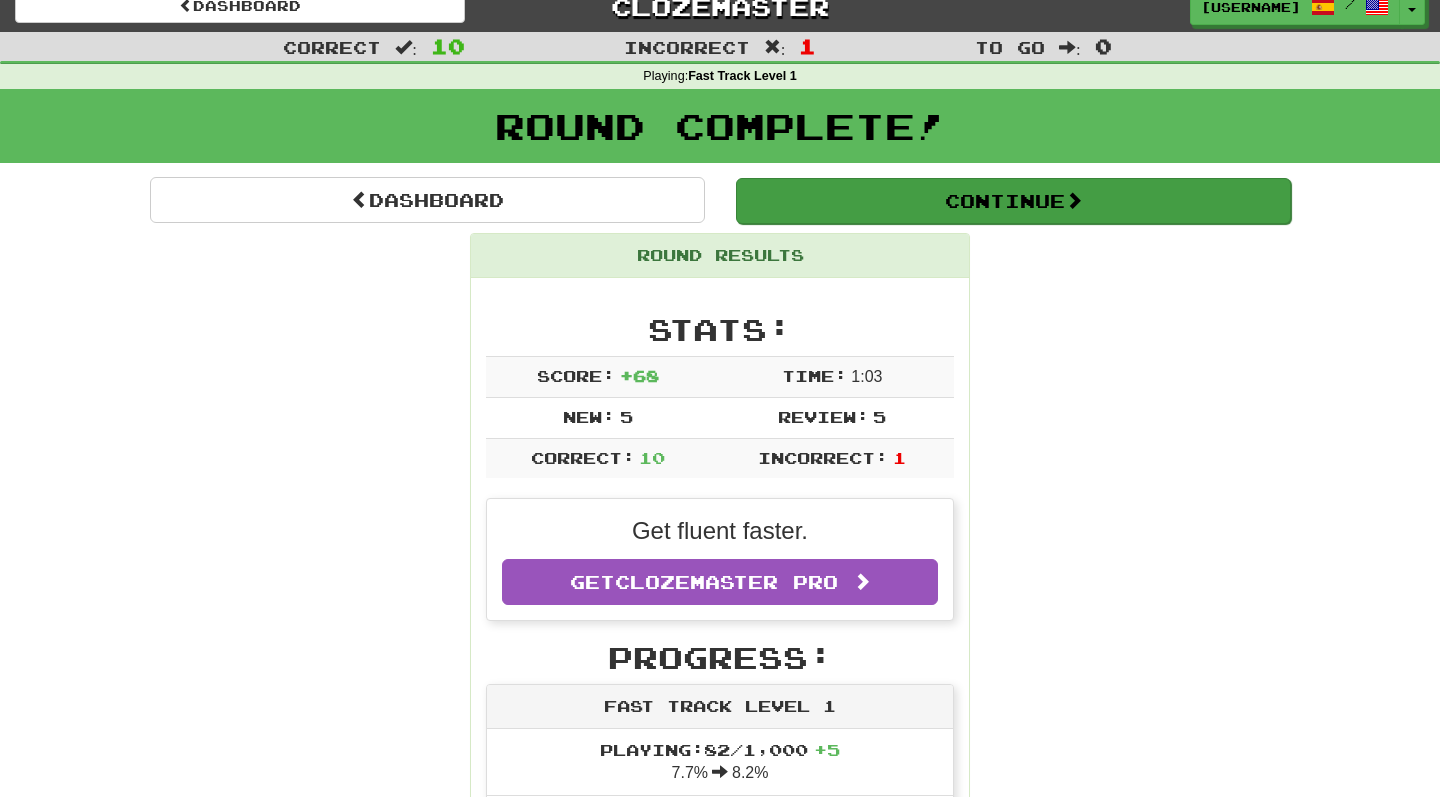 click on "Continue" at bounding box center [1013, 201] 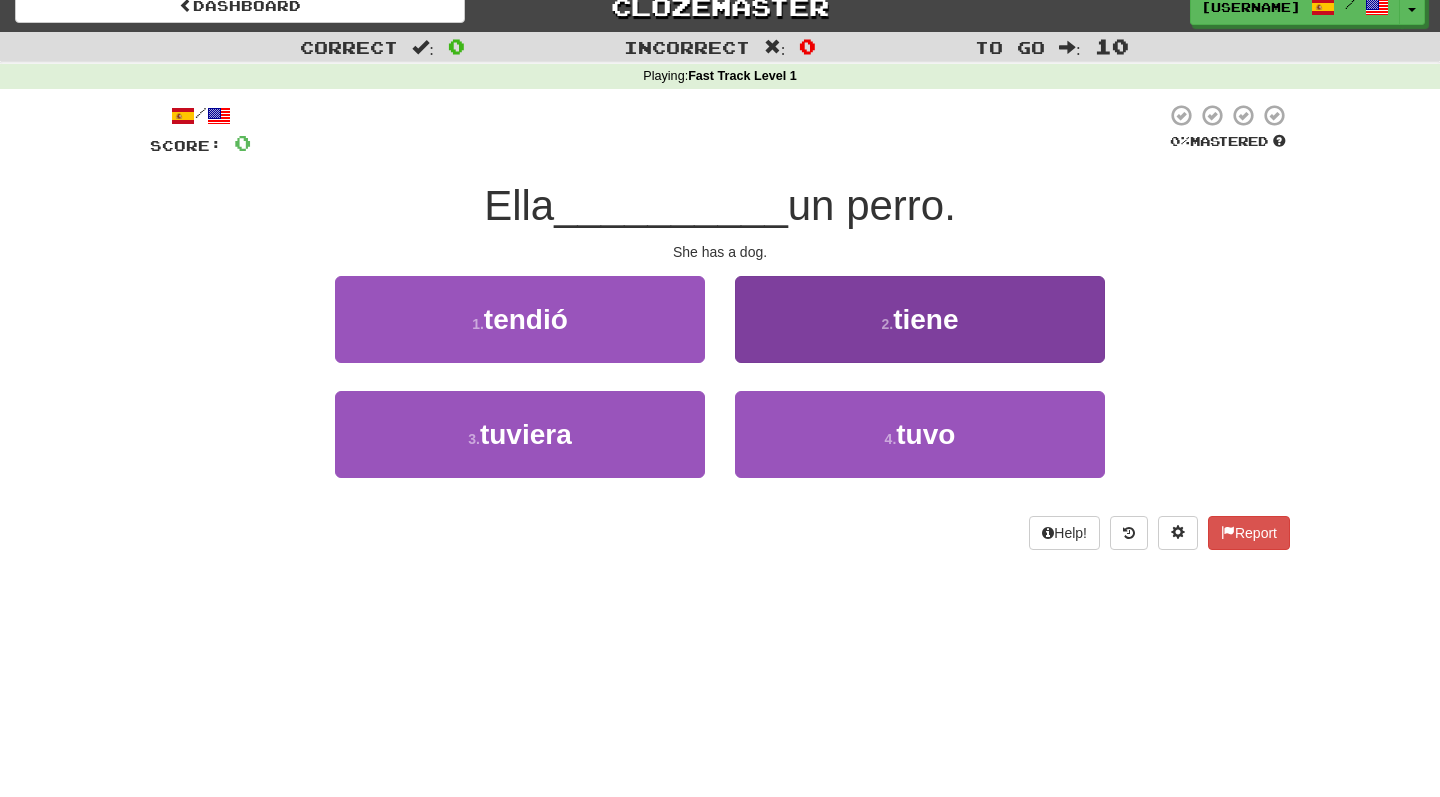 click on "2 .  tiene" at bounding box center (920, 319) 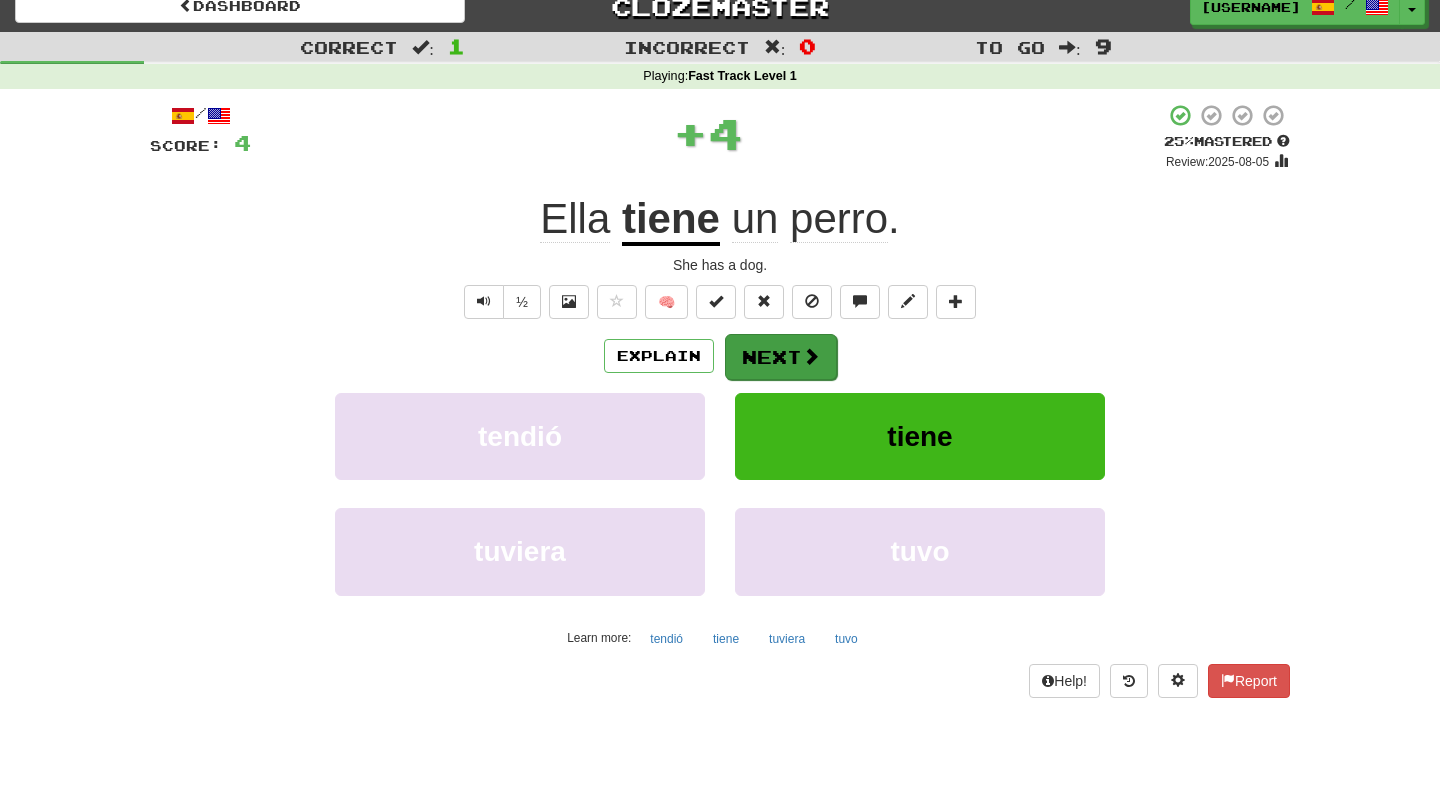 click at bounding box center [811, 356] 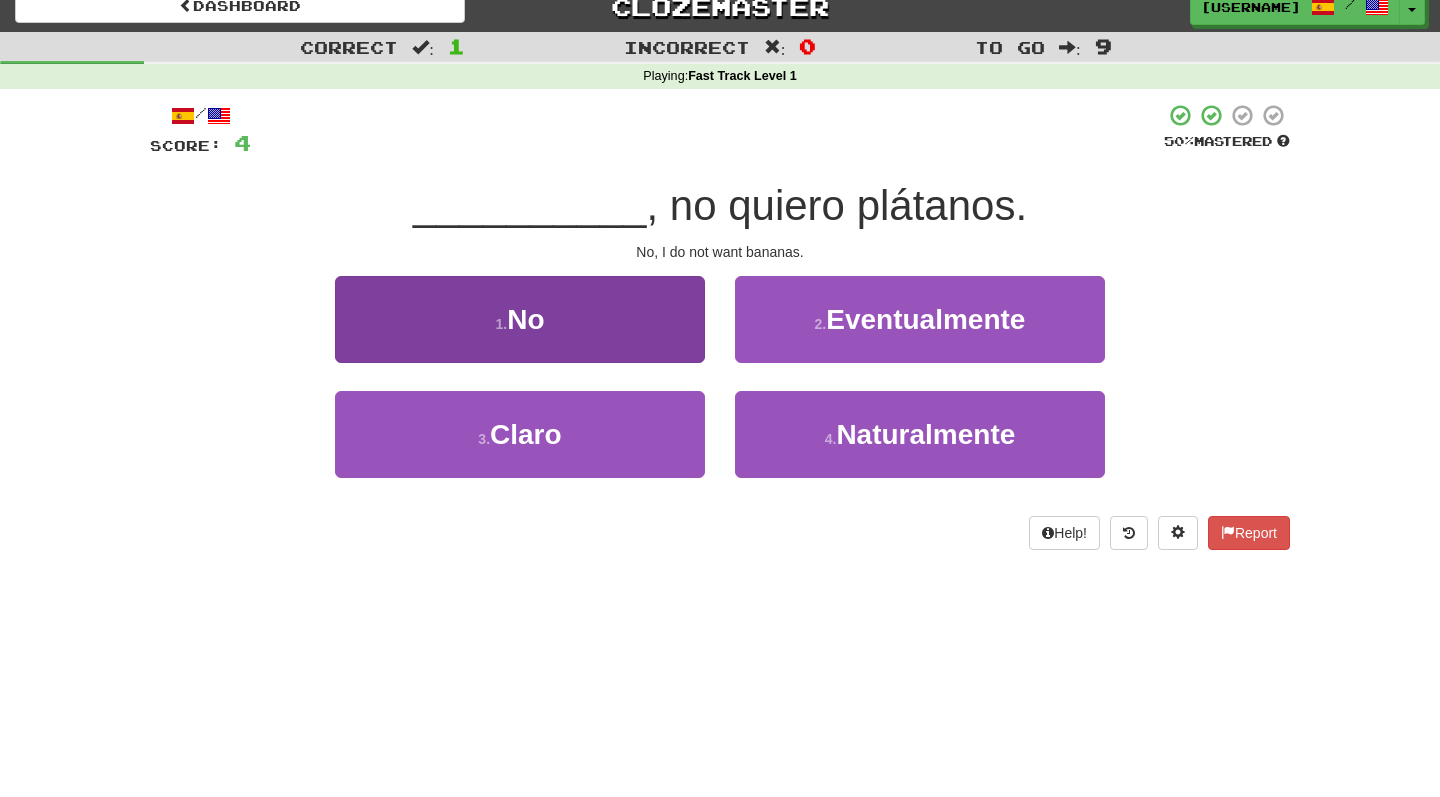 click on "1 .  No" at bounding box center [520, 319] 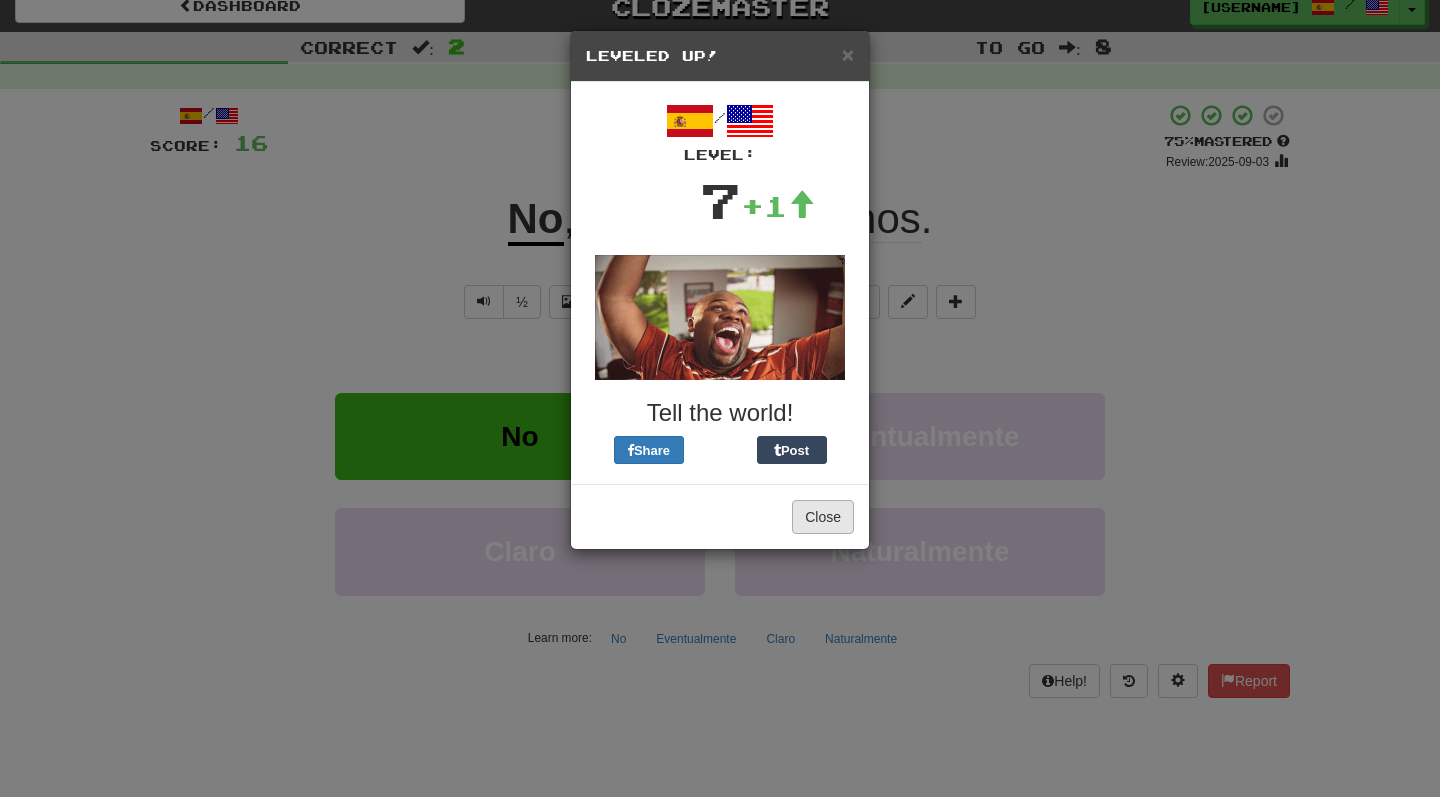 click on "Close" at bounding box center [823, 517] 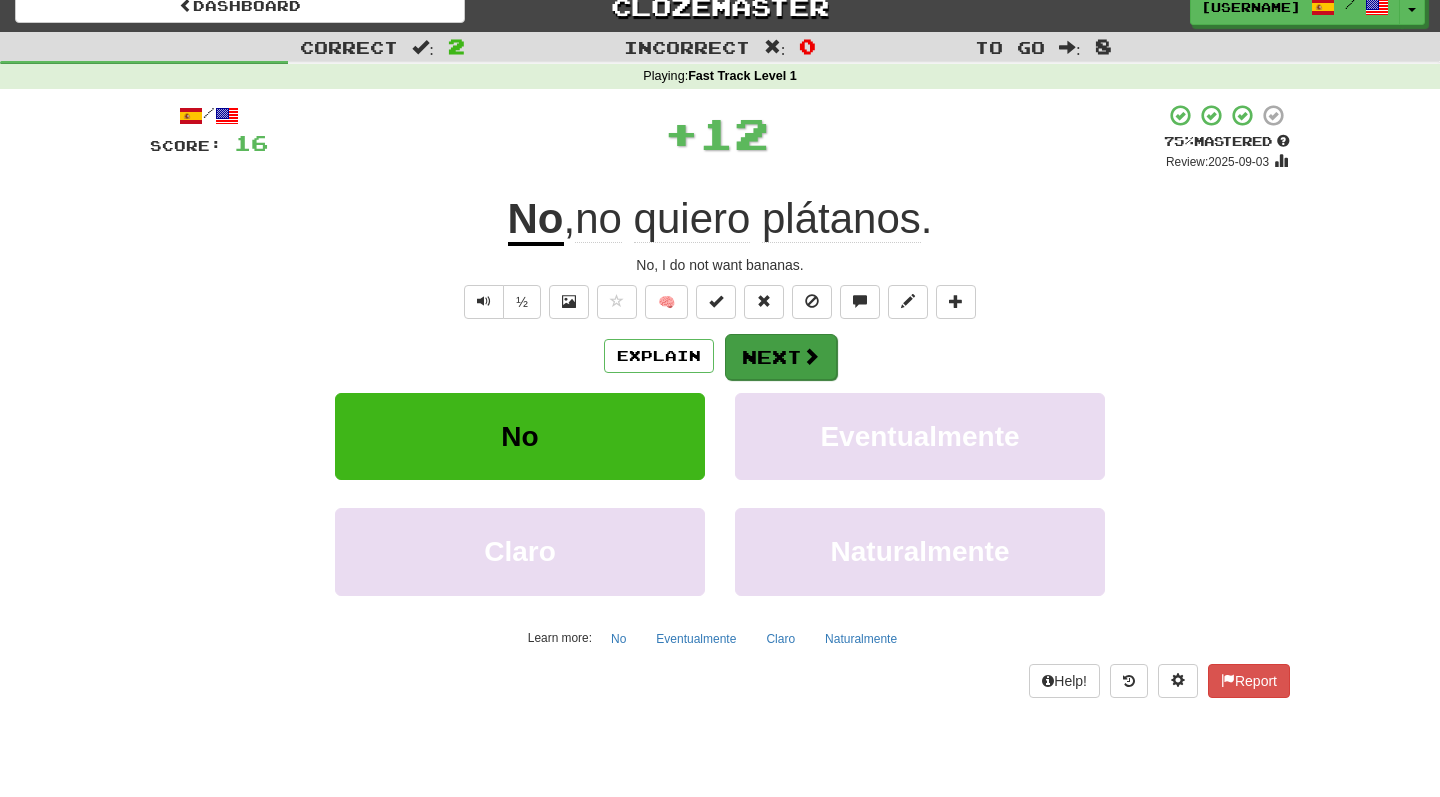 click on "Next" at bounding box center (781, 357) 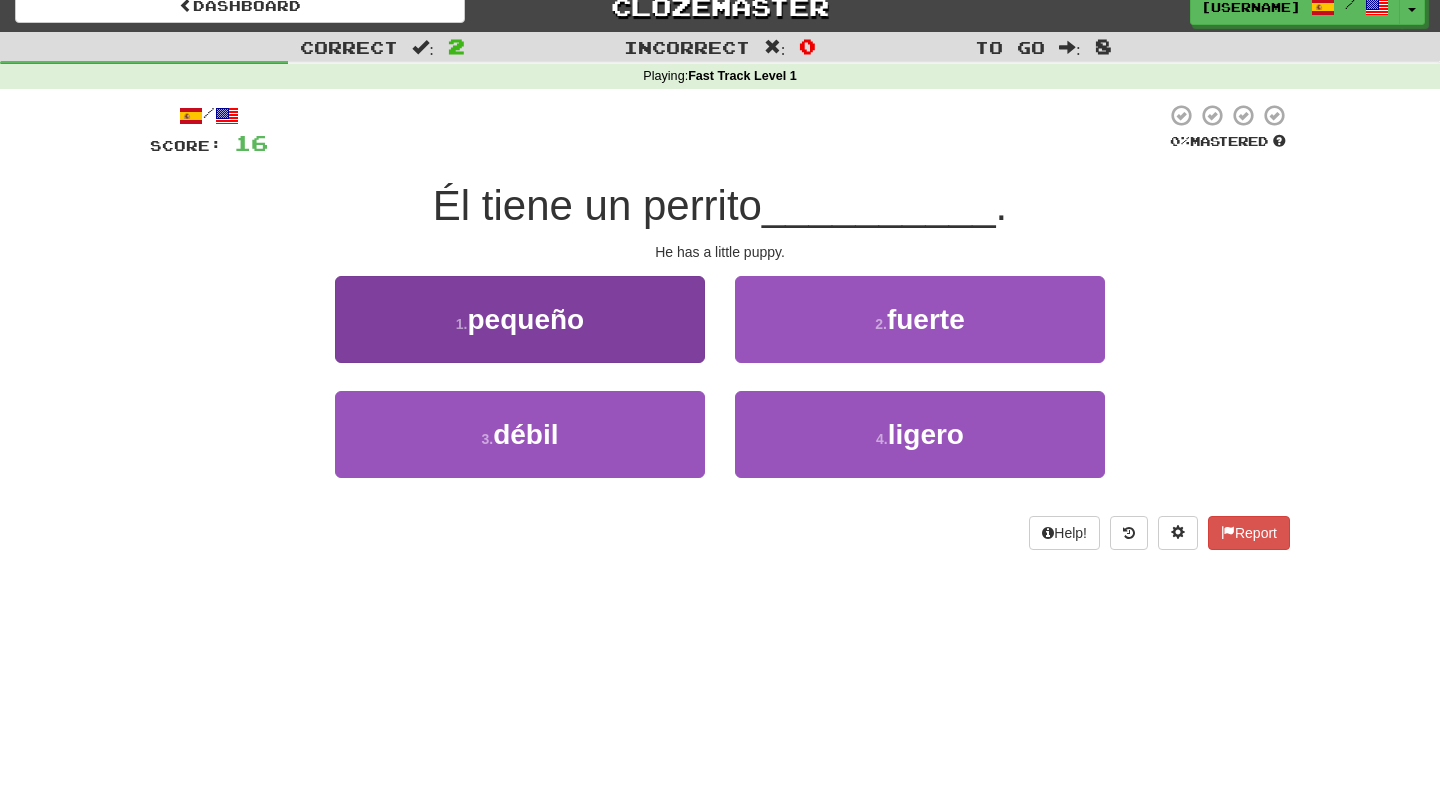 click on "1 .  pequeño" at bounding box center (520, 319) 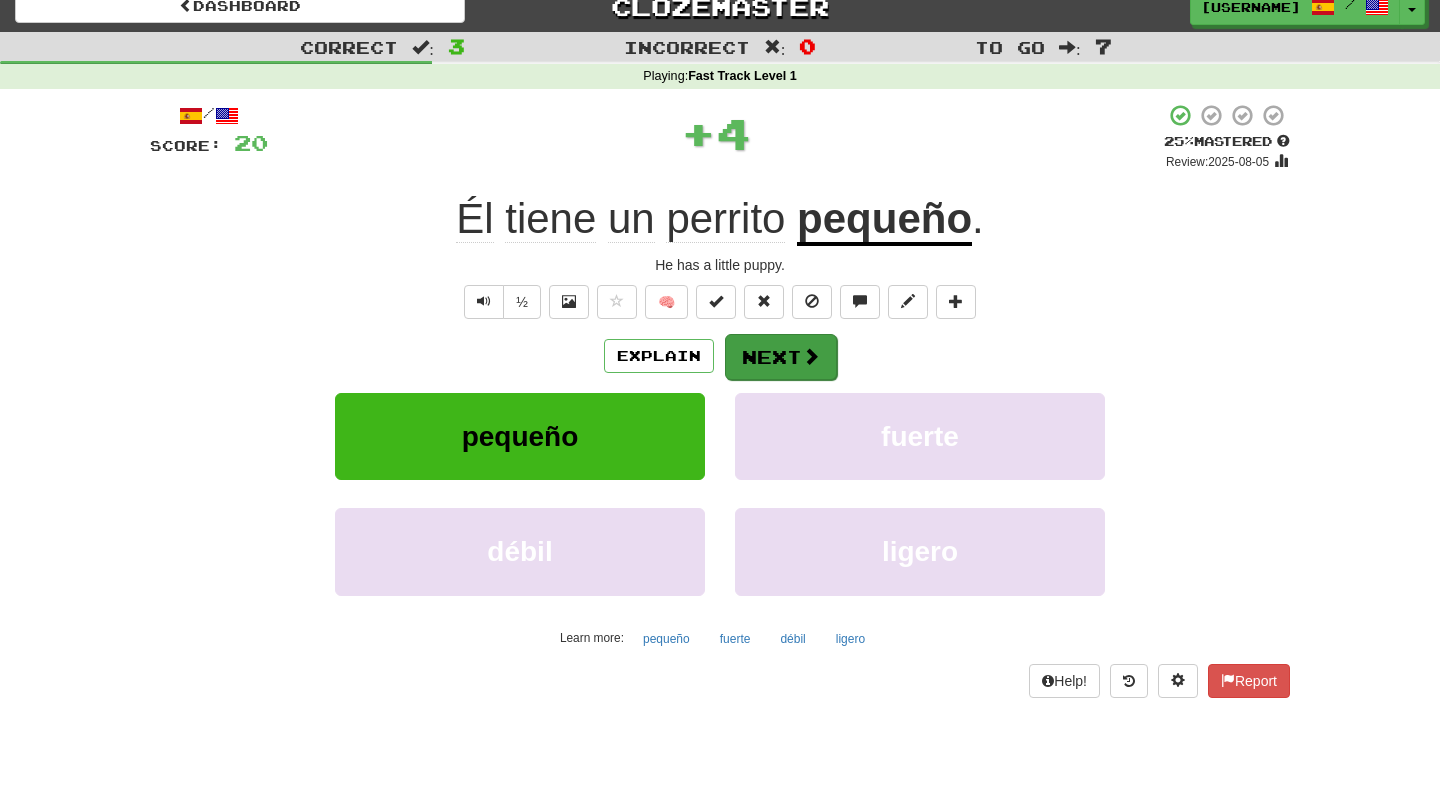 click on "Next" at bounding box center [781, 357] 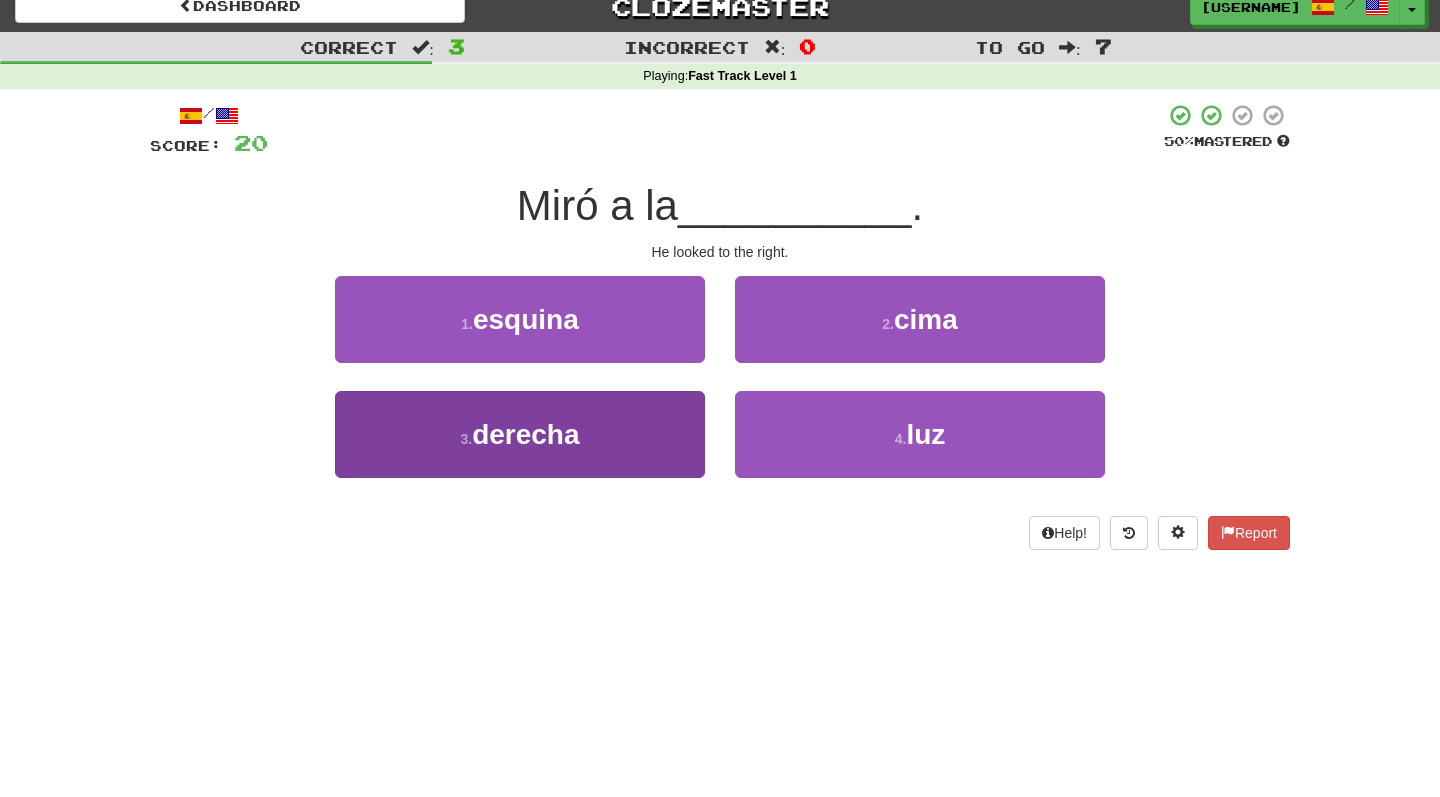click on "3 .  derecha" at bounding box center [520, 434] 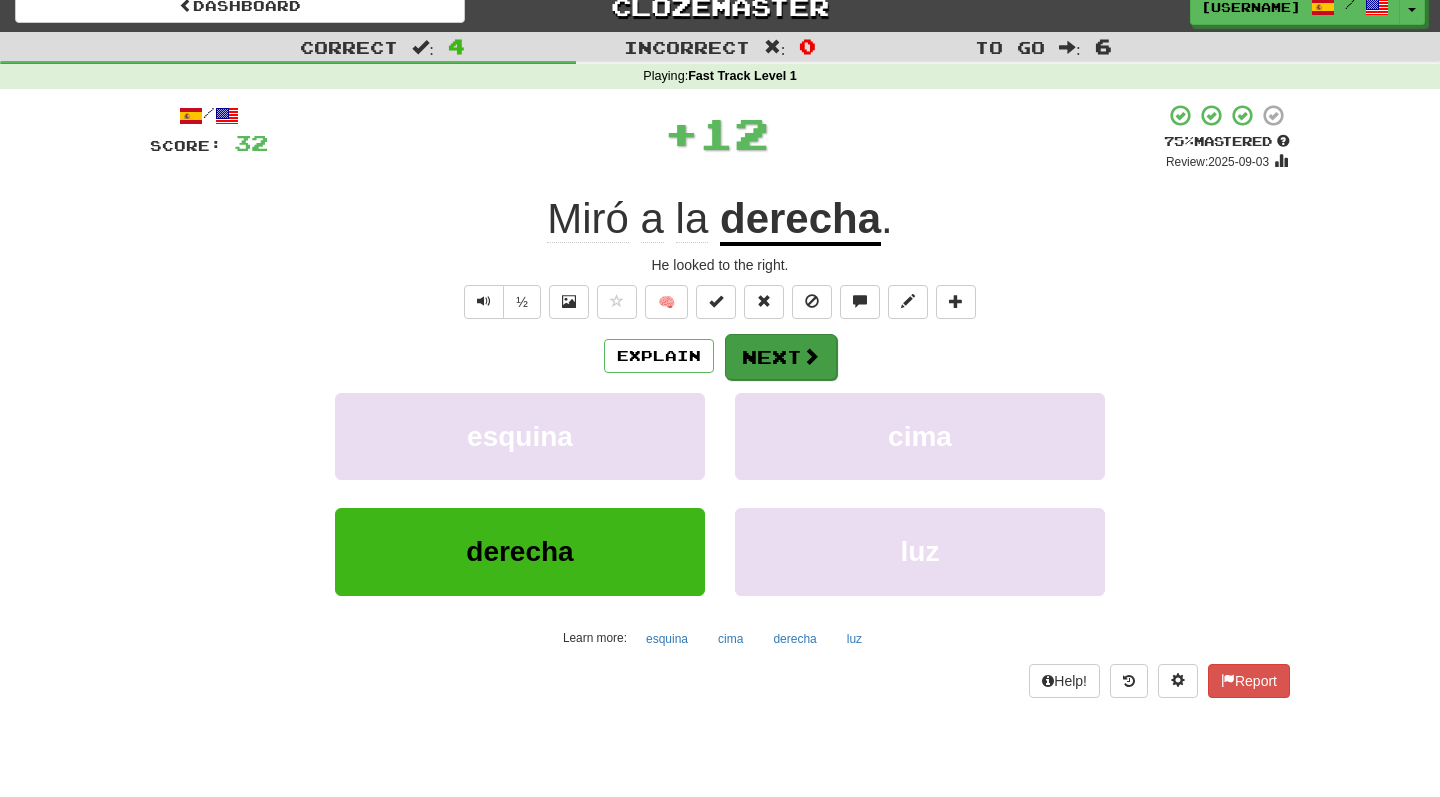 click on "Next" at bounding box center (781, 357) 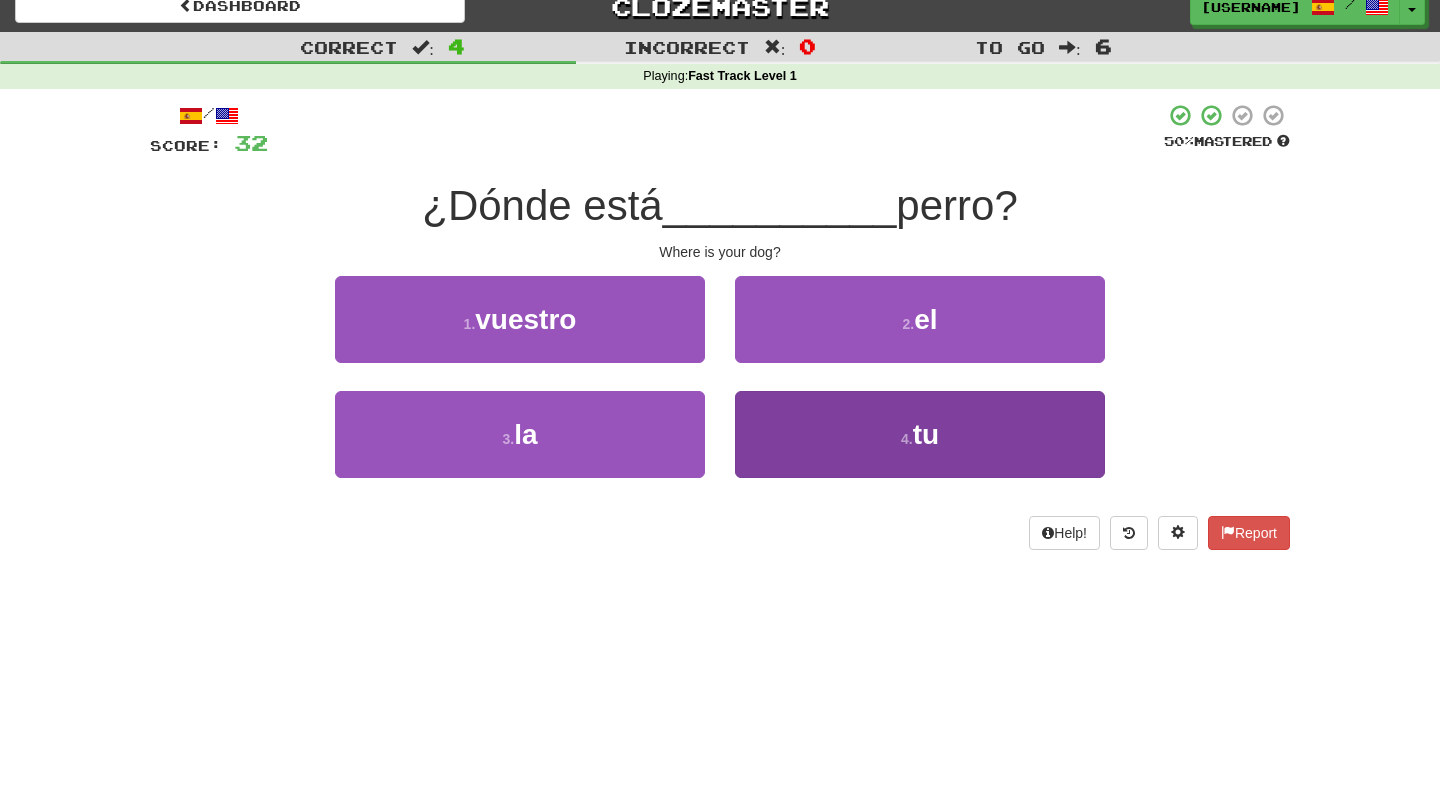 click on "4 .  tu" at bounding box center (920, 434) 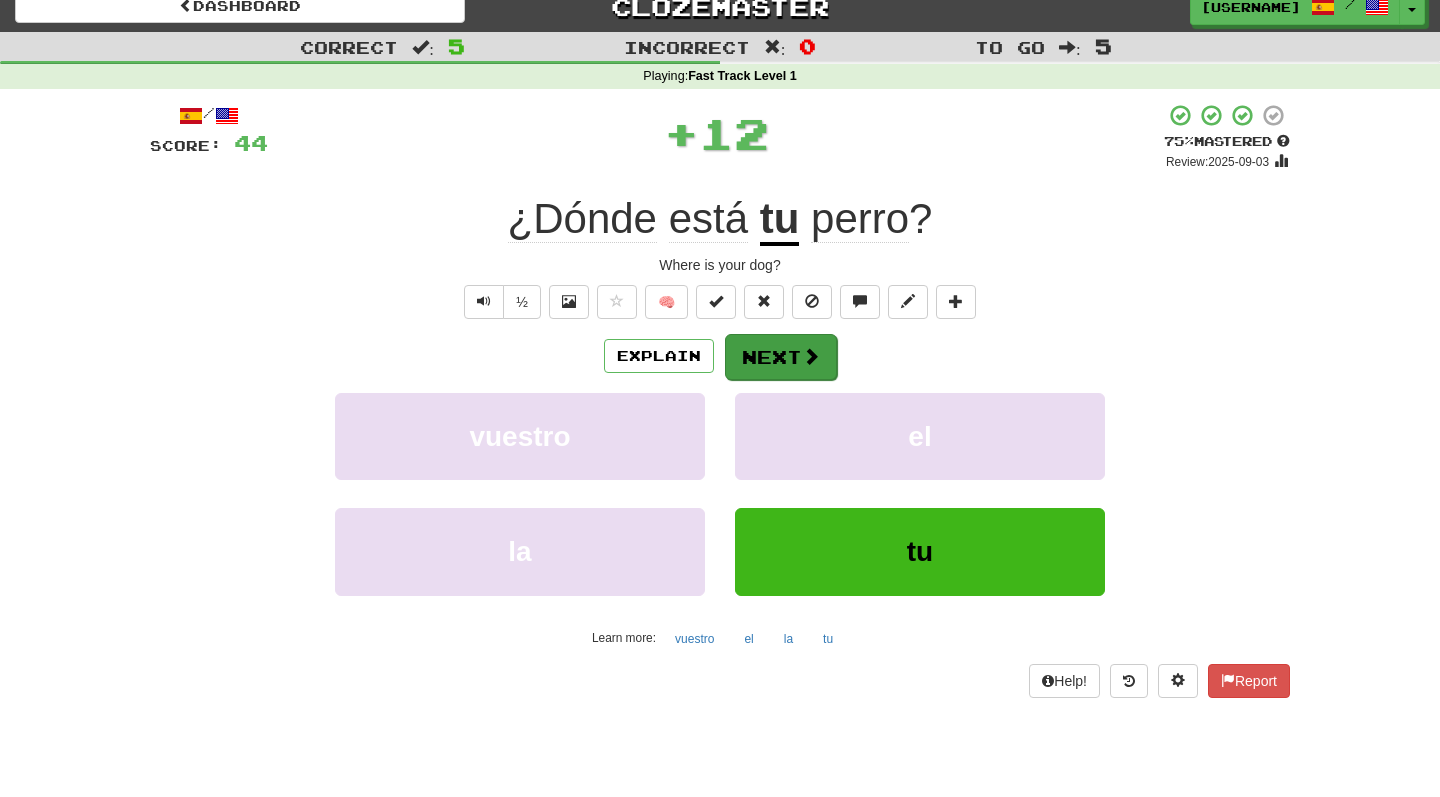 click on "Next" at bounding box center [781, 357] 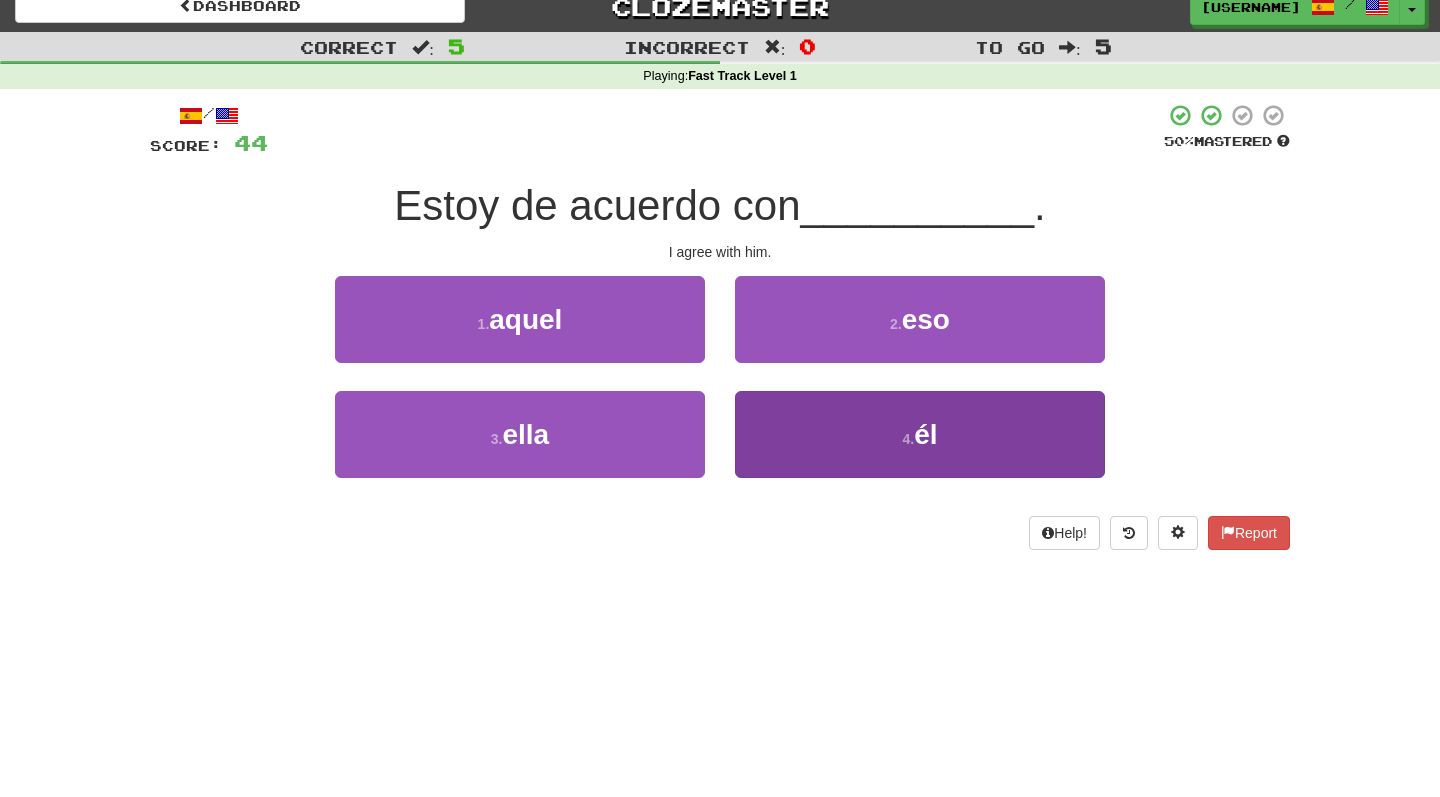 click on "4 .  él" at bounding box center [920, 434] 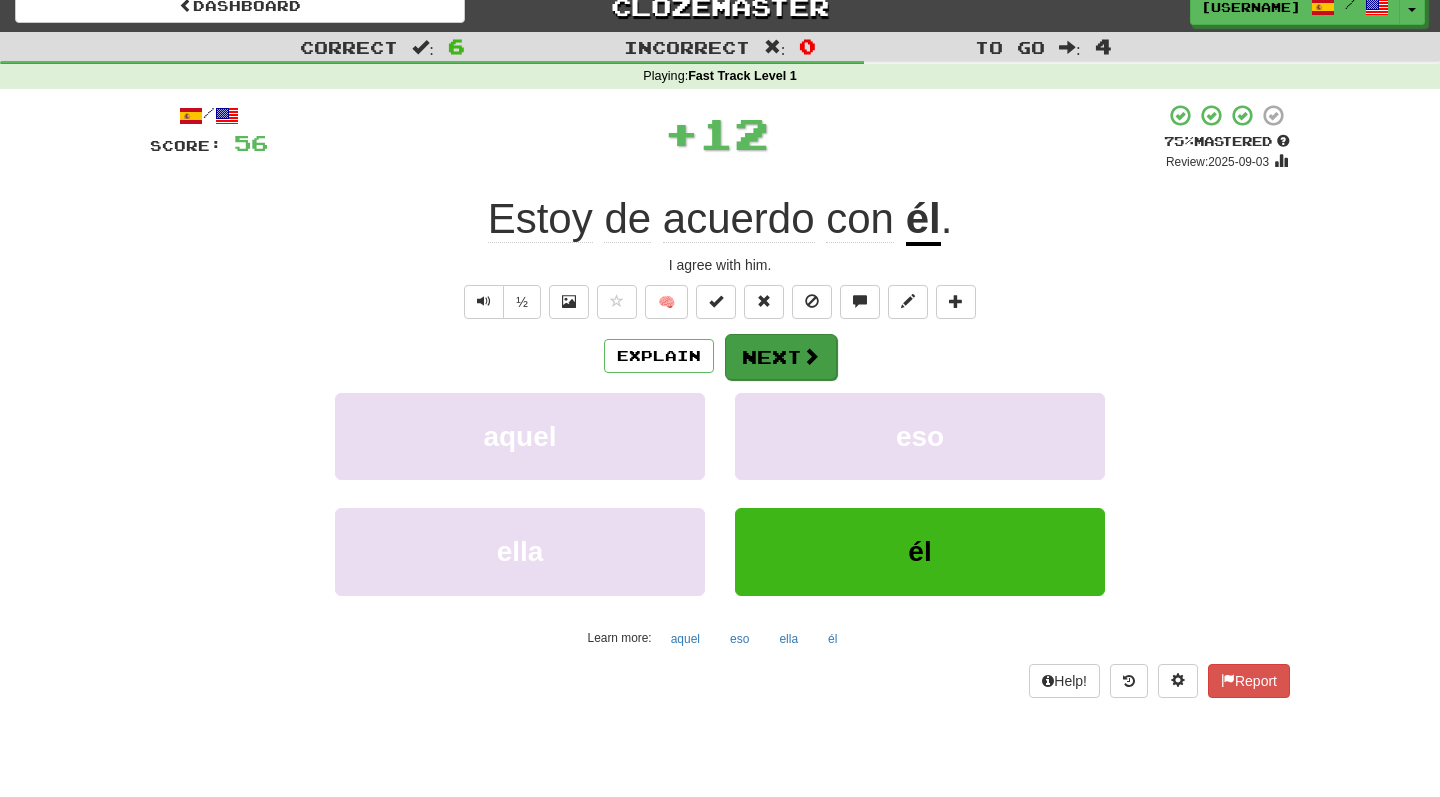 click on "Next" at bounding box center (781, 357) 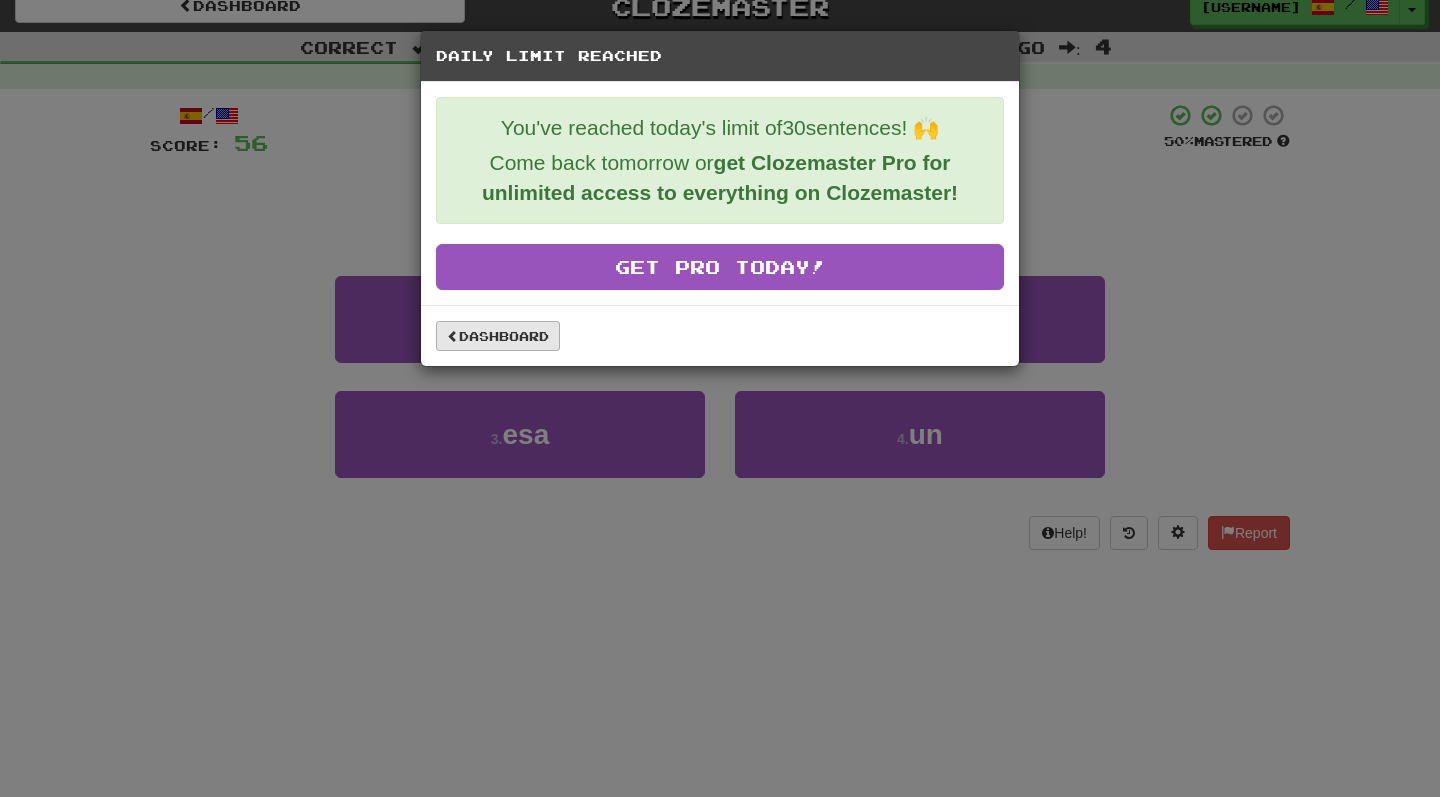 click on "Dashboard" at bounding box center (498, 336) 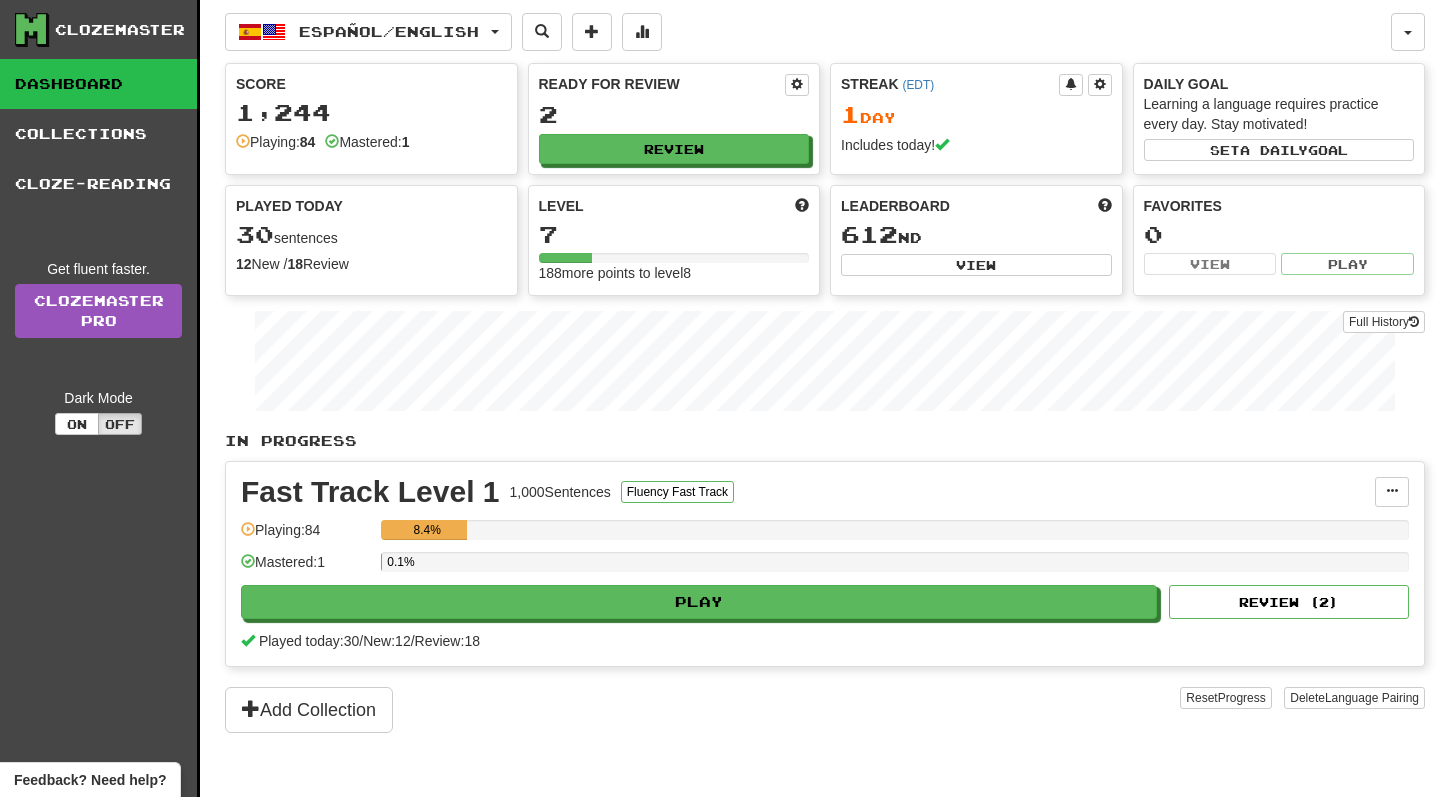 scroll, scrollTop: 0, scrollLeft: 0, axis: both 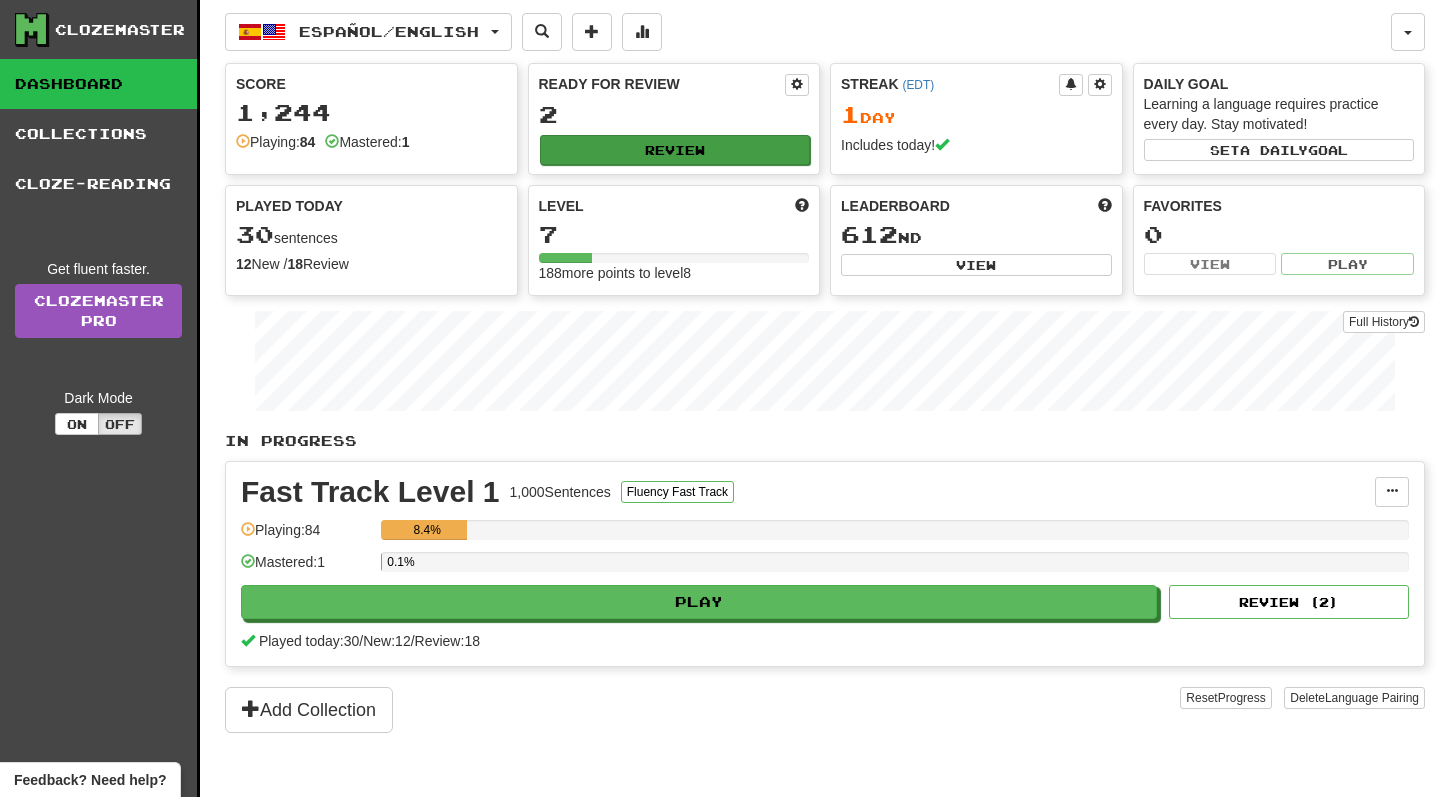 click on "Review" at bounding box center (675, 150) 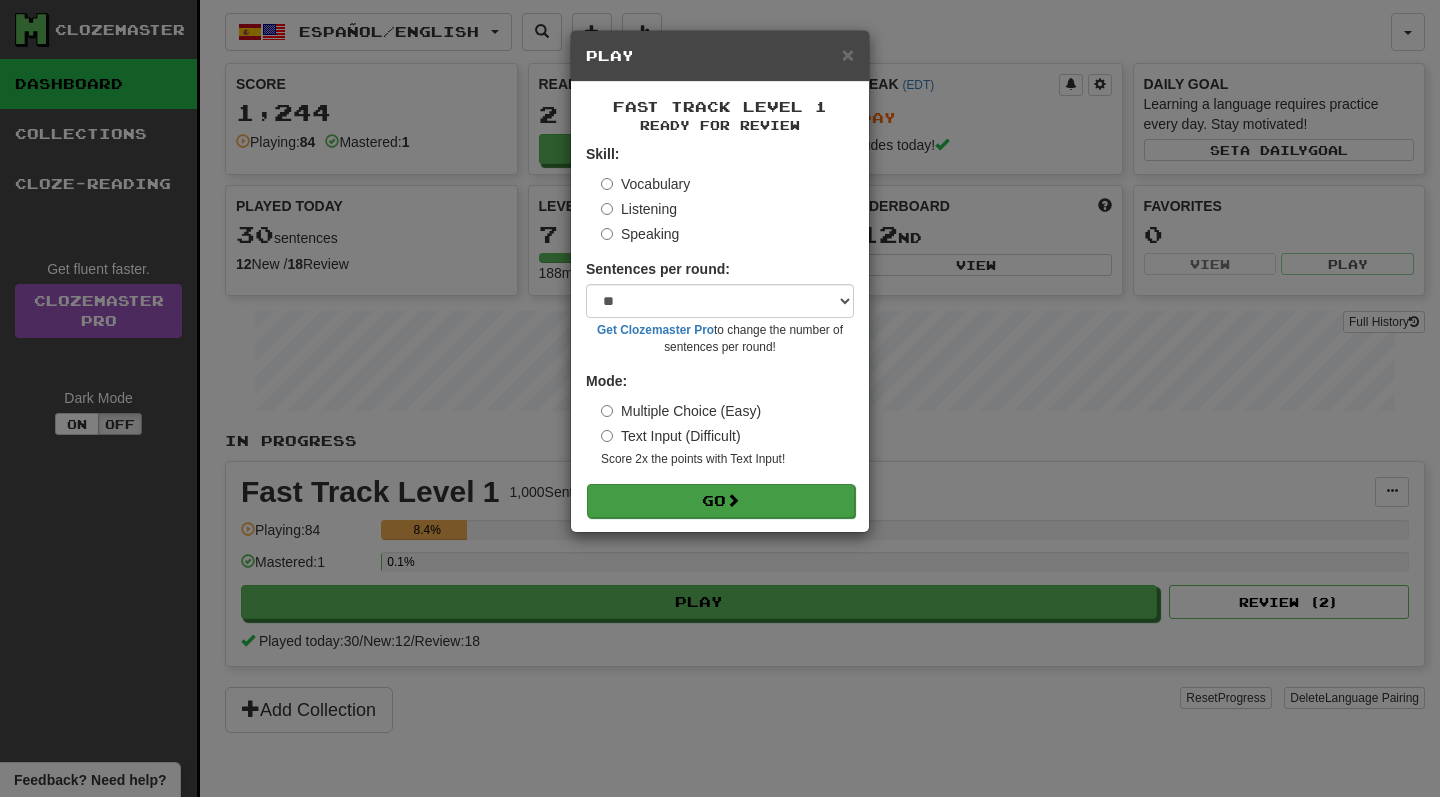 click on "Go" at bounding box center (721, 501) 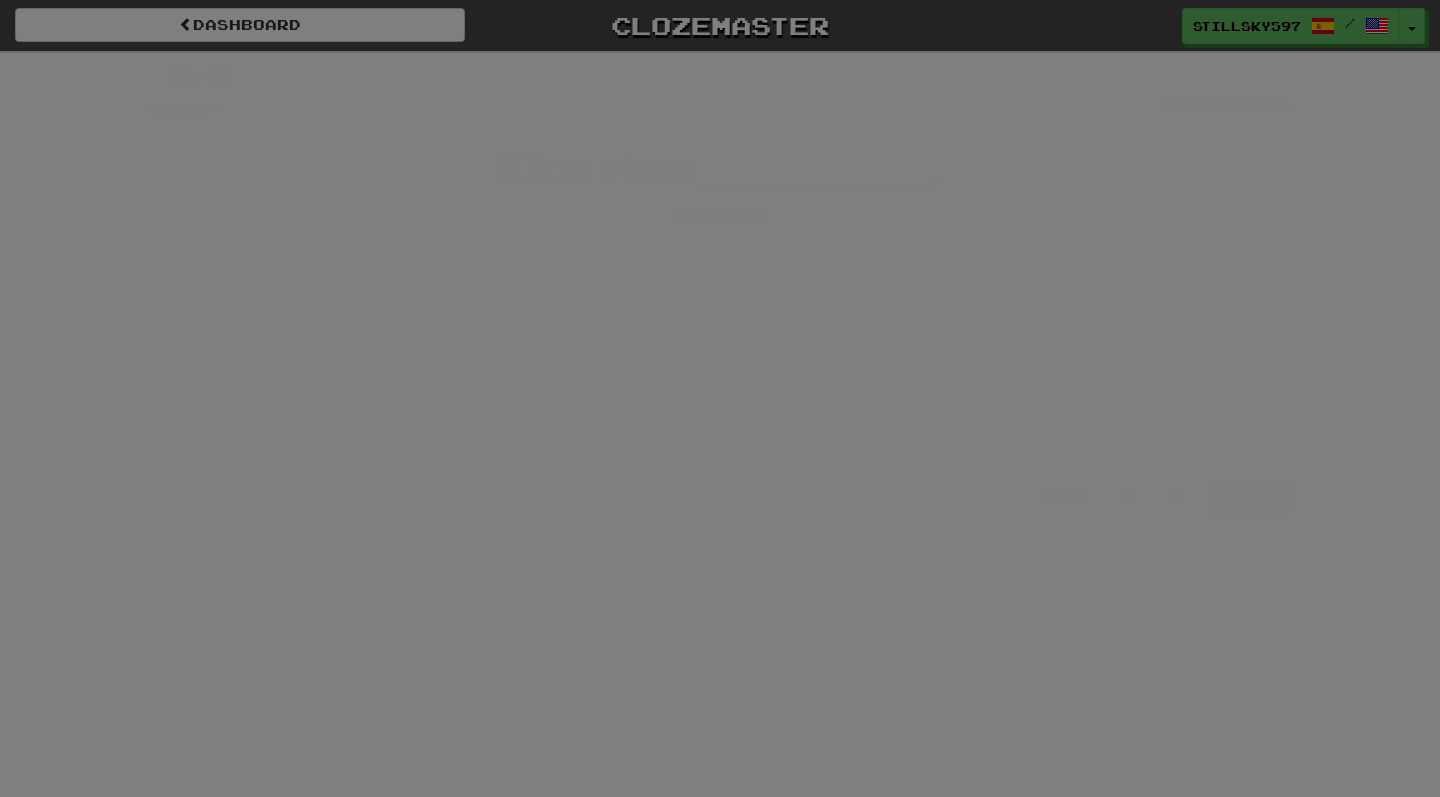 scroll, scrollTop: 0, scrollLeft: 0, axis: both 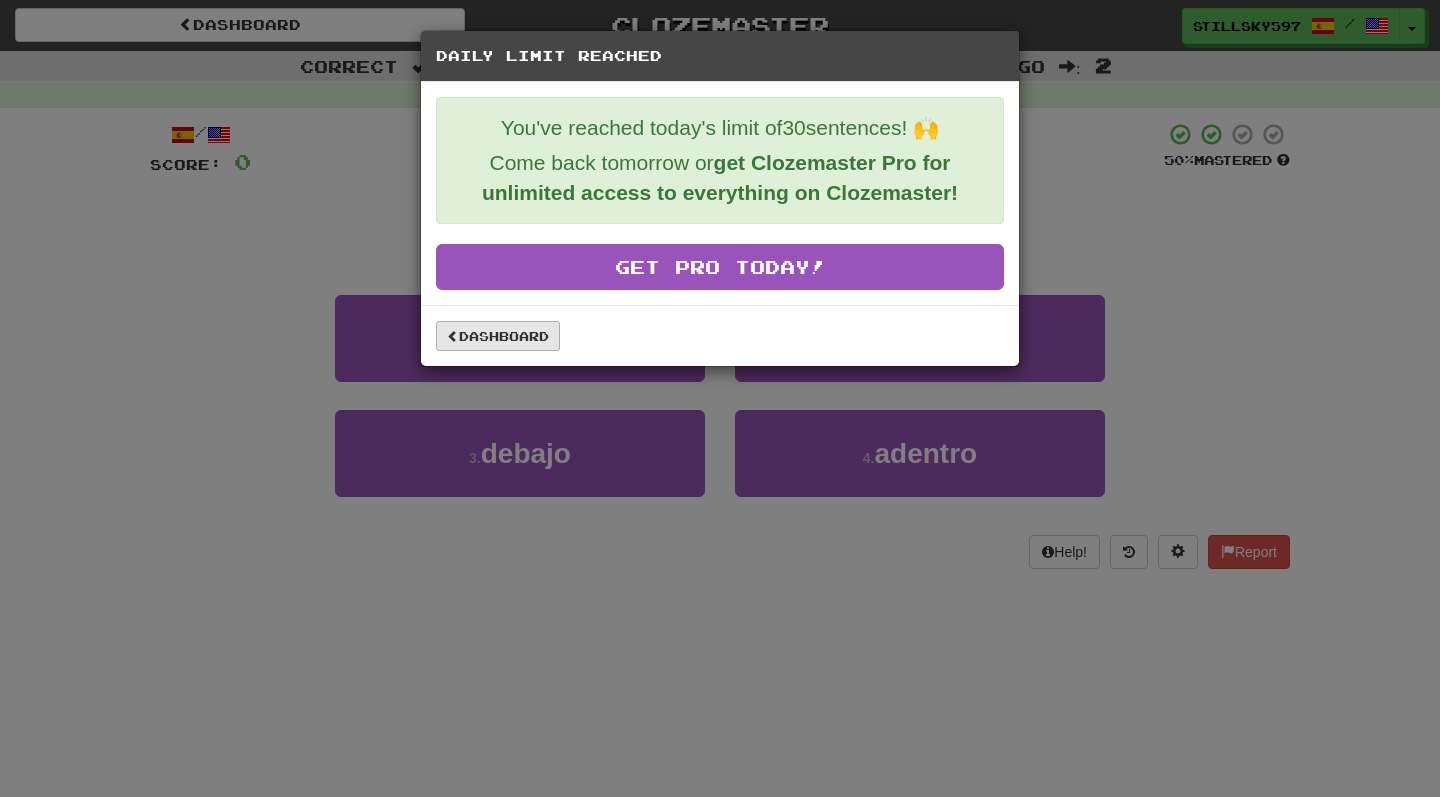 click on "Dashboard" at bounding box center (498, 336) 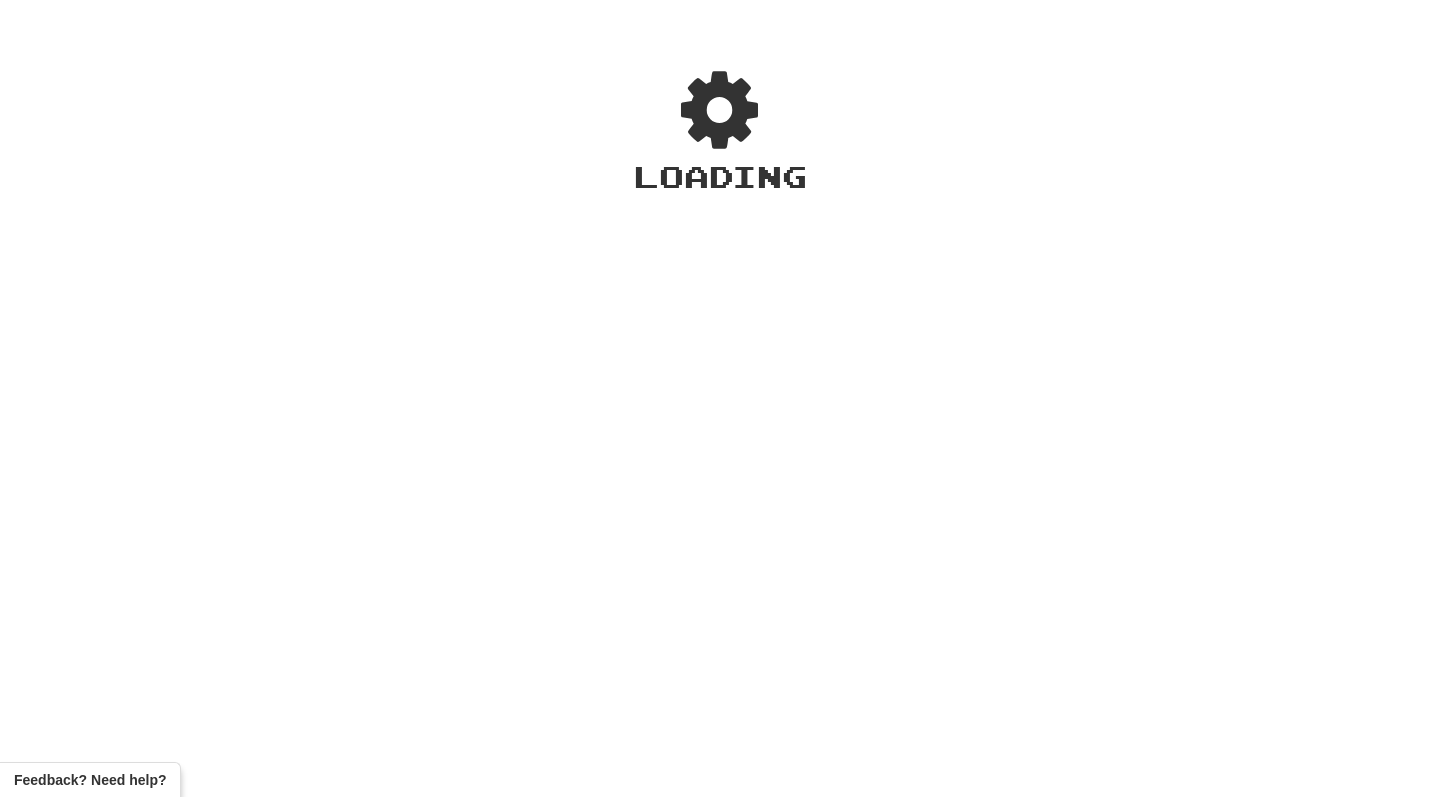 scroll, scrollTop: 0, scrollLeft: 0, axis: both 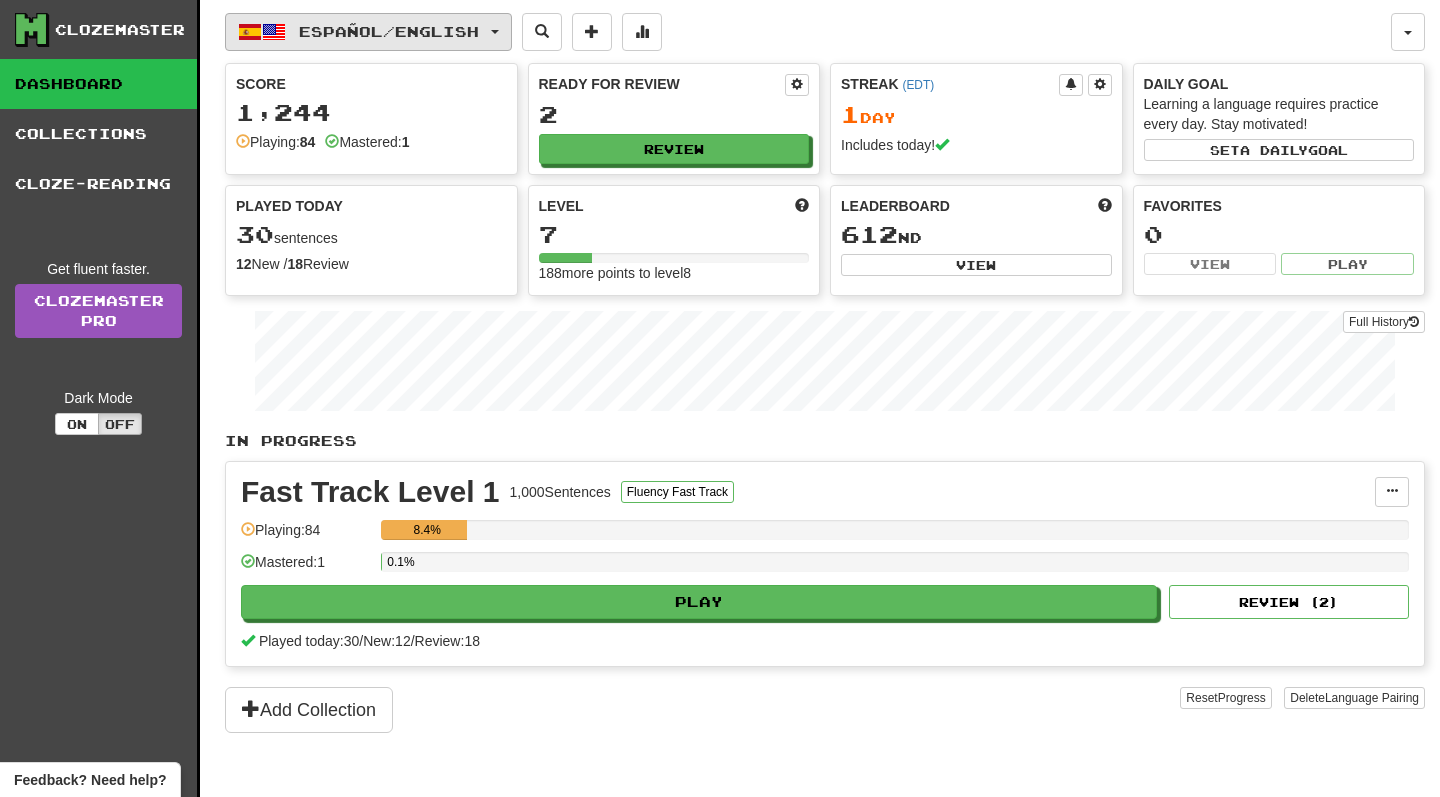 click on "Español  /  English" at bounding box center [368, 32] 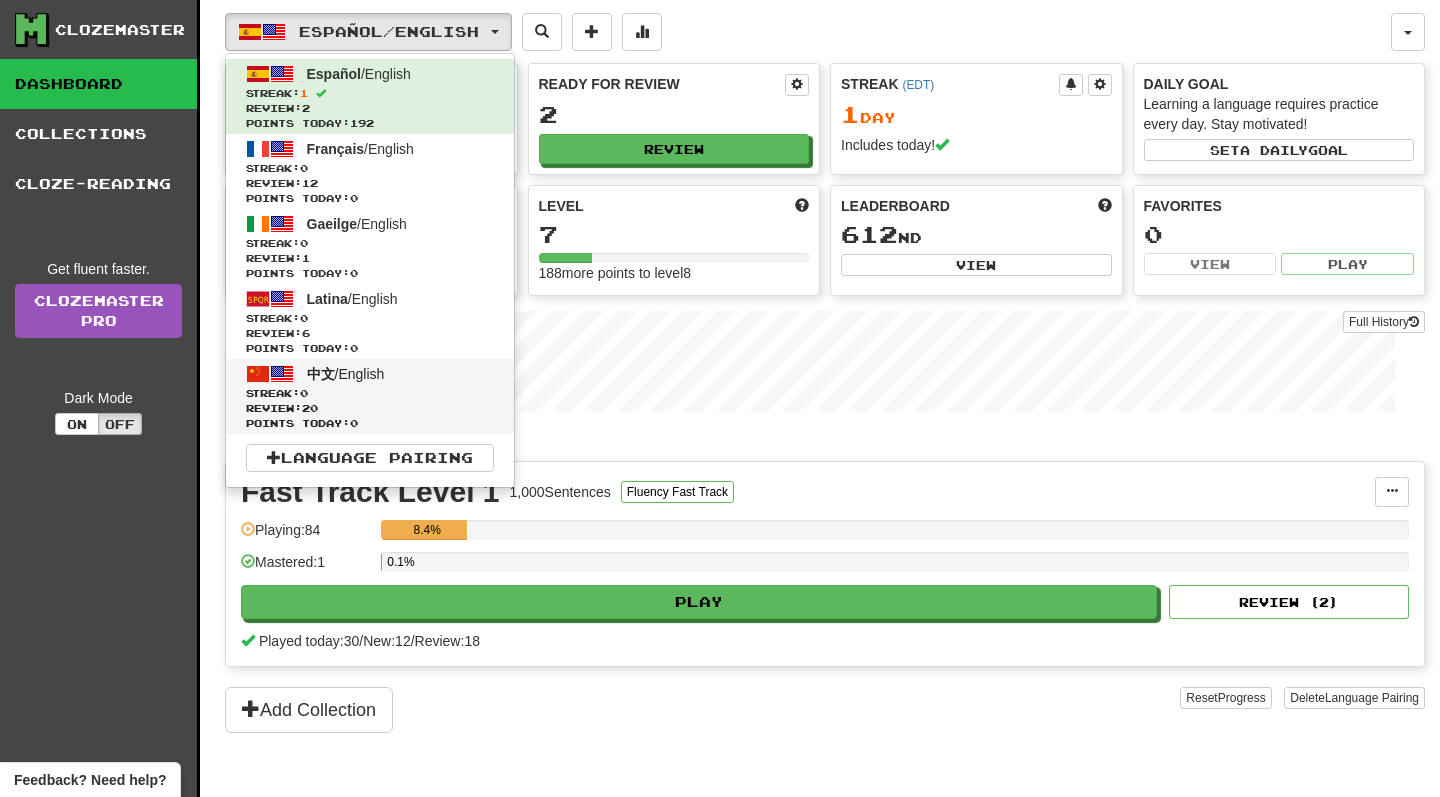 click on "Review:  20" at bounding box center [370, 408] 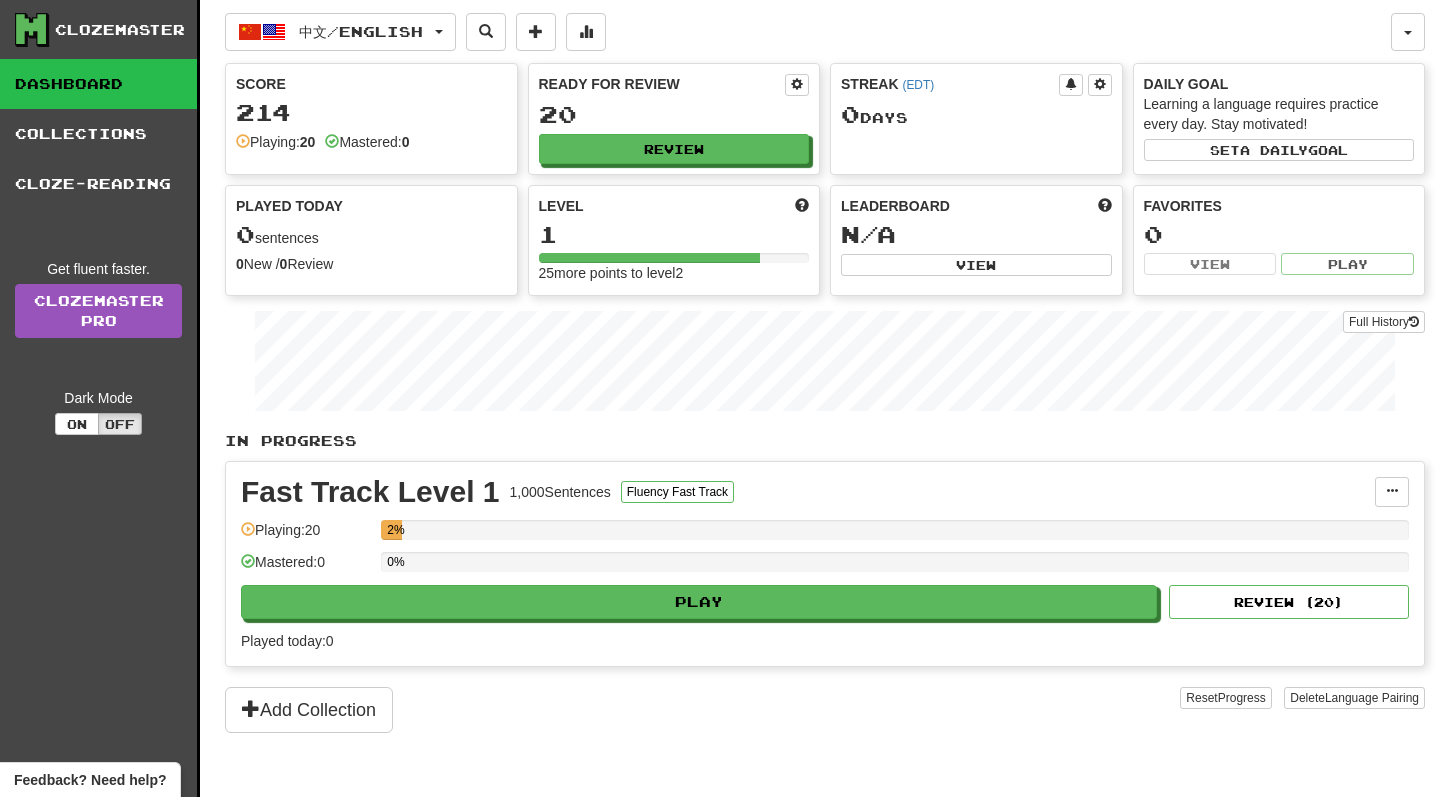 scroll, scrollTop: 0, scrollLeft: 0, axis: both 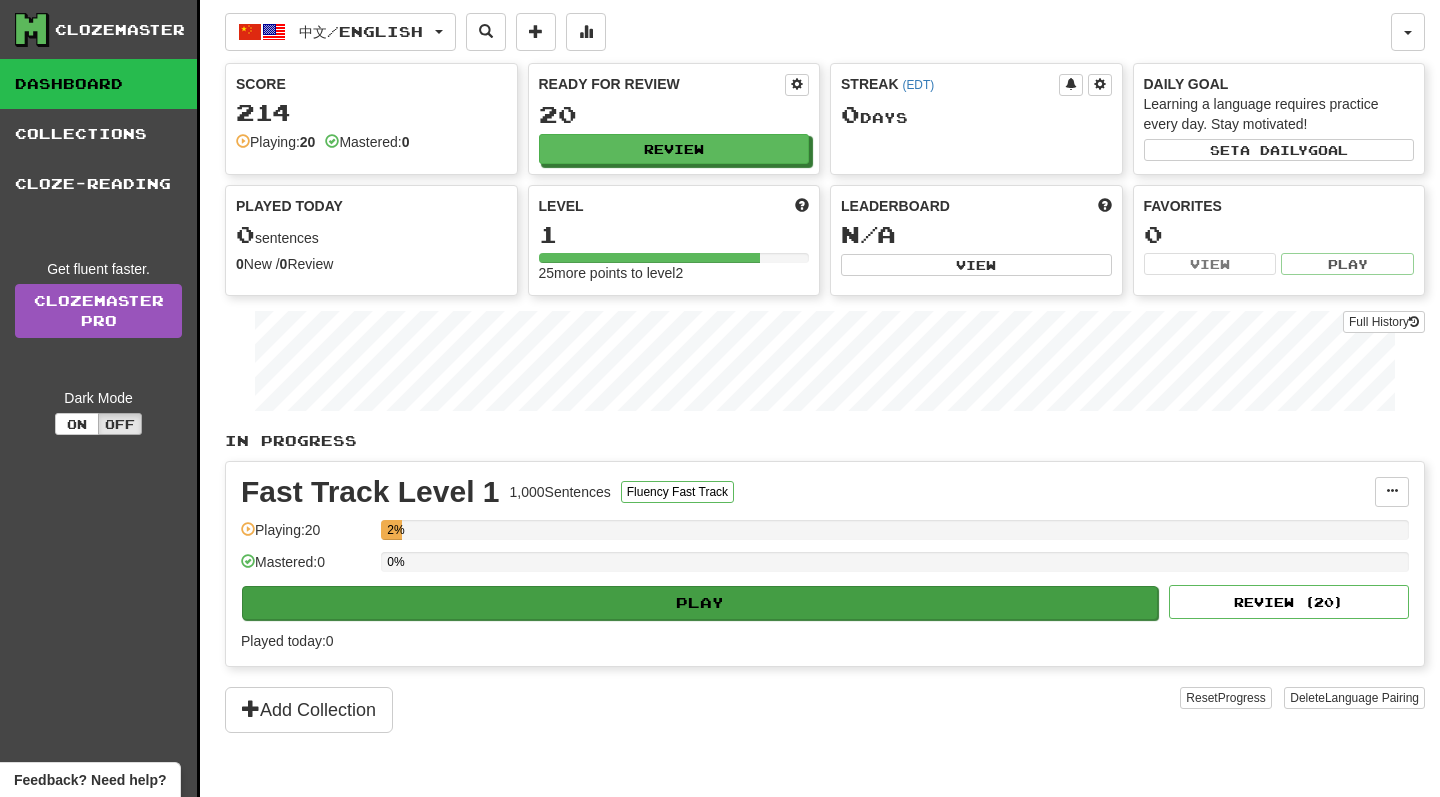 click on "Play" at bounding box center (700, 603) 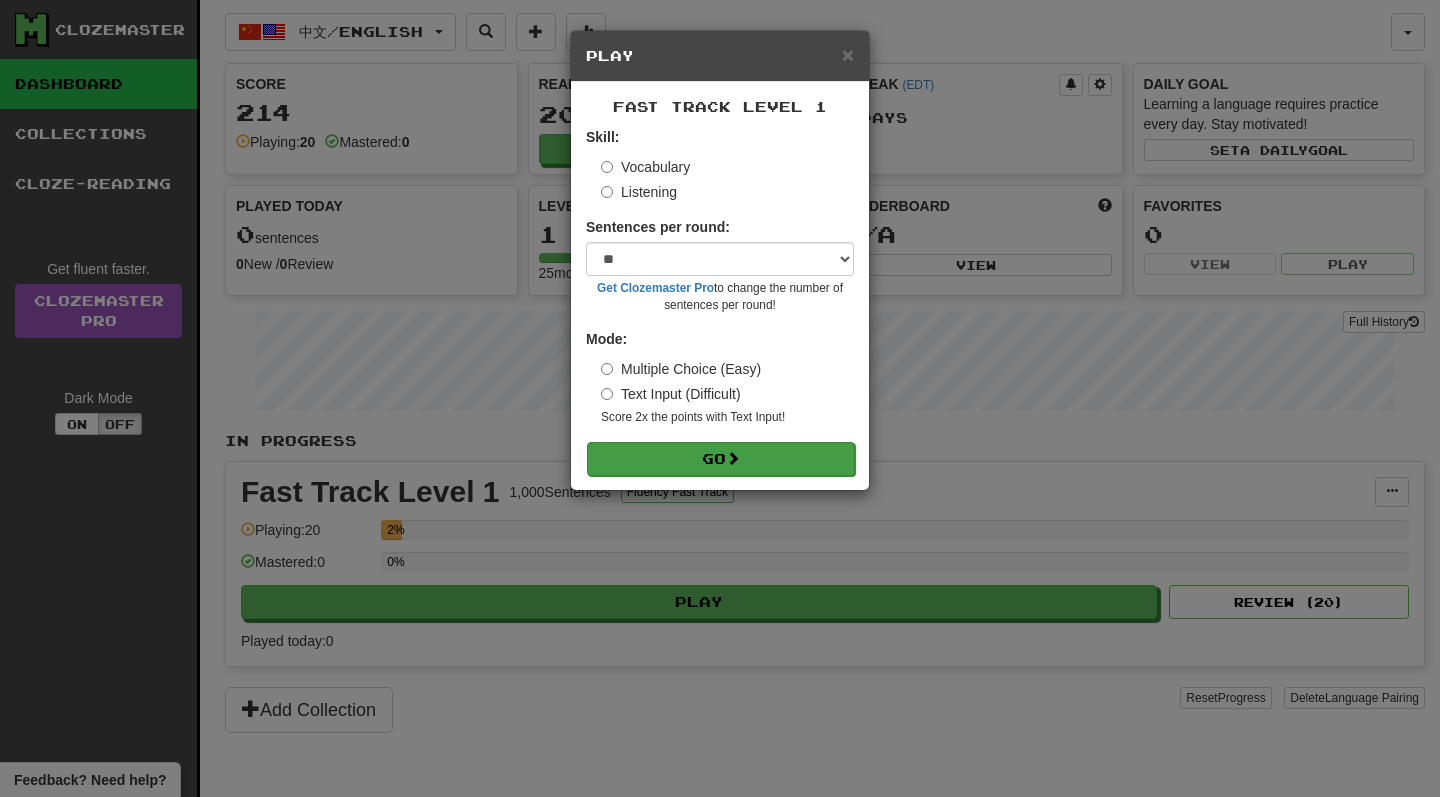 click on "Go" at bounding box center [721, 459] 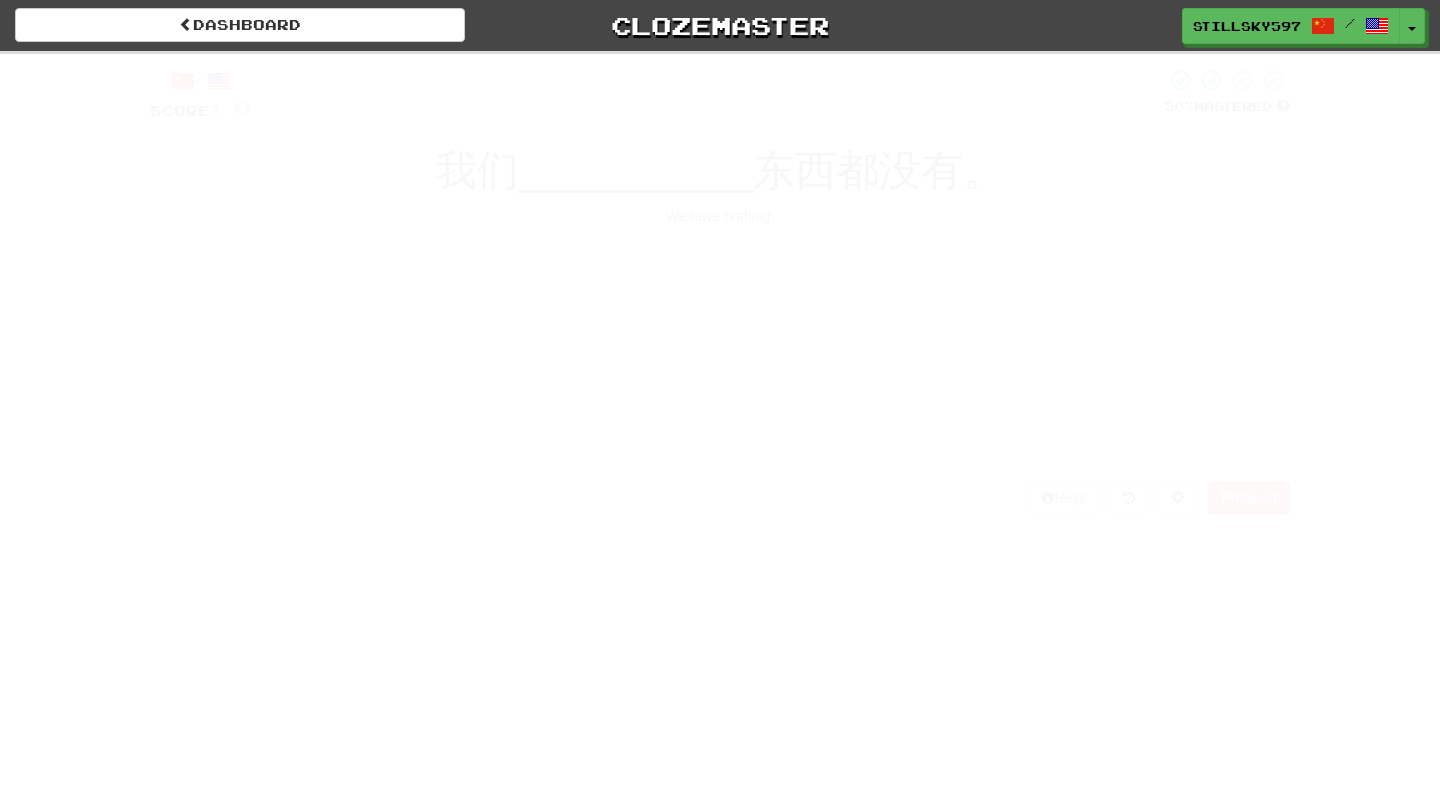 scroll, scrollTop: 0, scrollLeft: 0, axis: both 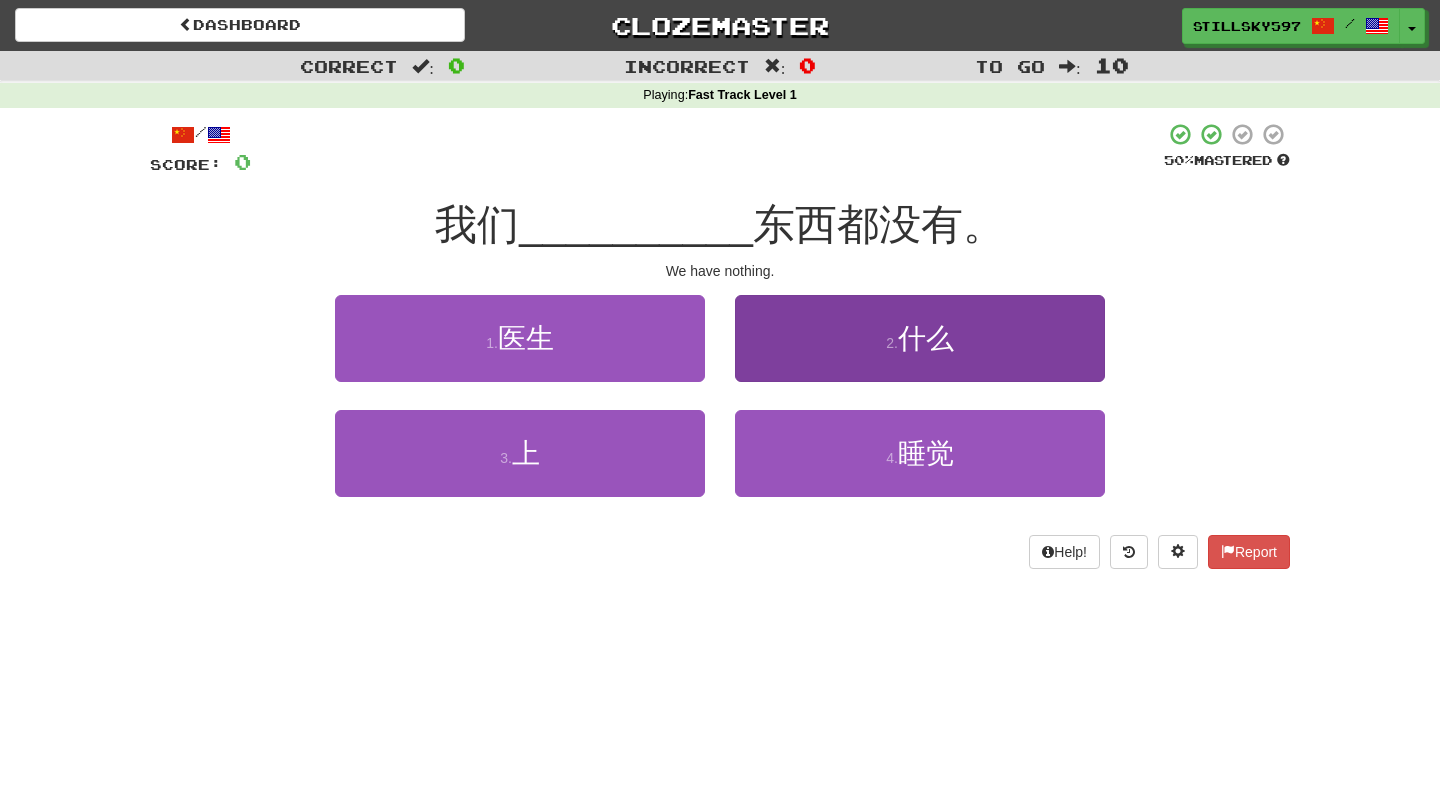 click on "2 .  什么" at bounding box center [920, 338] 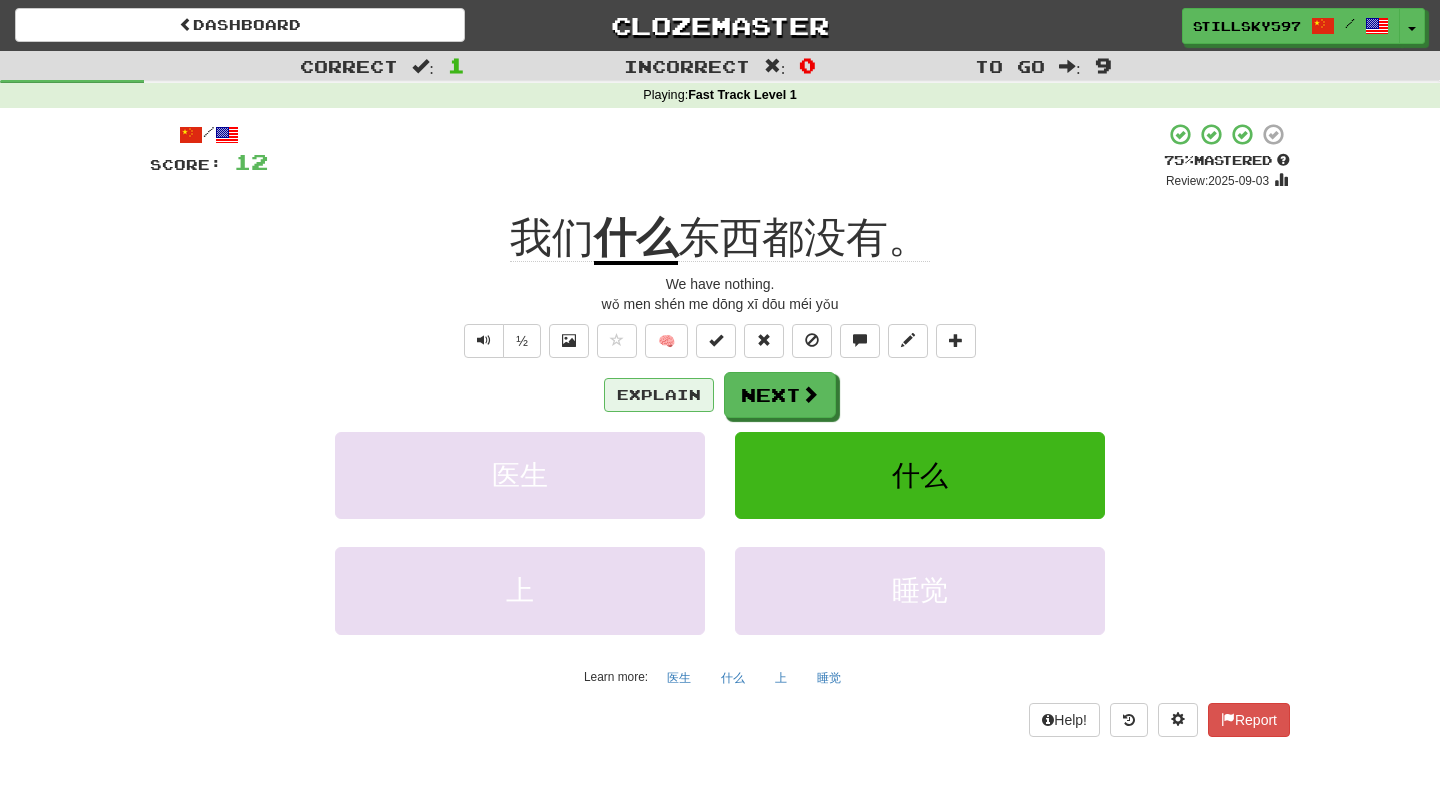 click on "Explain" at bounding box center (659, 395) 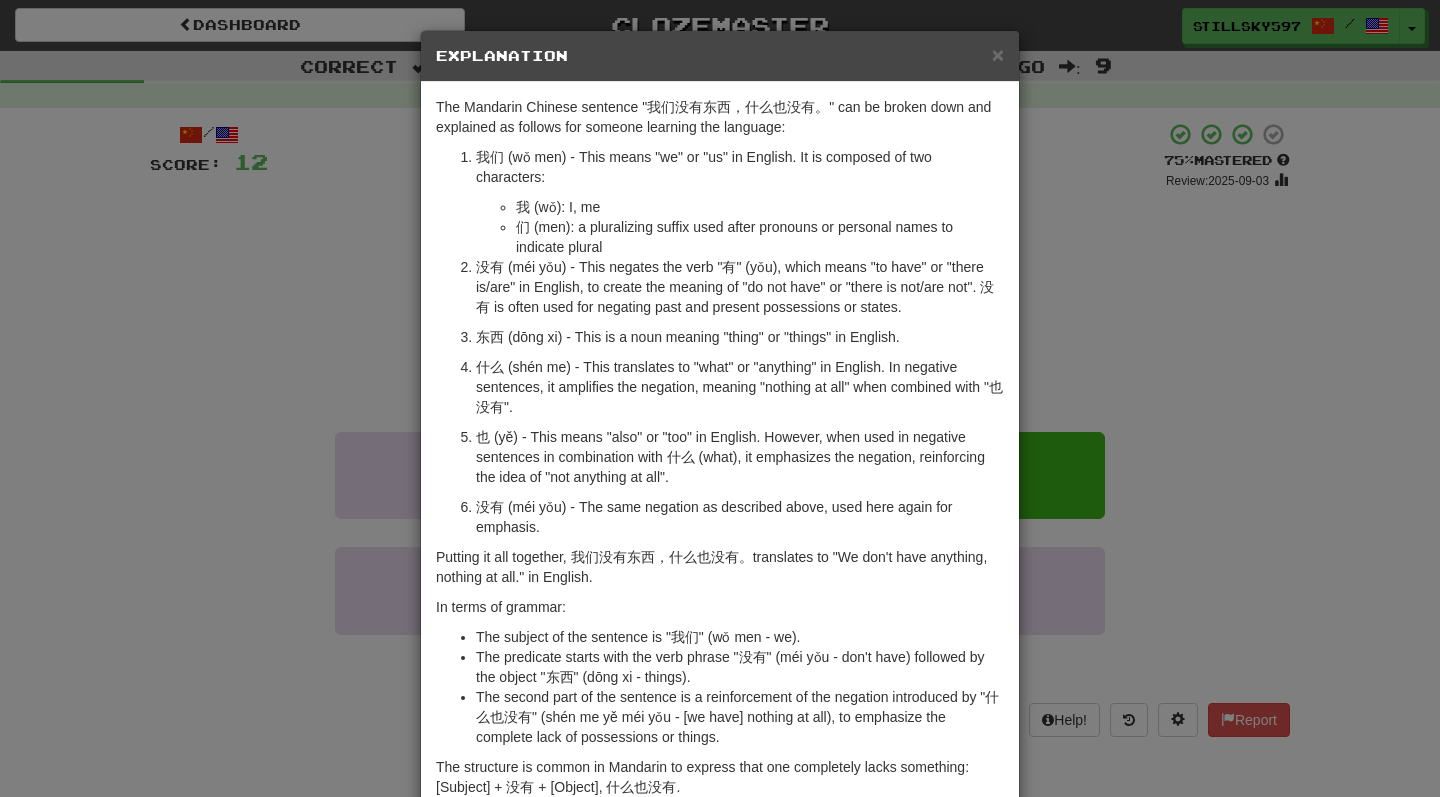 click on "Explanation" at bounding box center (720, 56) 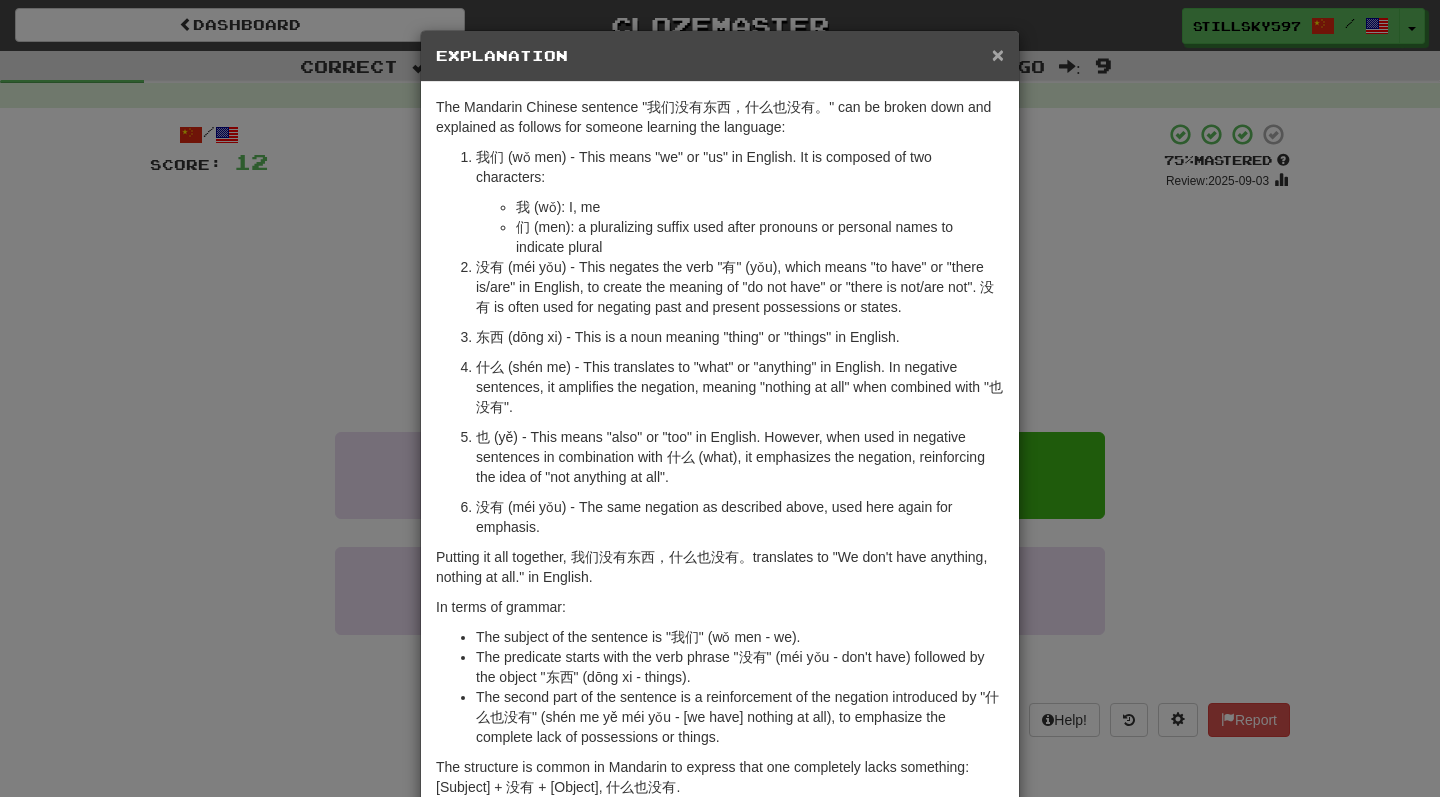 click on "×" at bounding box center (998, 54) 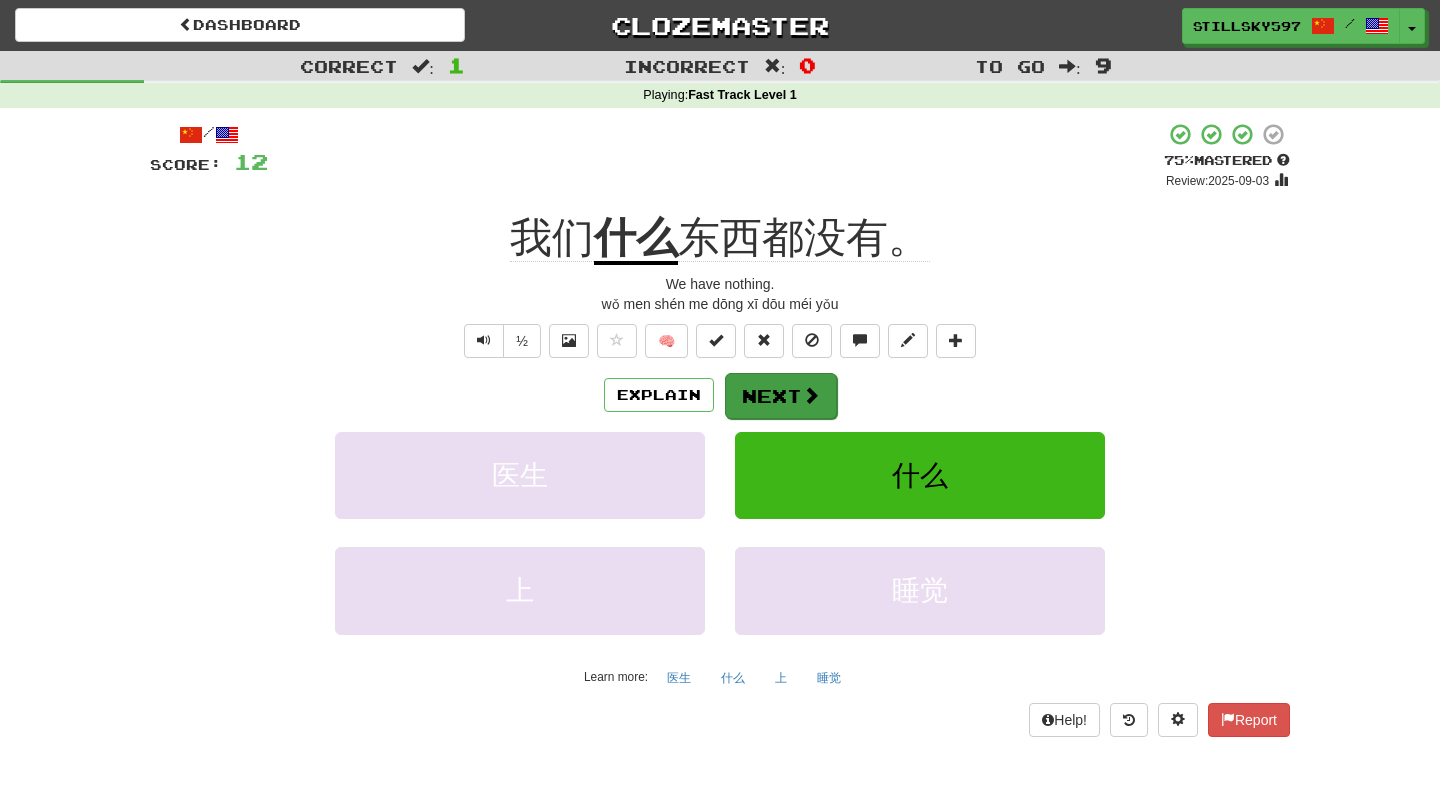 click on "Next" at bounding box center (781, 396) 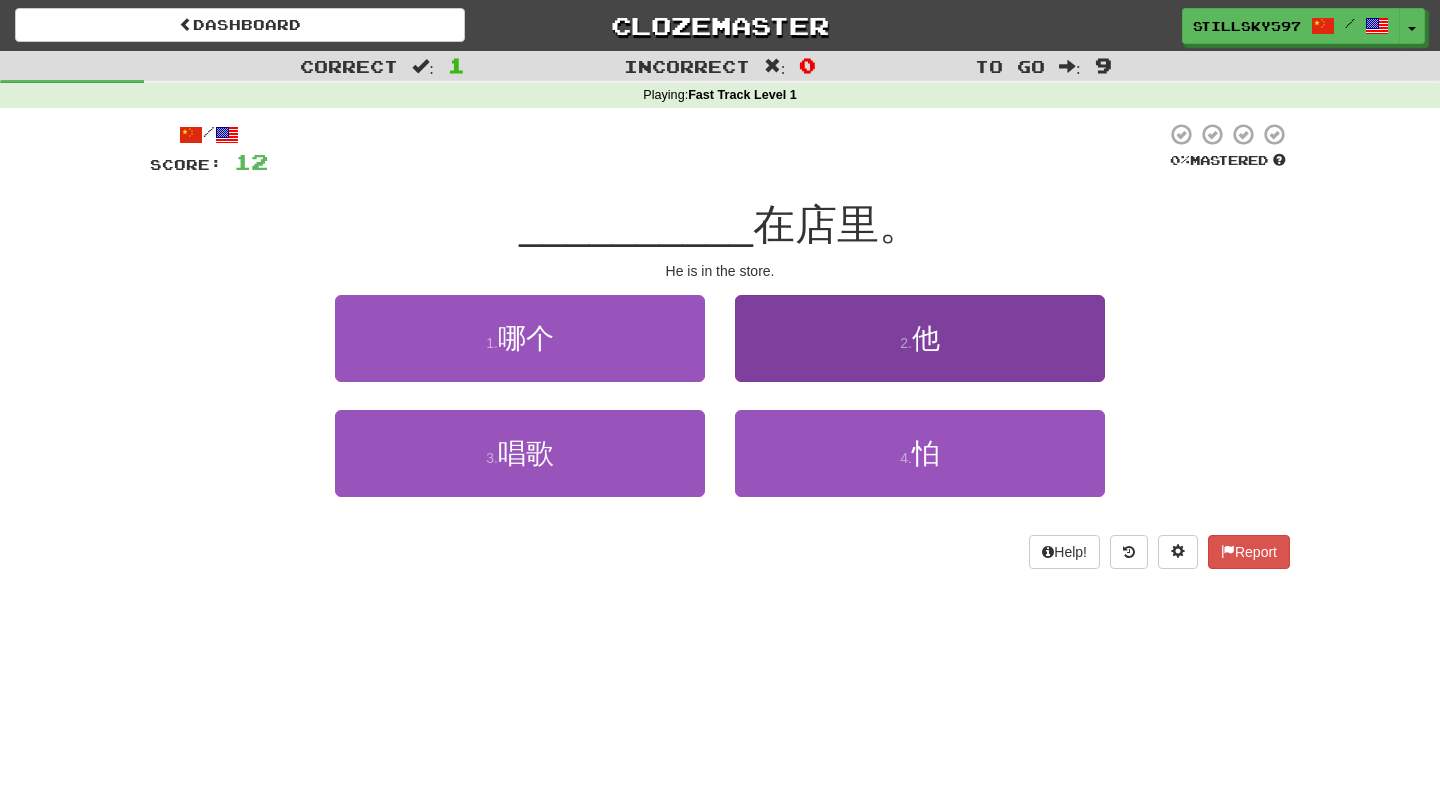 click on "2 .  他" at bounding box center (920, 338) 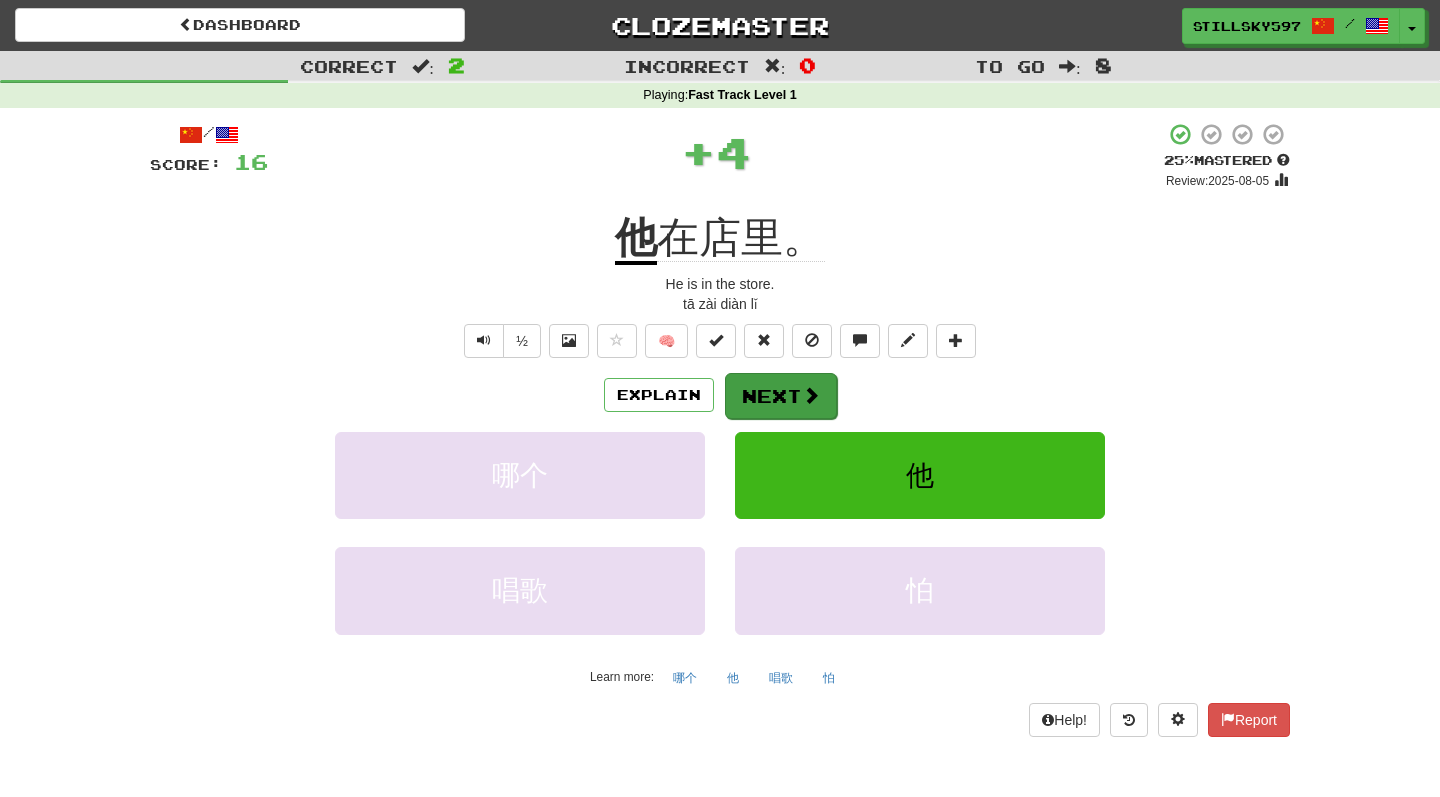 click on "Next" at bounding box center [781, 396] 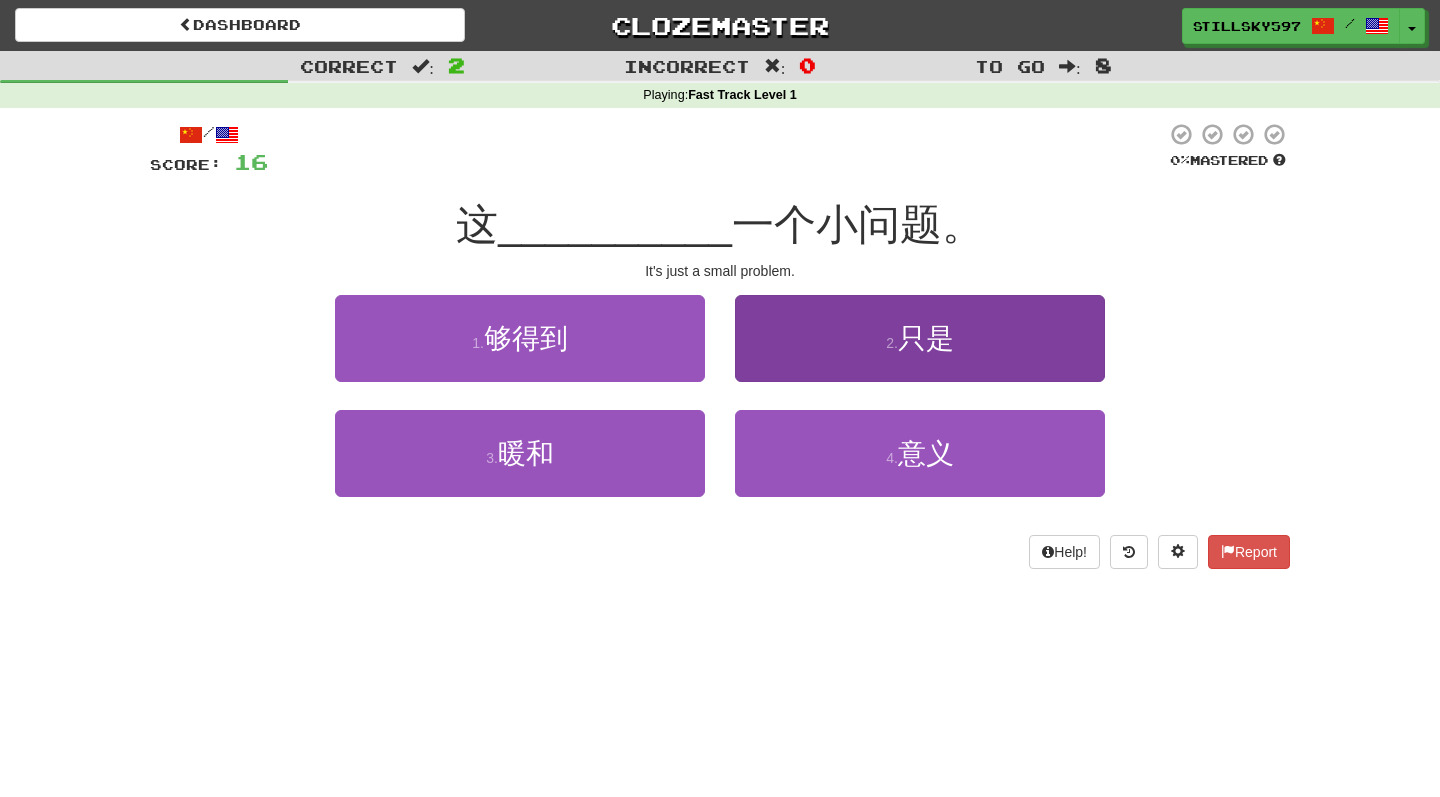 click on "2 .  只是" at bounding box center (920, 338) 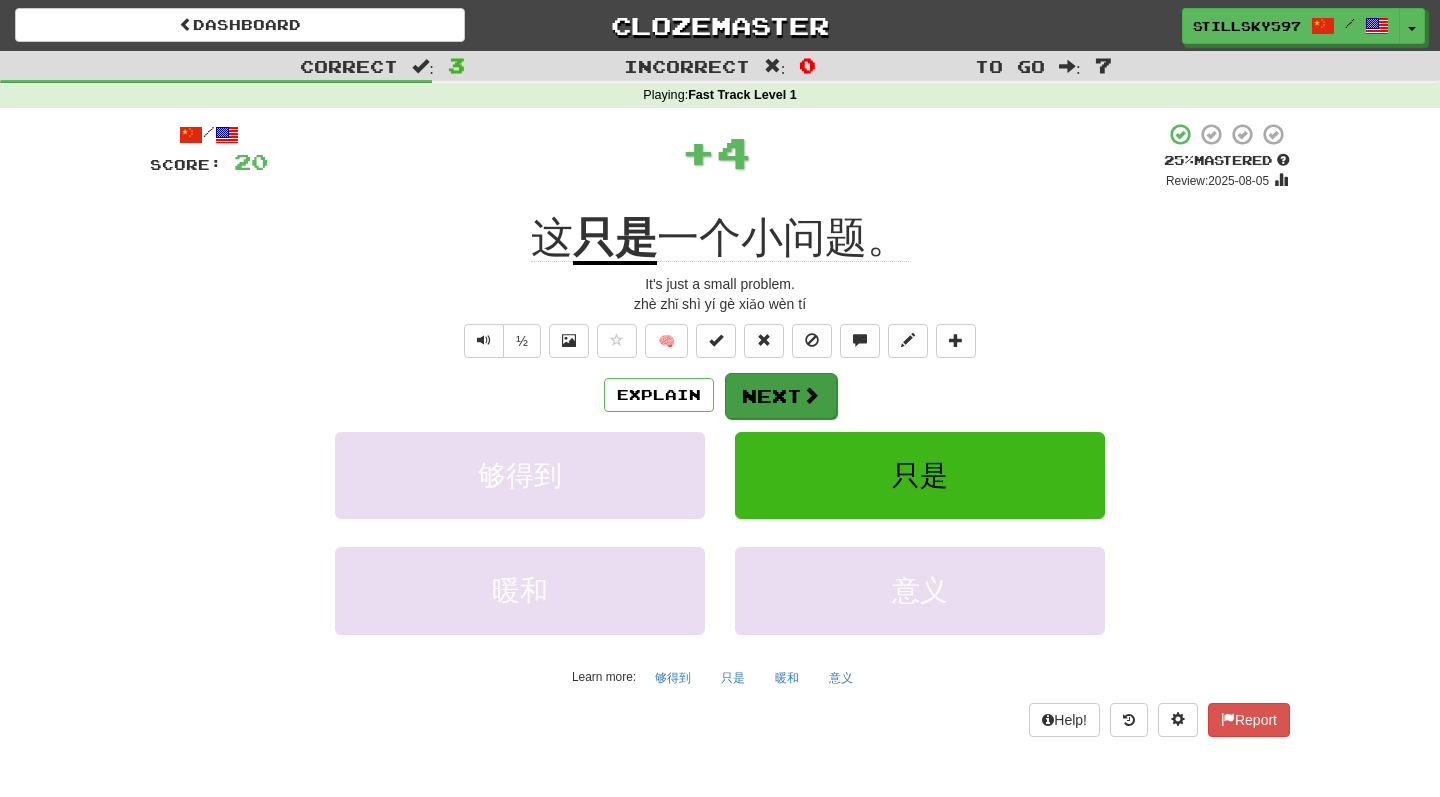 click on "Next" at bounding box center (781, 396) 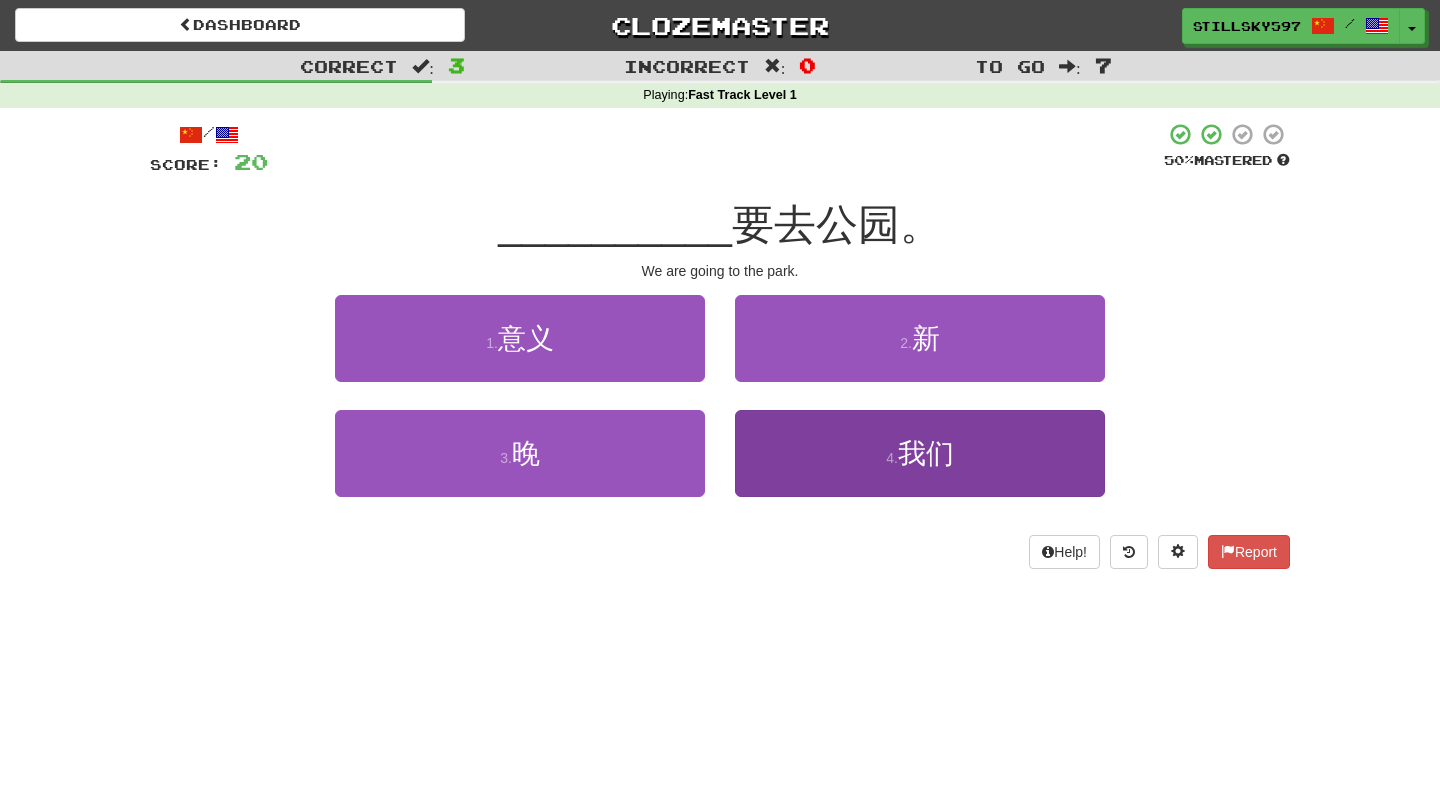 click on "4 .  我们" at bounding box center (920, 453) 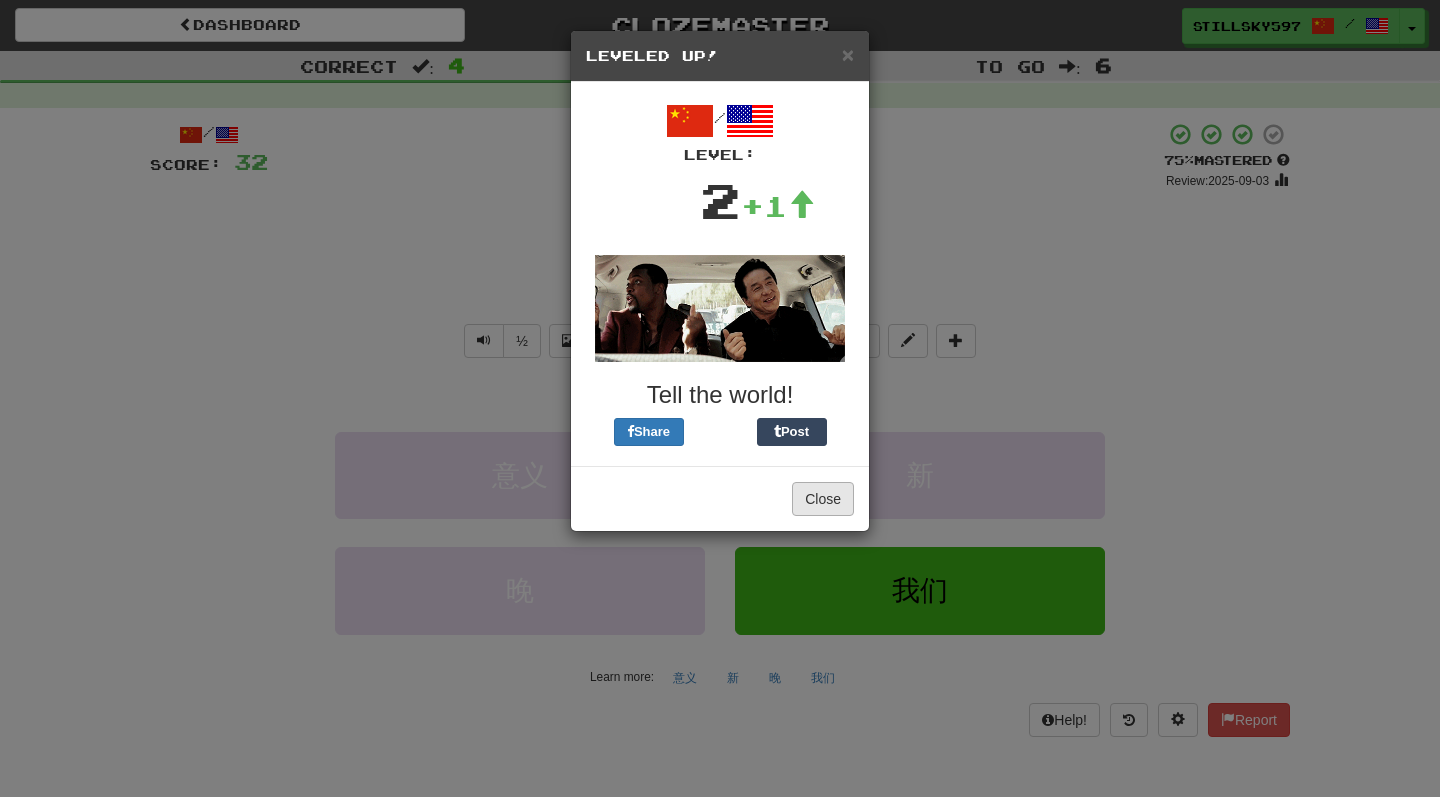 click on "Close" at bounding box center (823, 499) 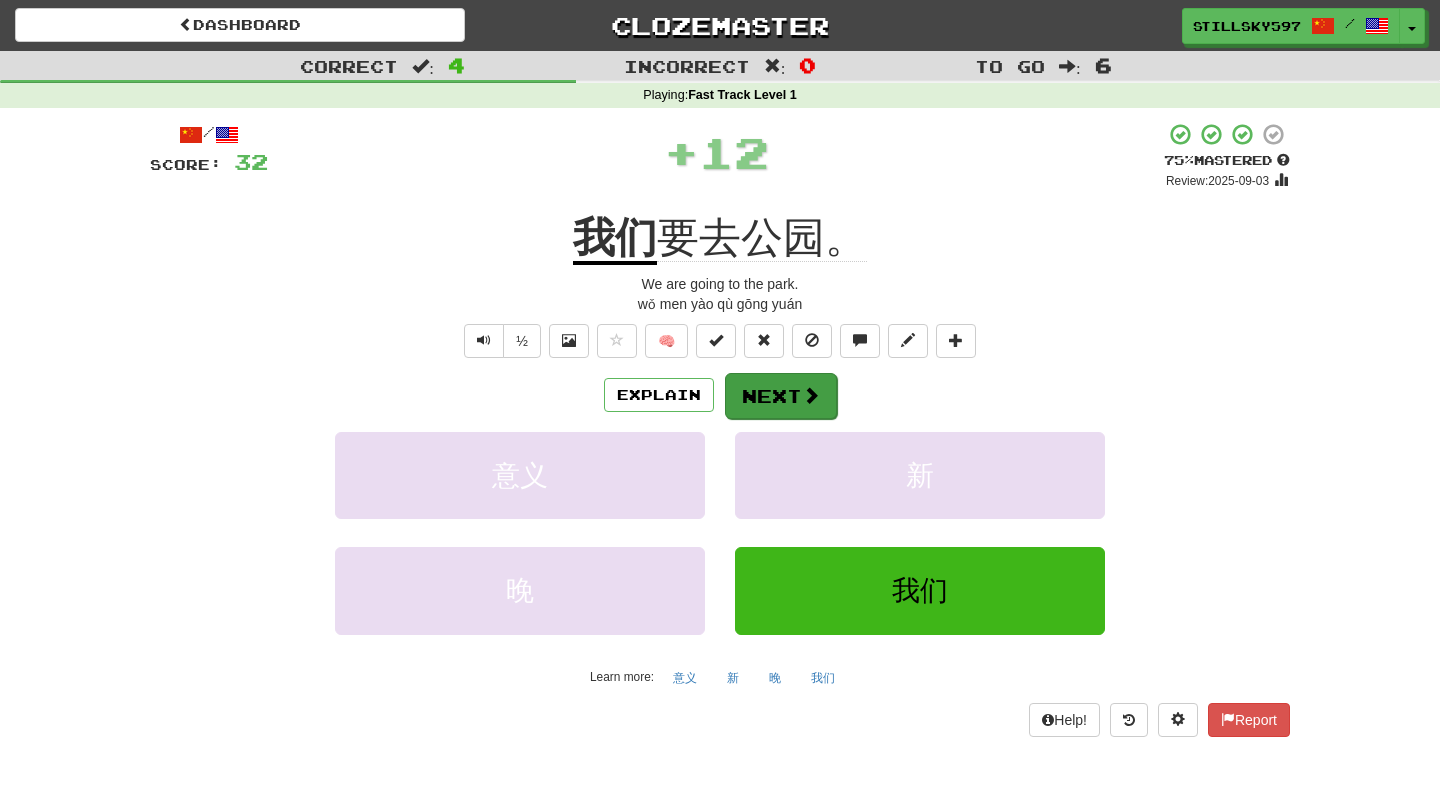 click on "Next" at bounding box center (781, 396) 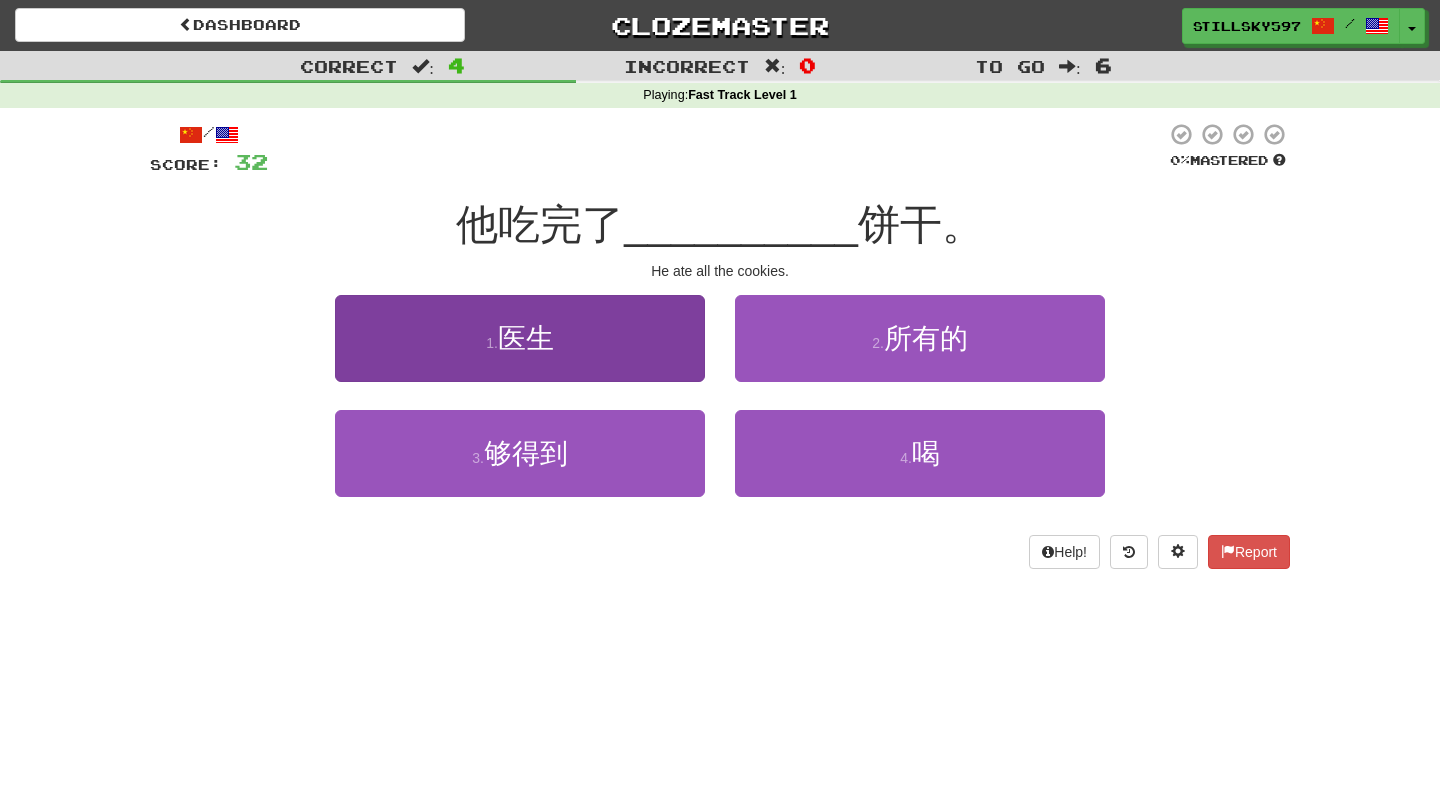 click on "1 .  医生" at bounding box center [520, 338] 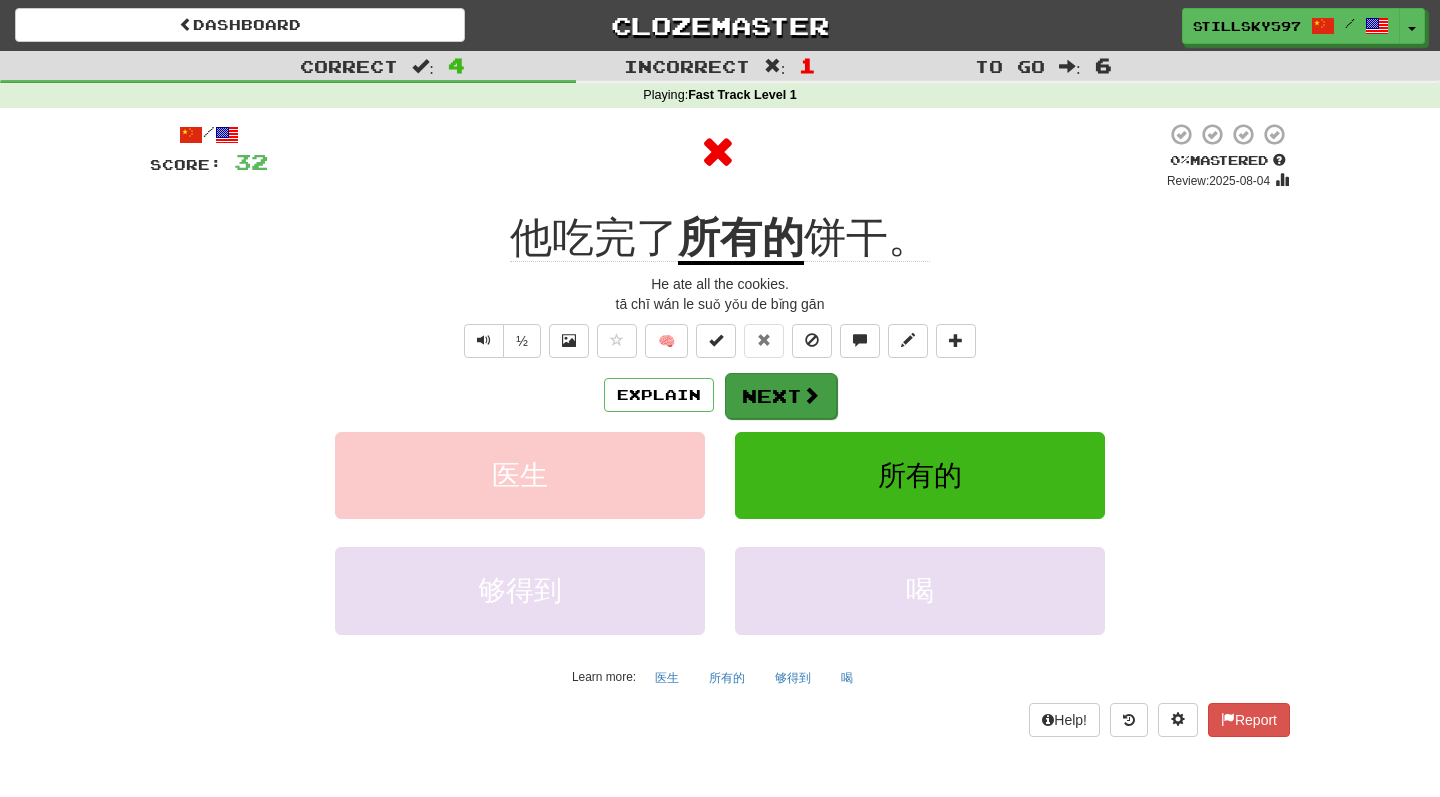 click on "Next" at bounding box center (781, 396) 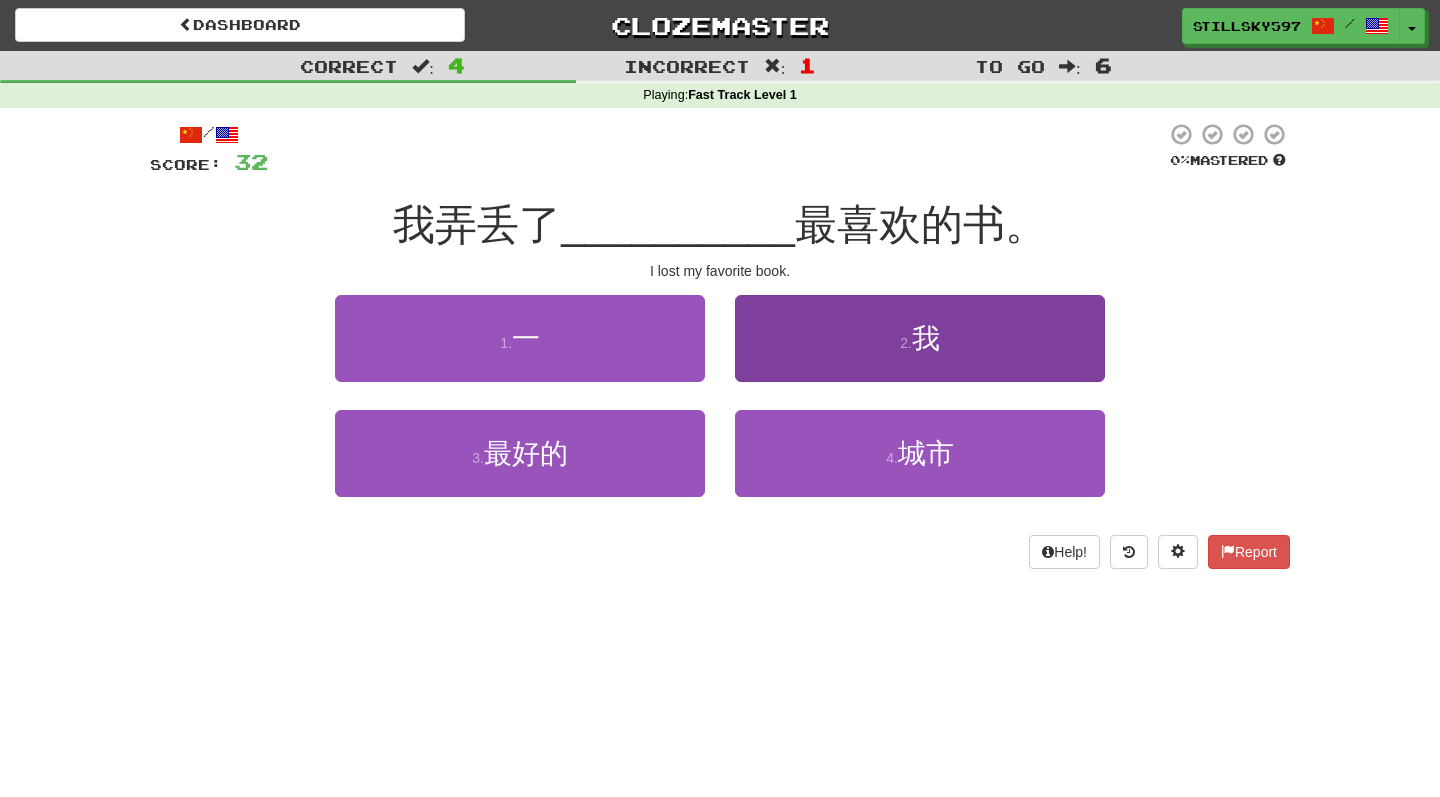 click on "2 .  我" at bounding box center [920, 338] 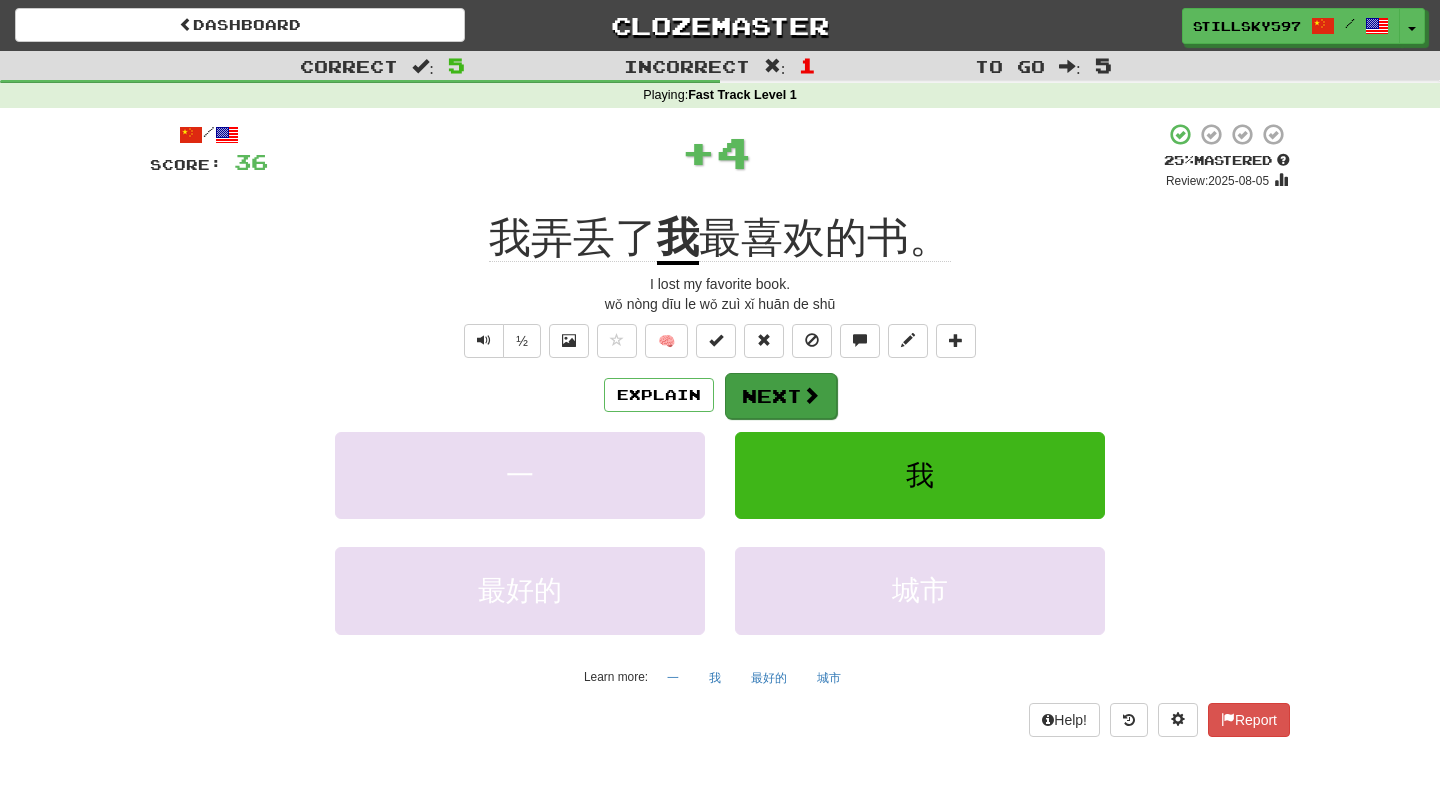 click on "Next" at bounding box center (781, 396) 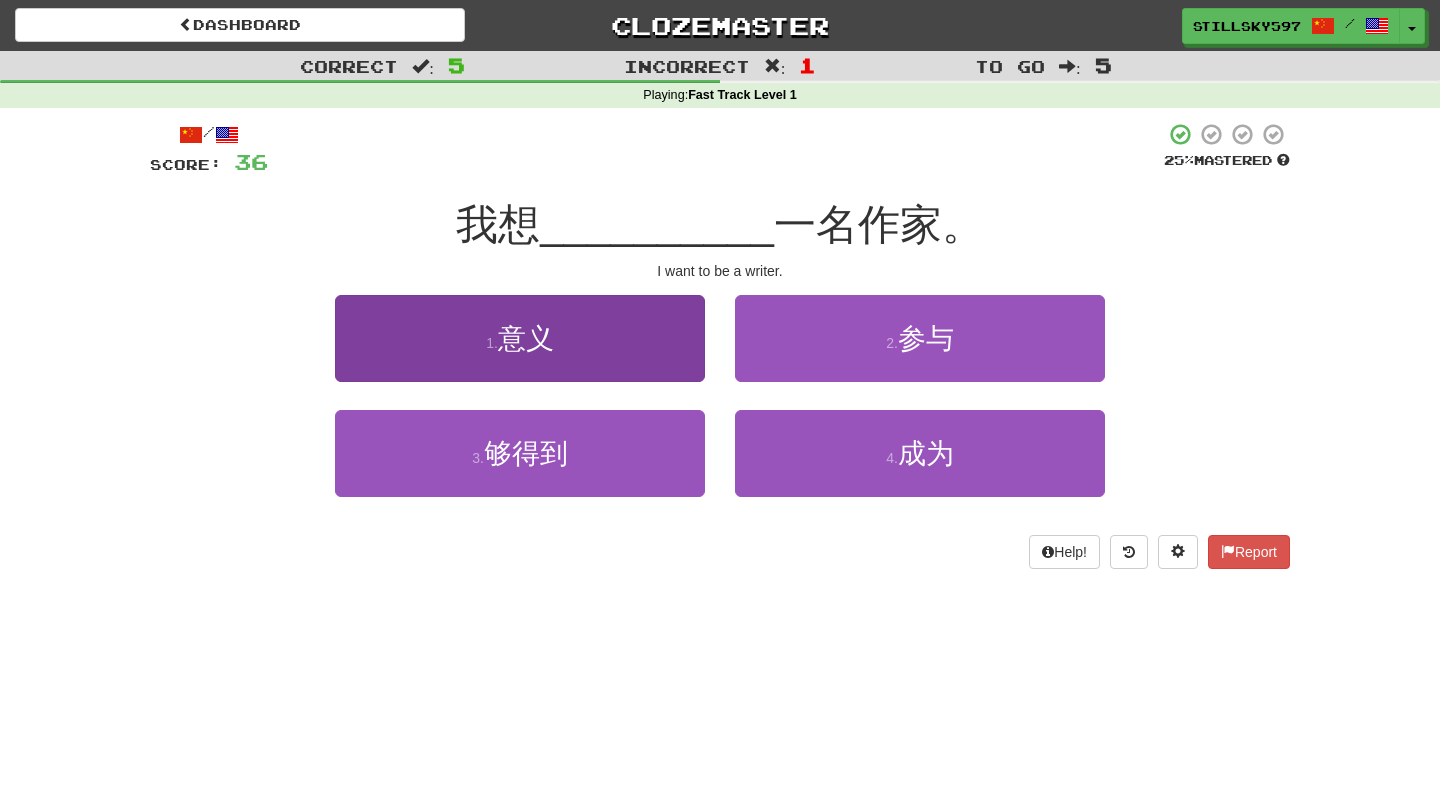 click on "1 .  意义" at bounding box center [520, 338] 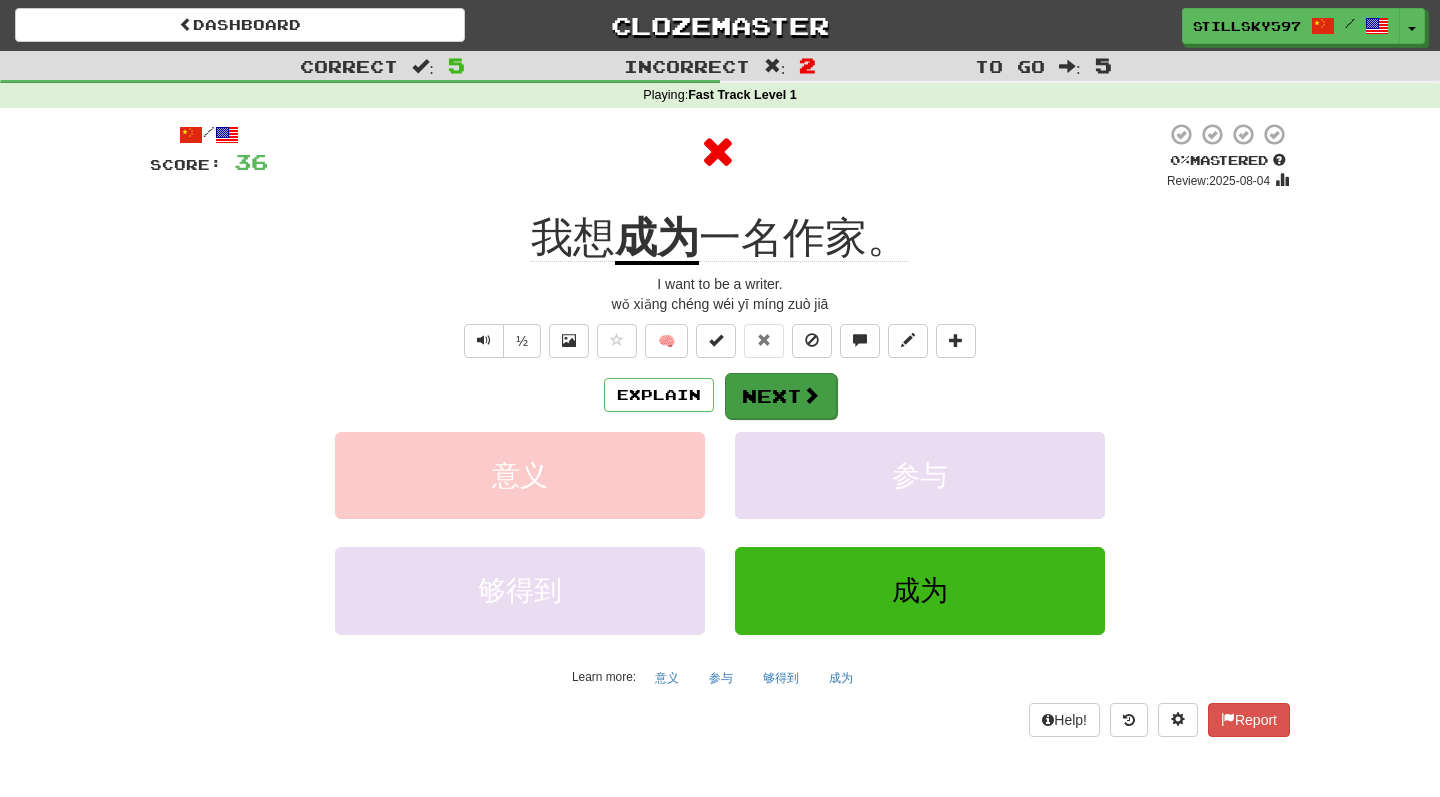 click on "Next" at bounding box center (781, 396) 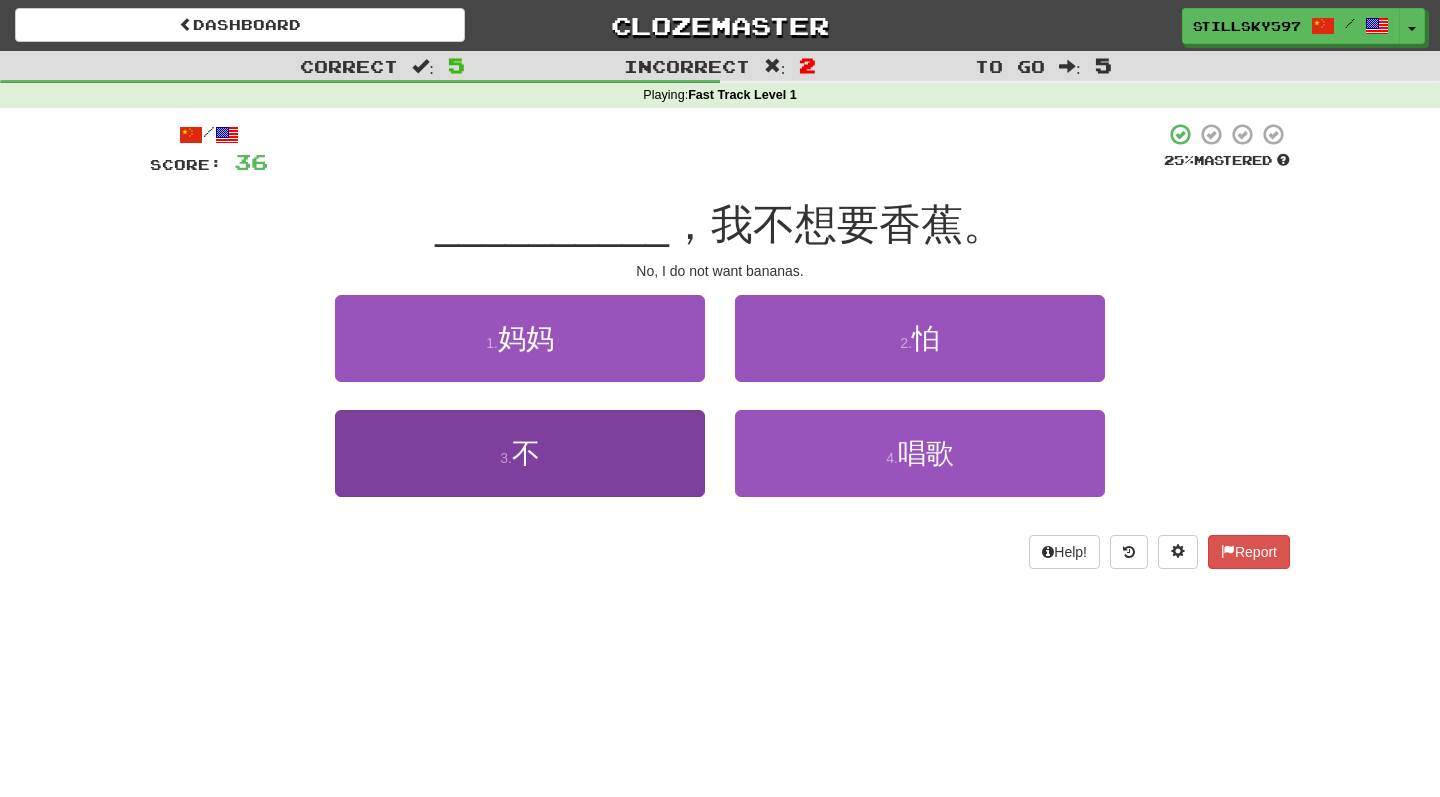 click on "3 .  不" at bounding box center (520, 453) 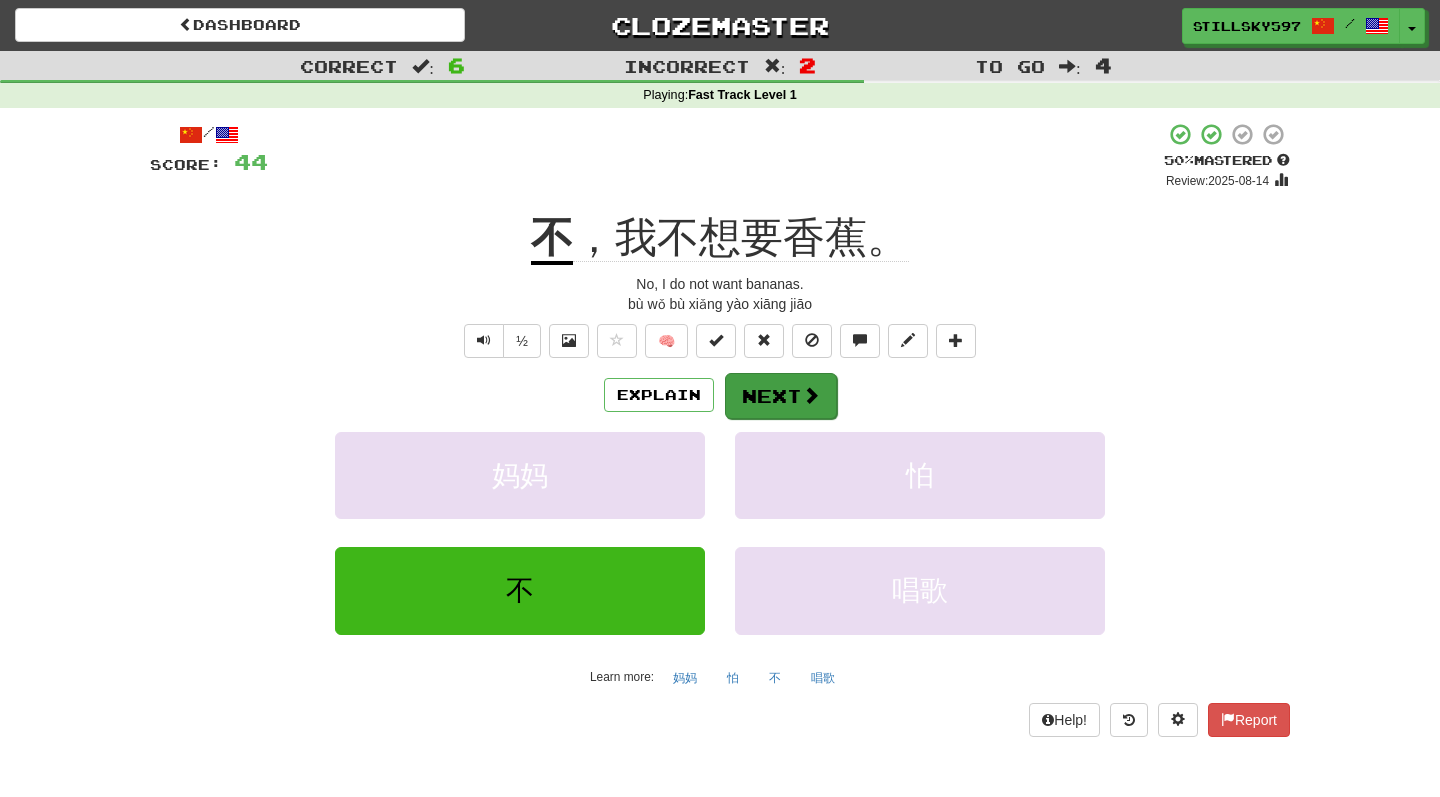 click on "Next" at bounding box center [781, 396] 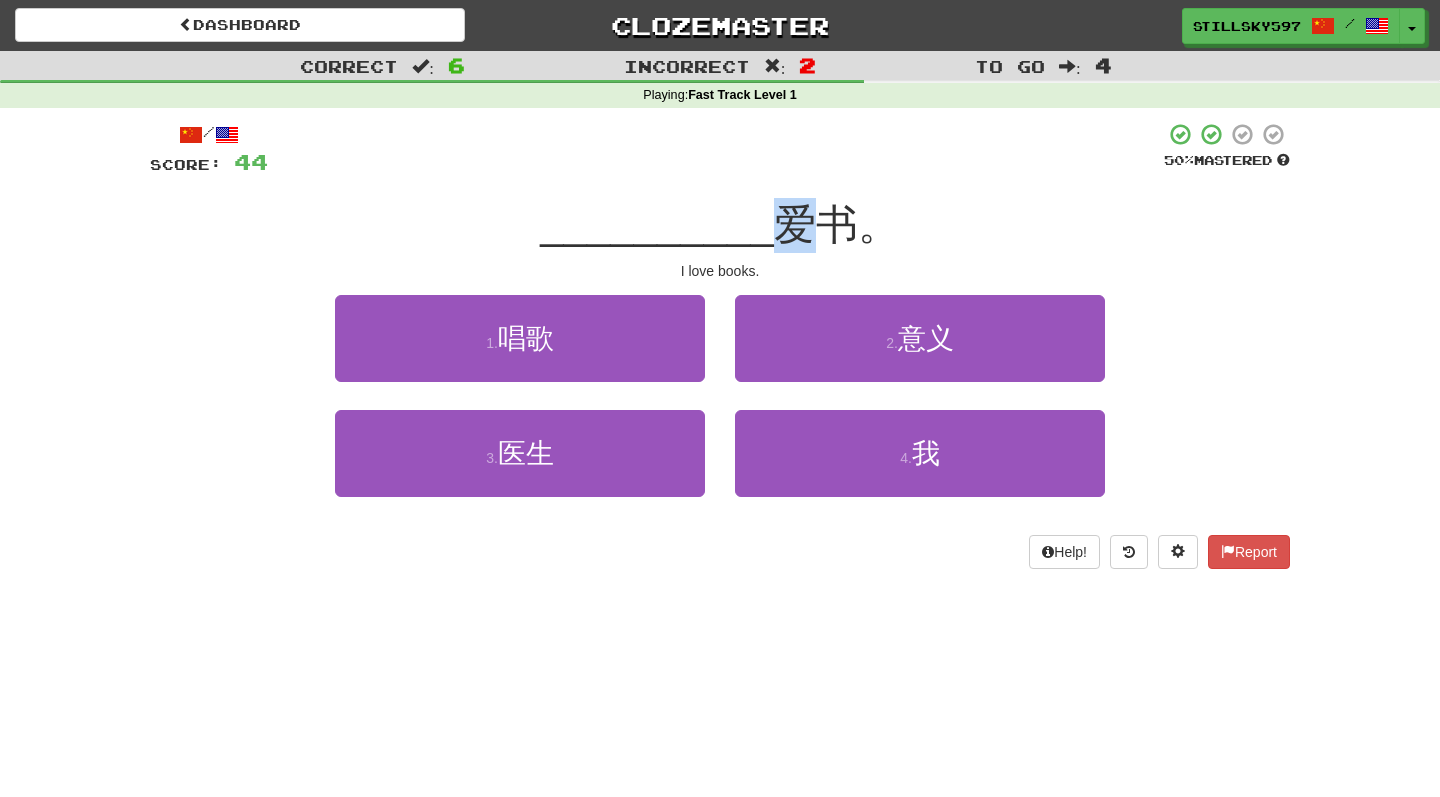 click on "爱书。" at bounding box center [837, 224] 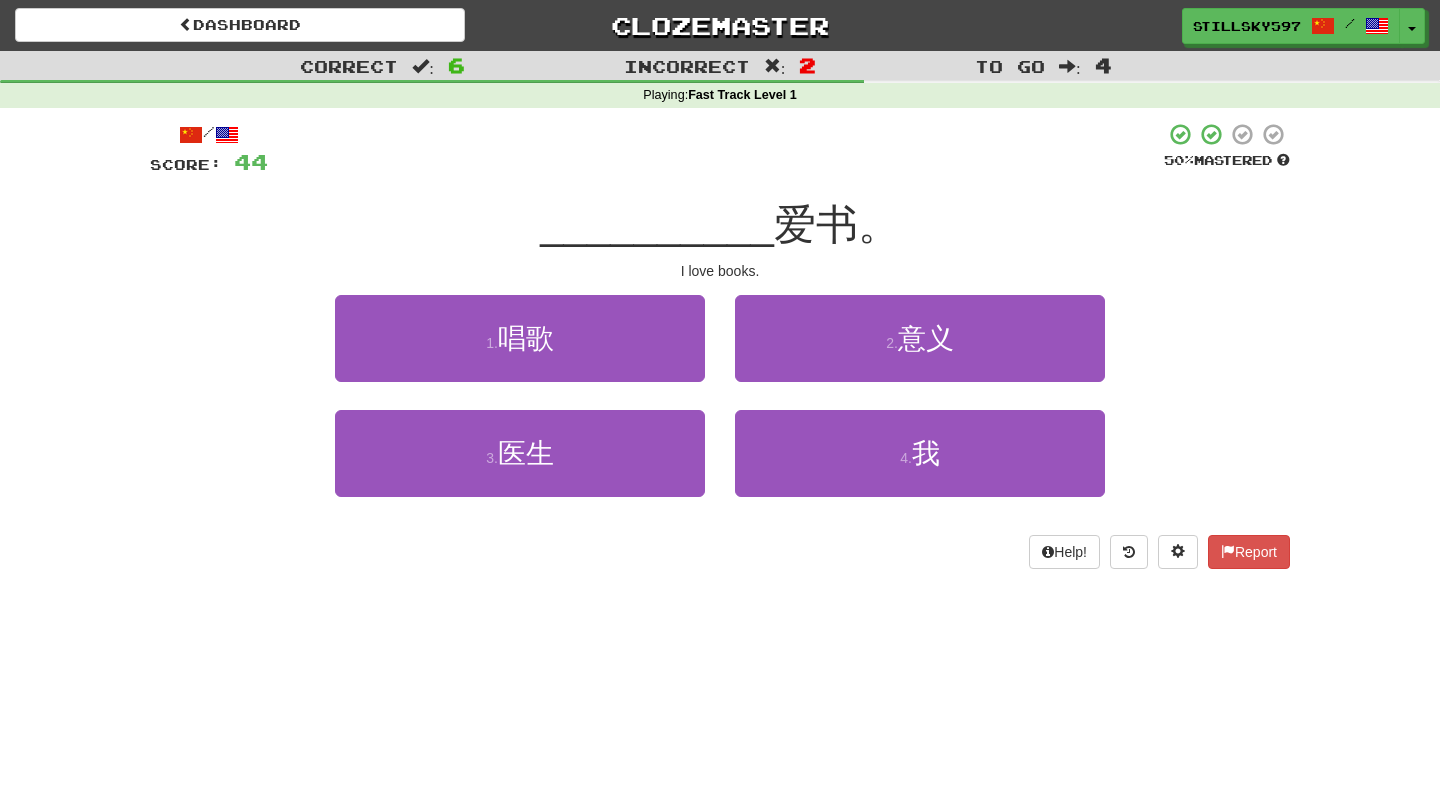 click on "I love books." at bounding box center [720, 271] 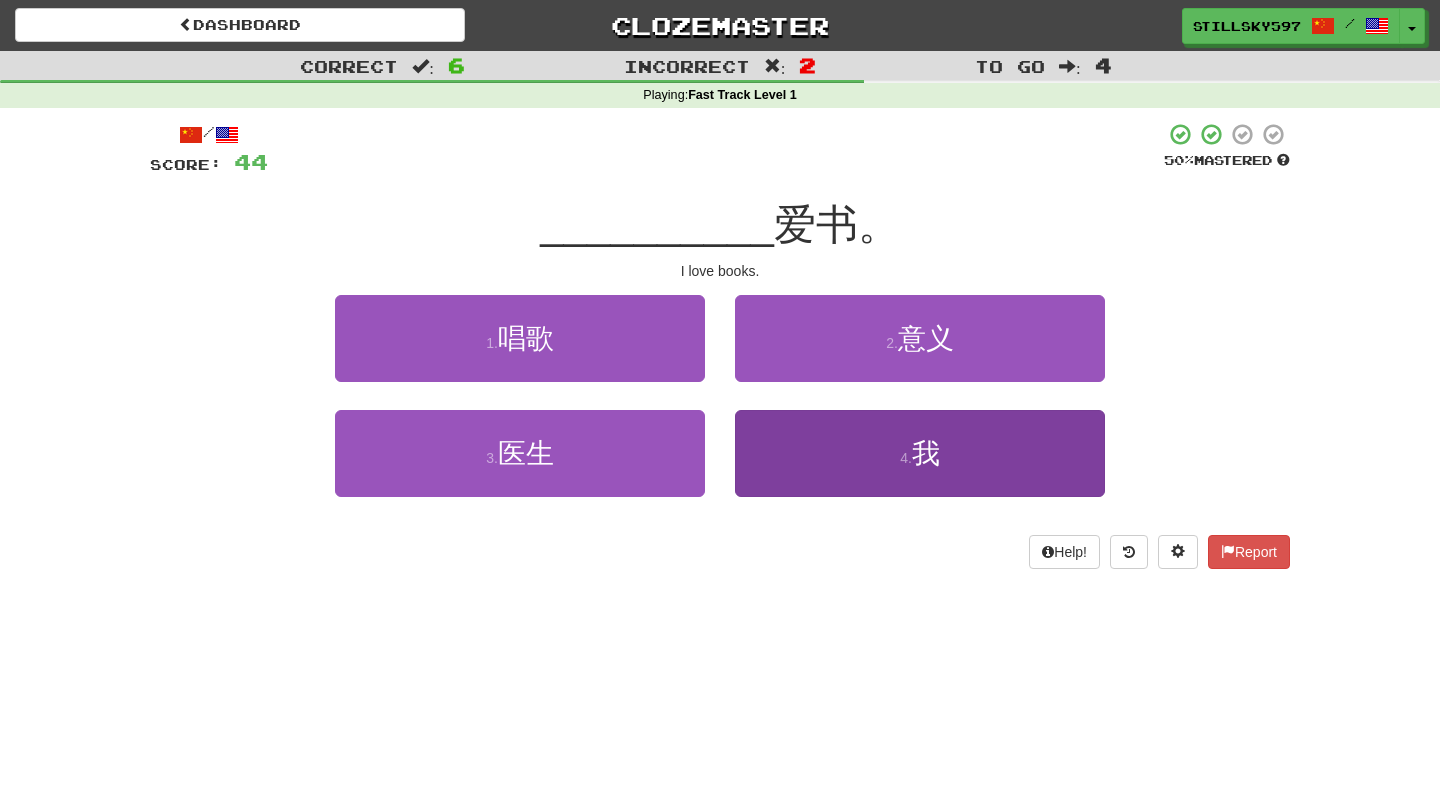 drag, startPoint x: 797, startPoint y: 334, endPoint x: 755, endPoint y: 472, distance: 144.24979 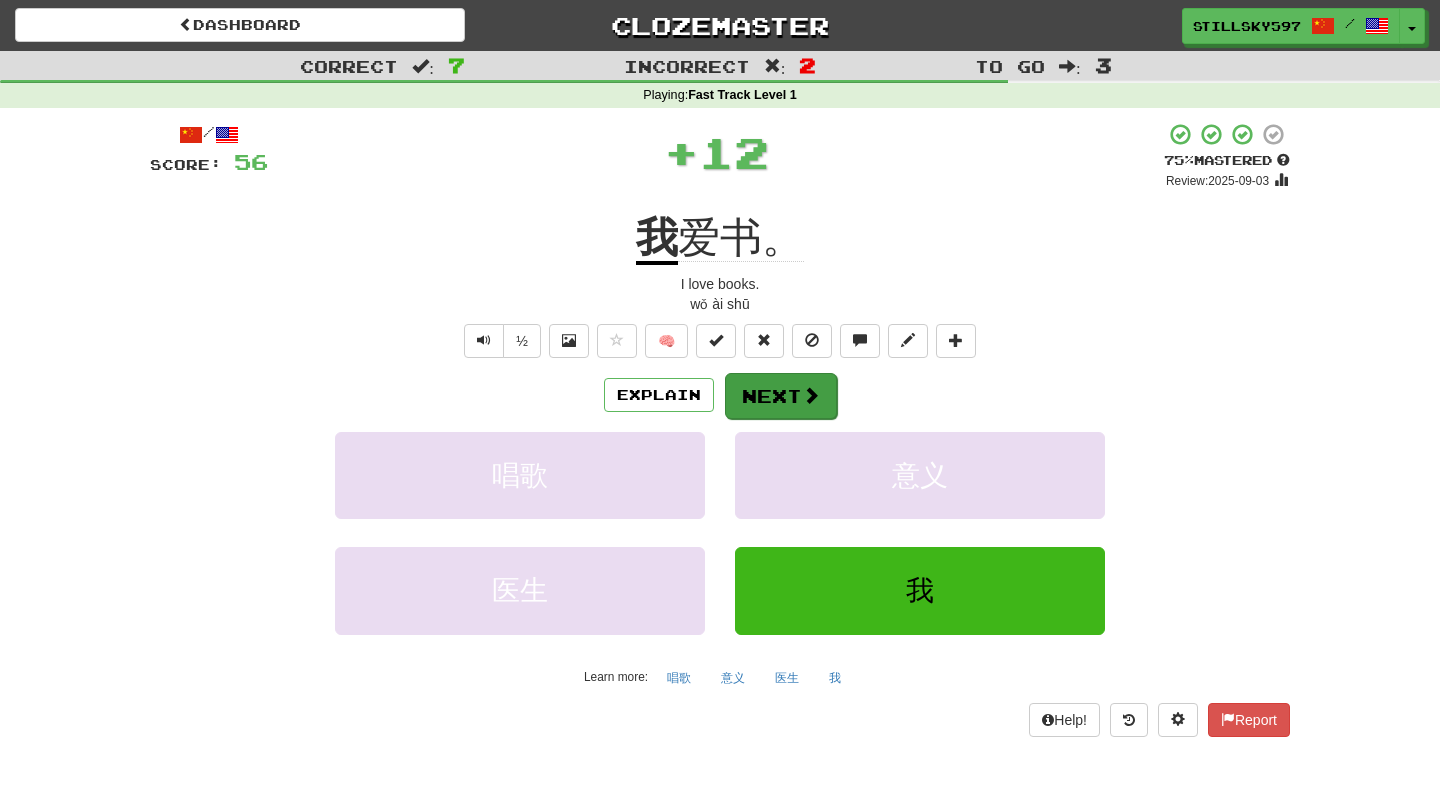 click on "Next" at bounding box center (781, 396) 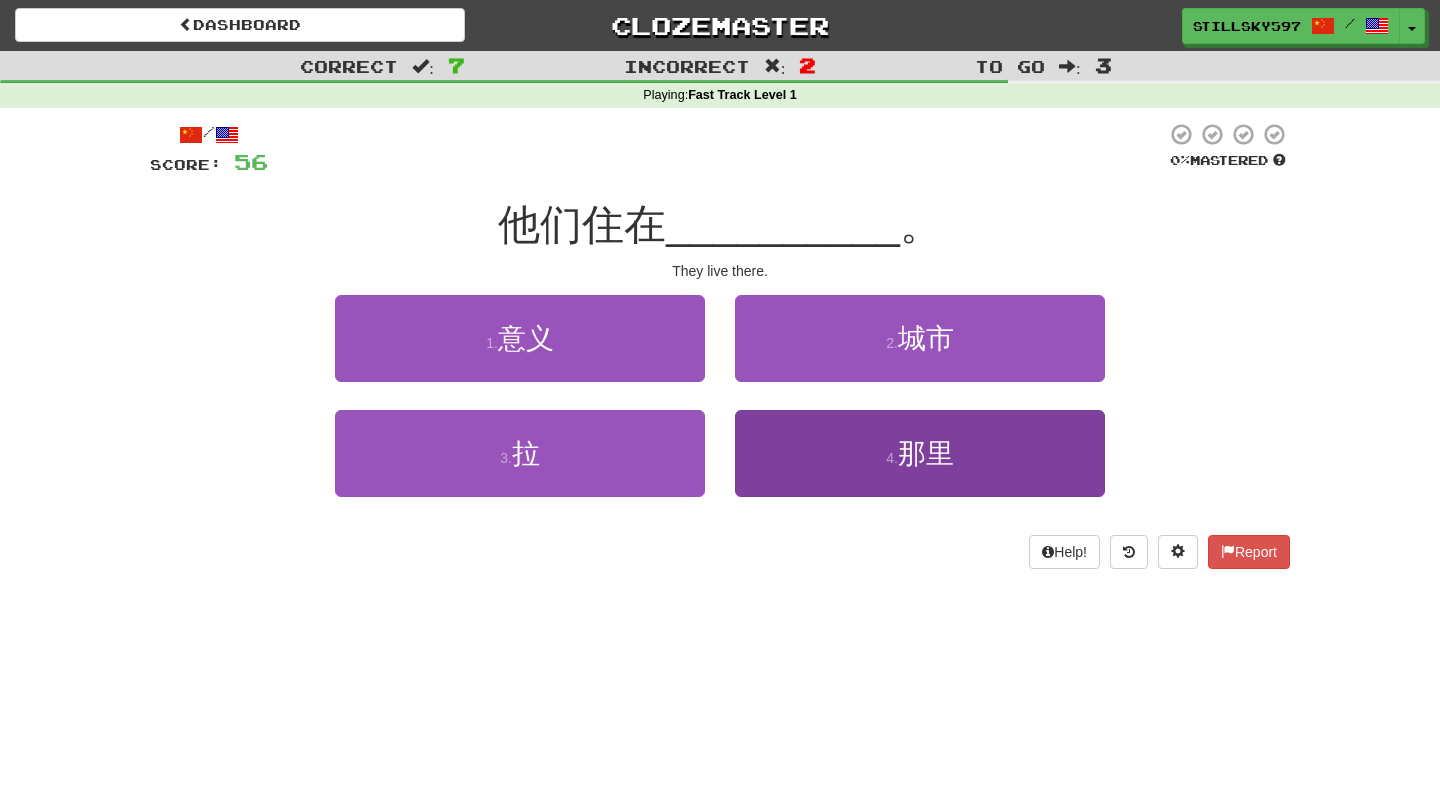 click on "4 .  那里" at bounding box center [920, 453] 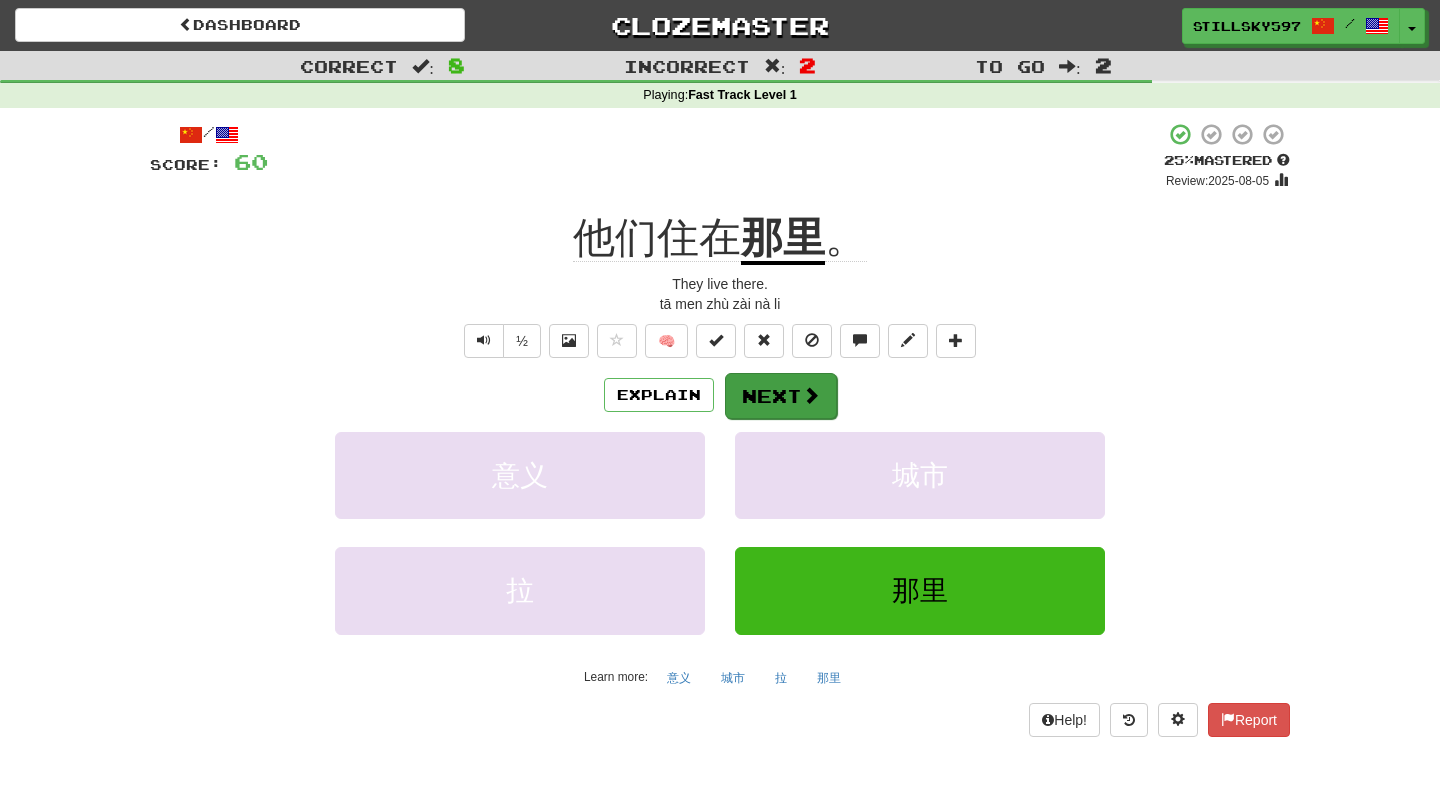click on "Next" at bounding box center [781, 396] 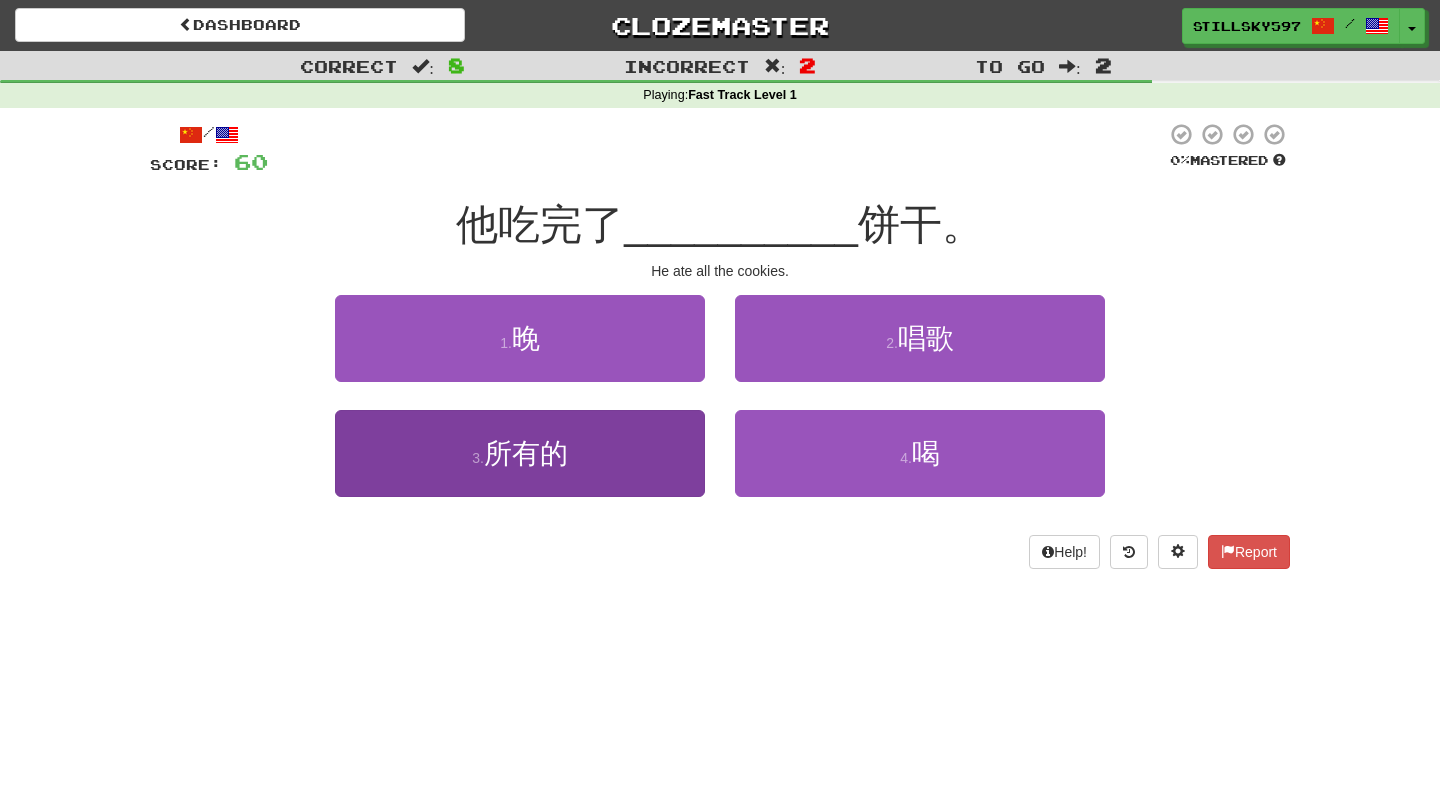 click on "3 .  所有的" at bounding box center (520, 453) 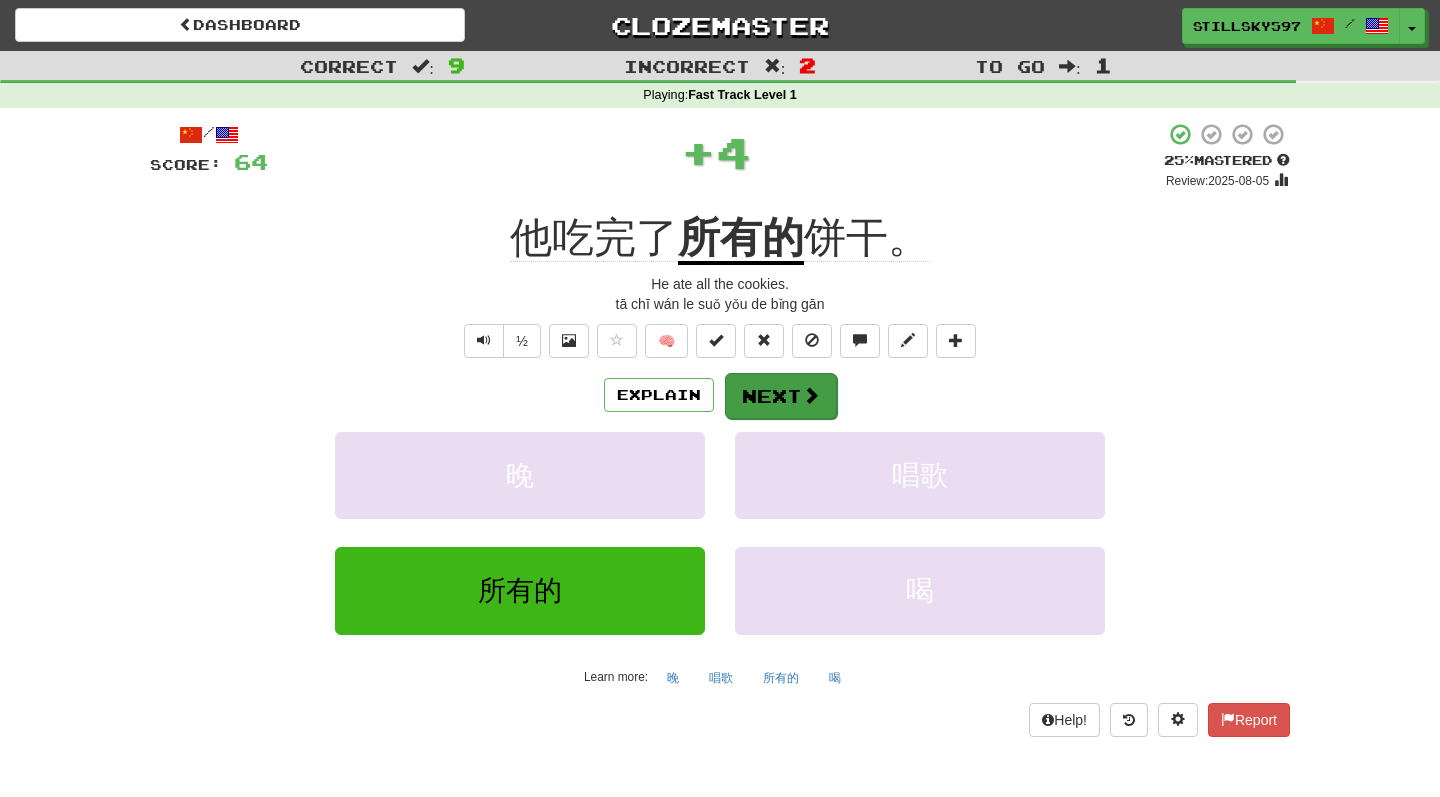 click on "Next" at bounding box center (781, 396) 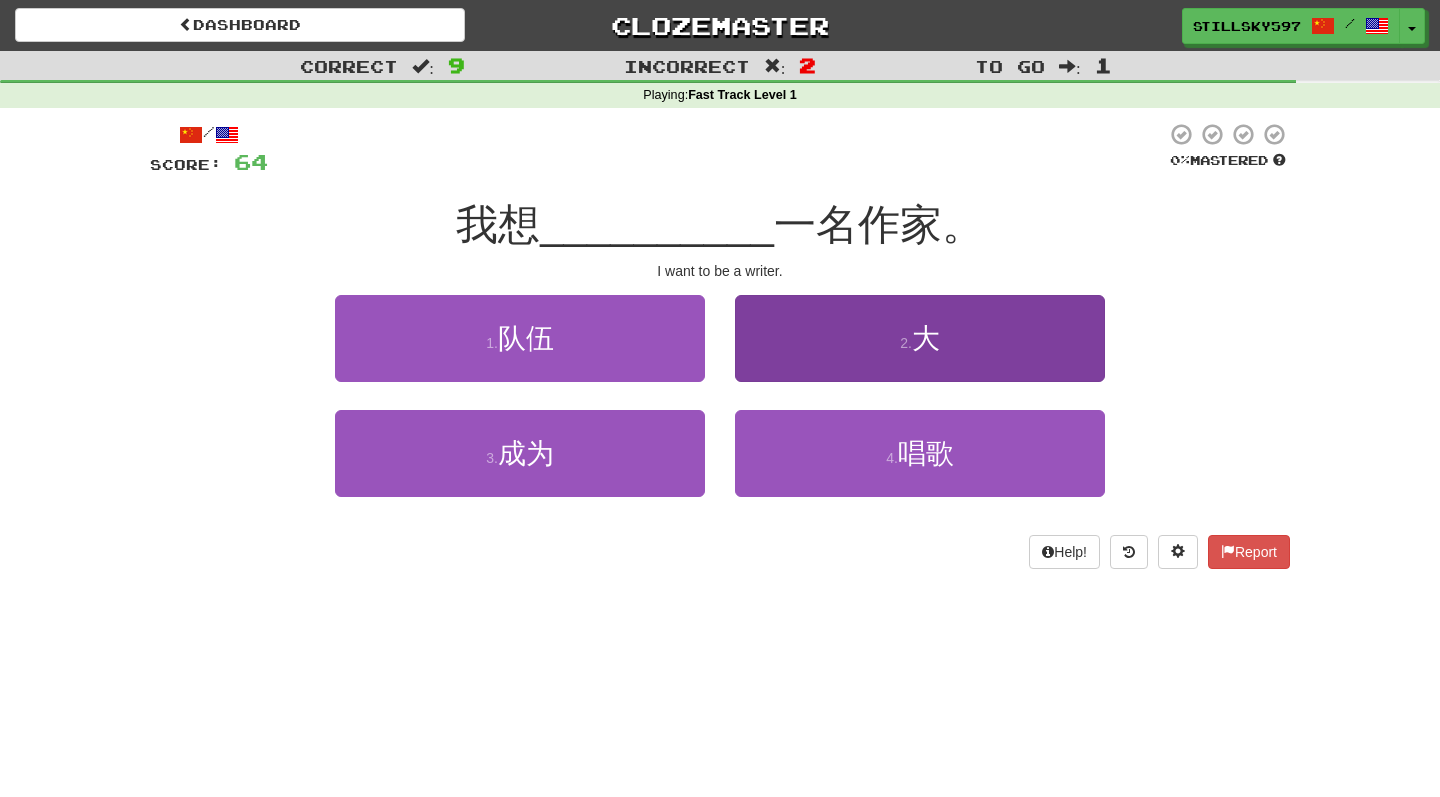 click on "2 .  大" at bounding box center (920, 338) 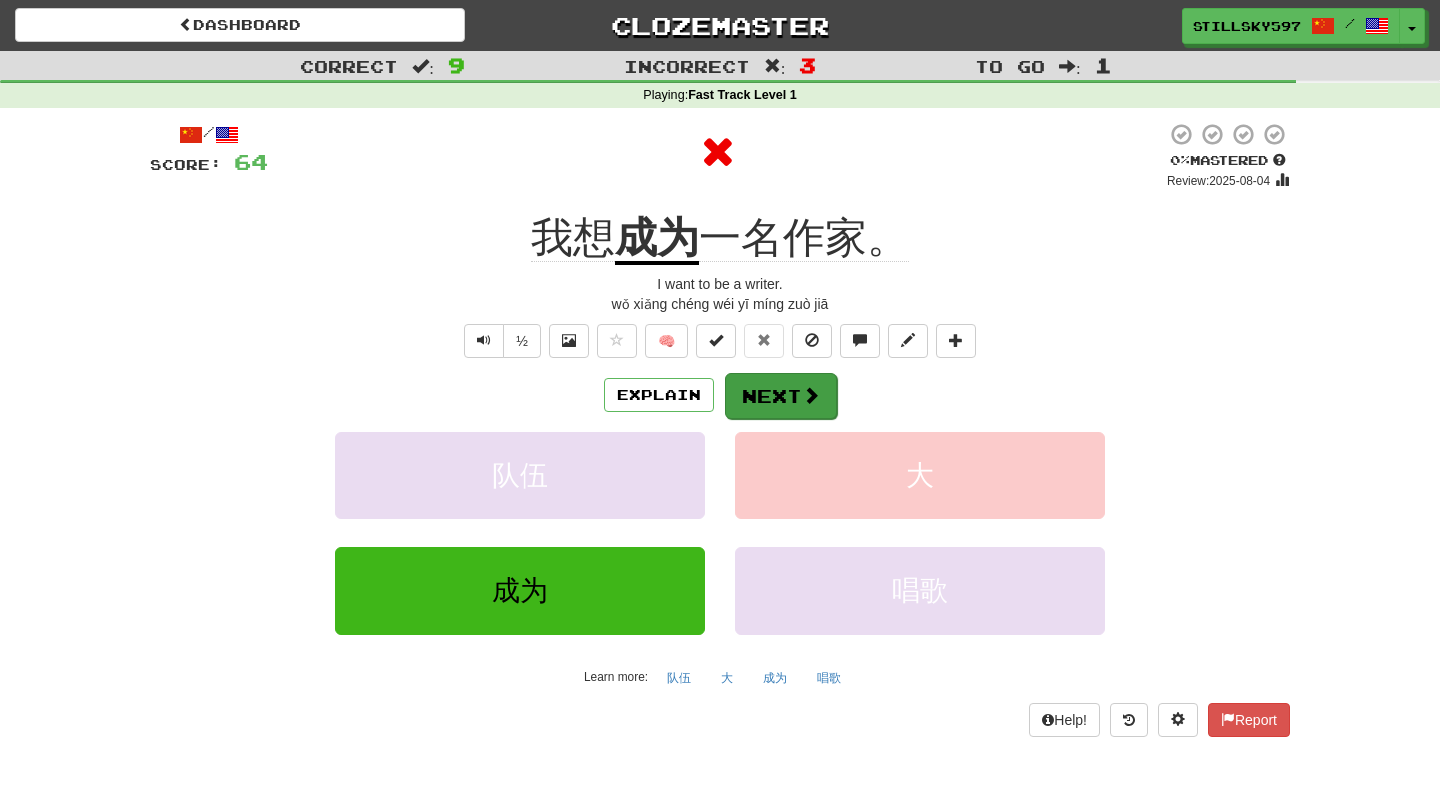 click on "Next" at bounding box center (781, 396) 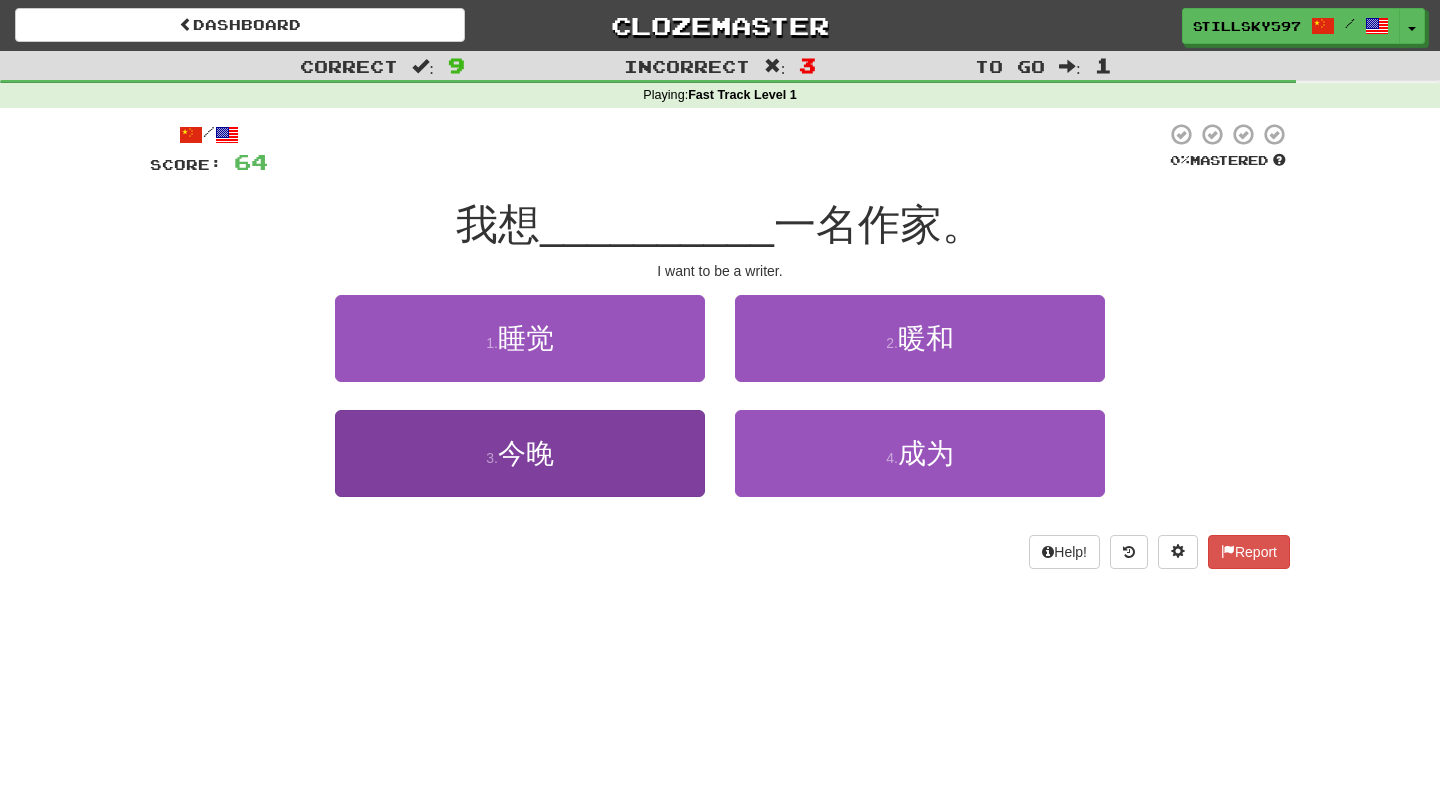 click on "3 .  今晚" at bounding box center [520, 453] 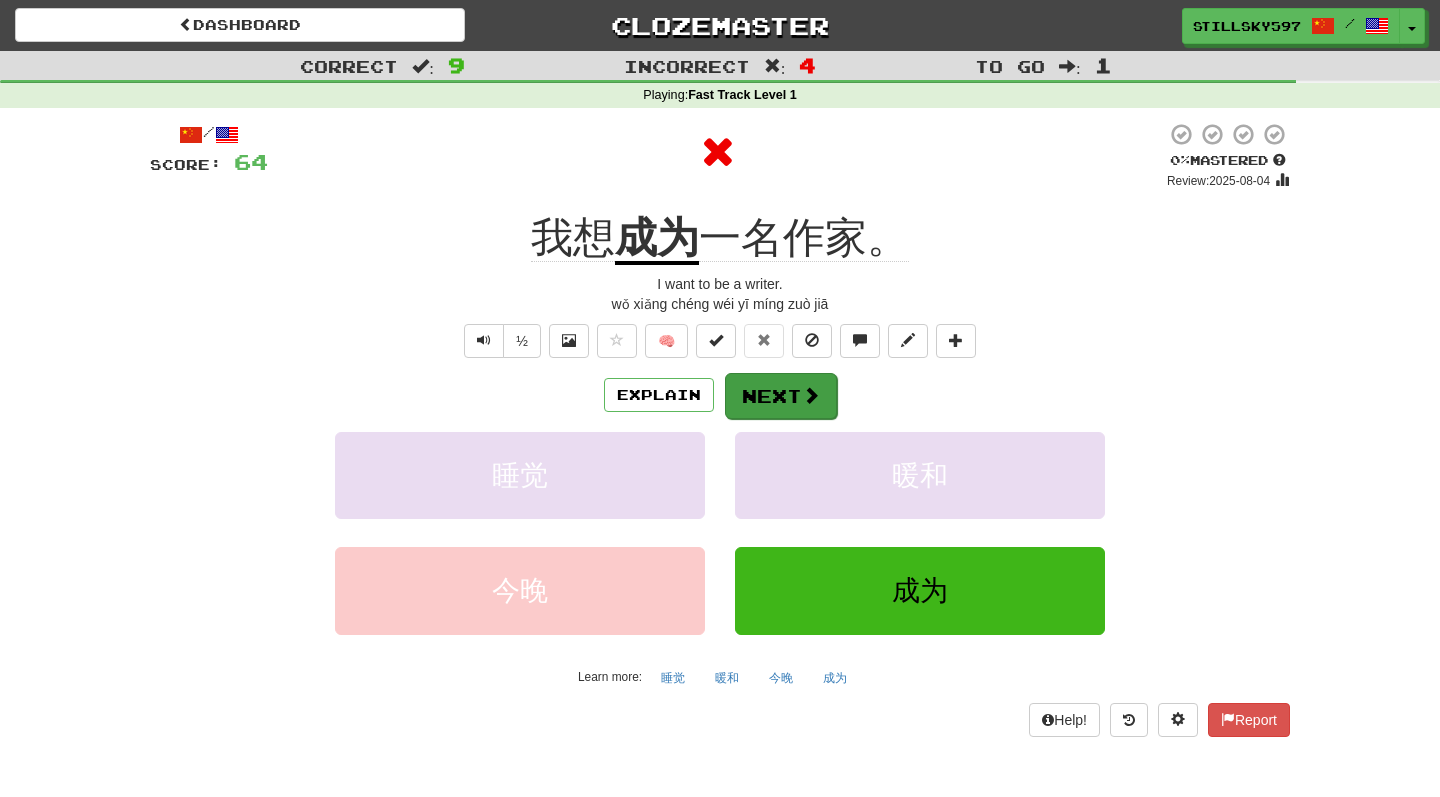 click on "Next" at bounding box center [781, 396] 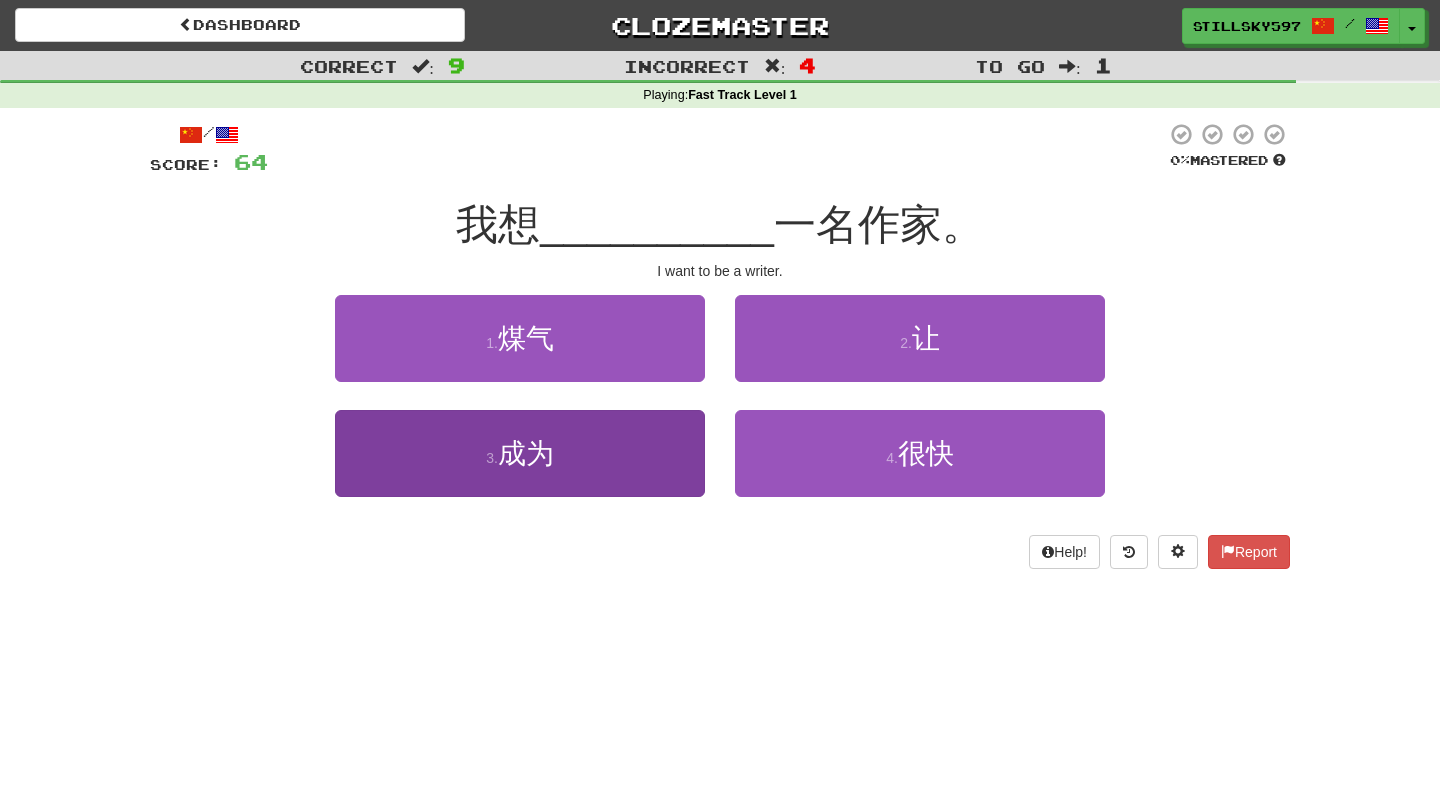 click on "3 .  成为" at bounding box center [520, 453] 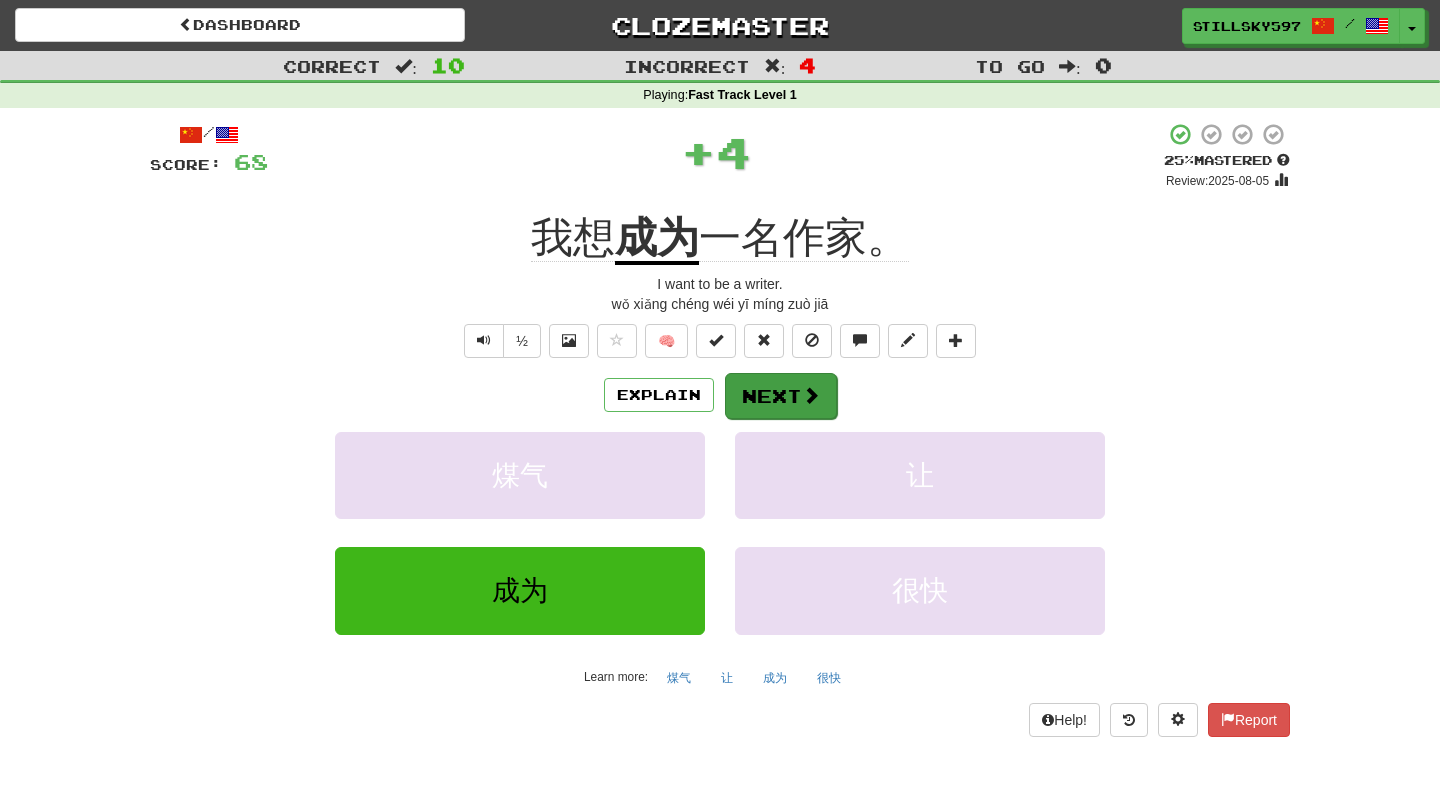 click on "Next" at bounding box center [781, 396] 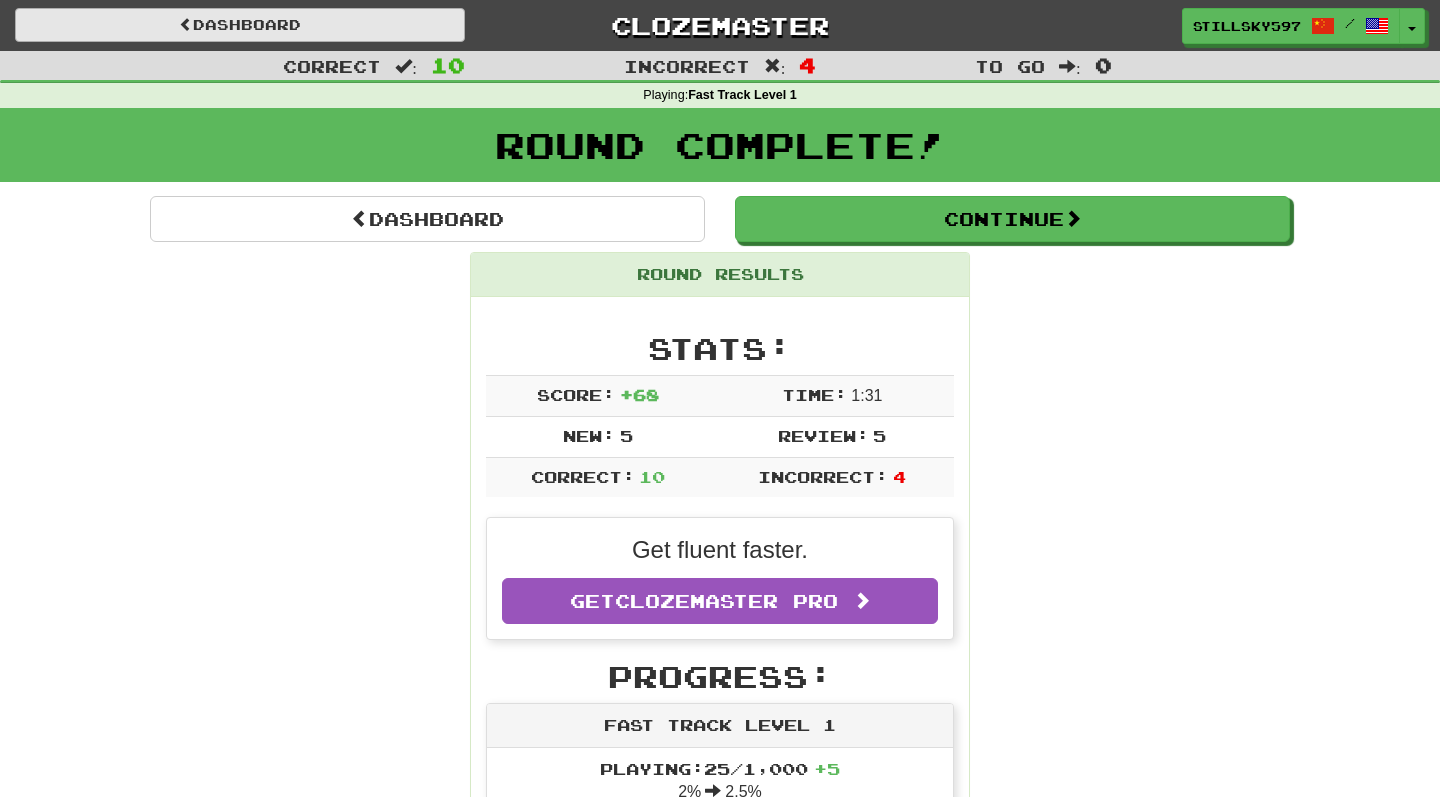 click on "Dashboard" at bounding box center [240, 25] 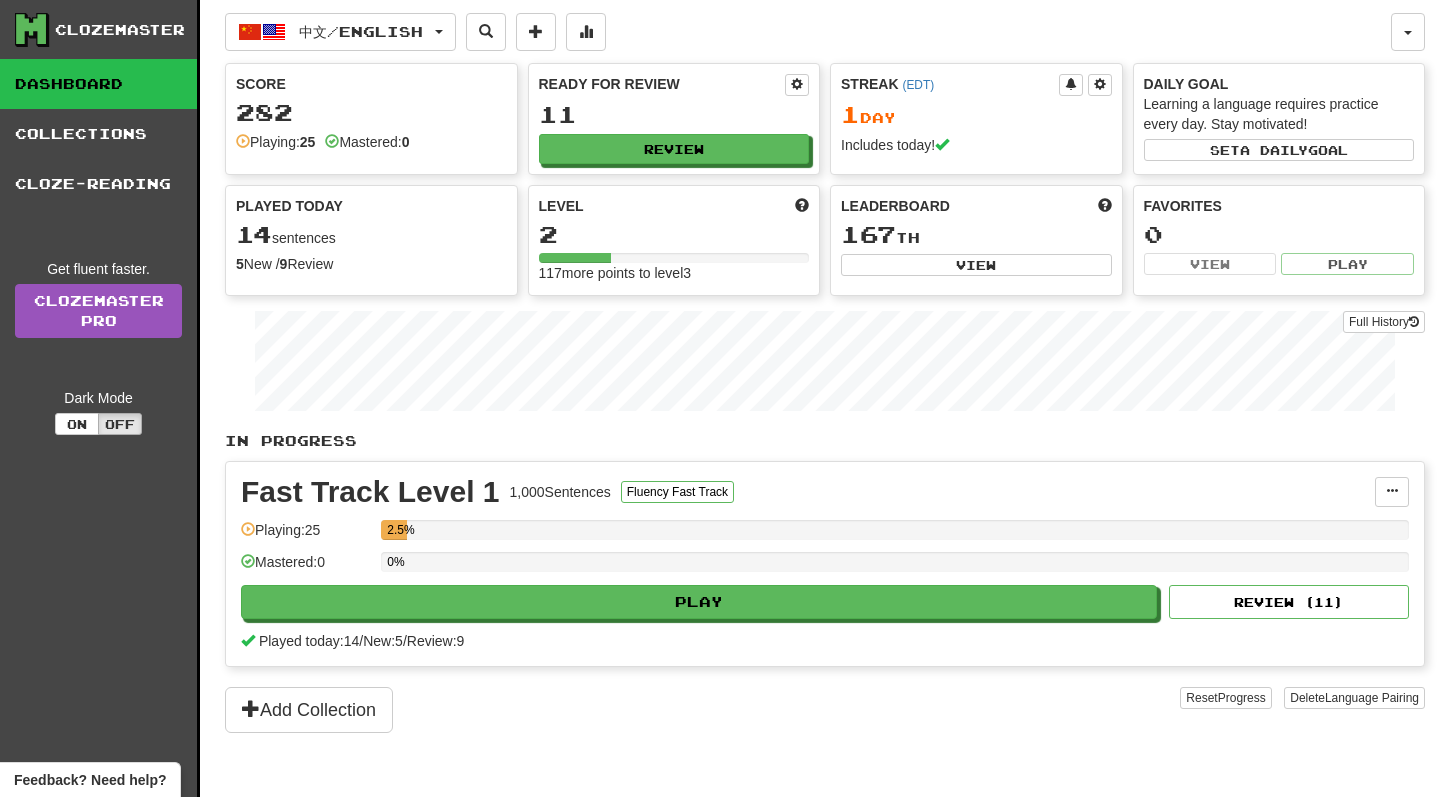 scroll, scrollTop: 0, scrollLeft: 0, axis: both 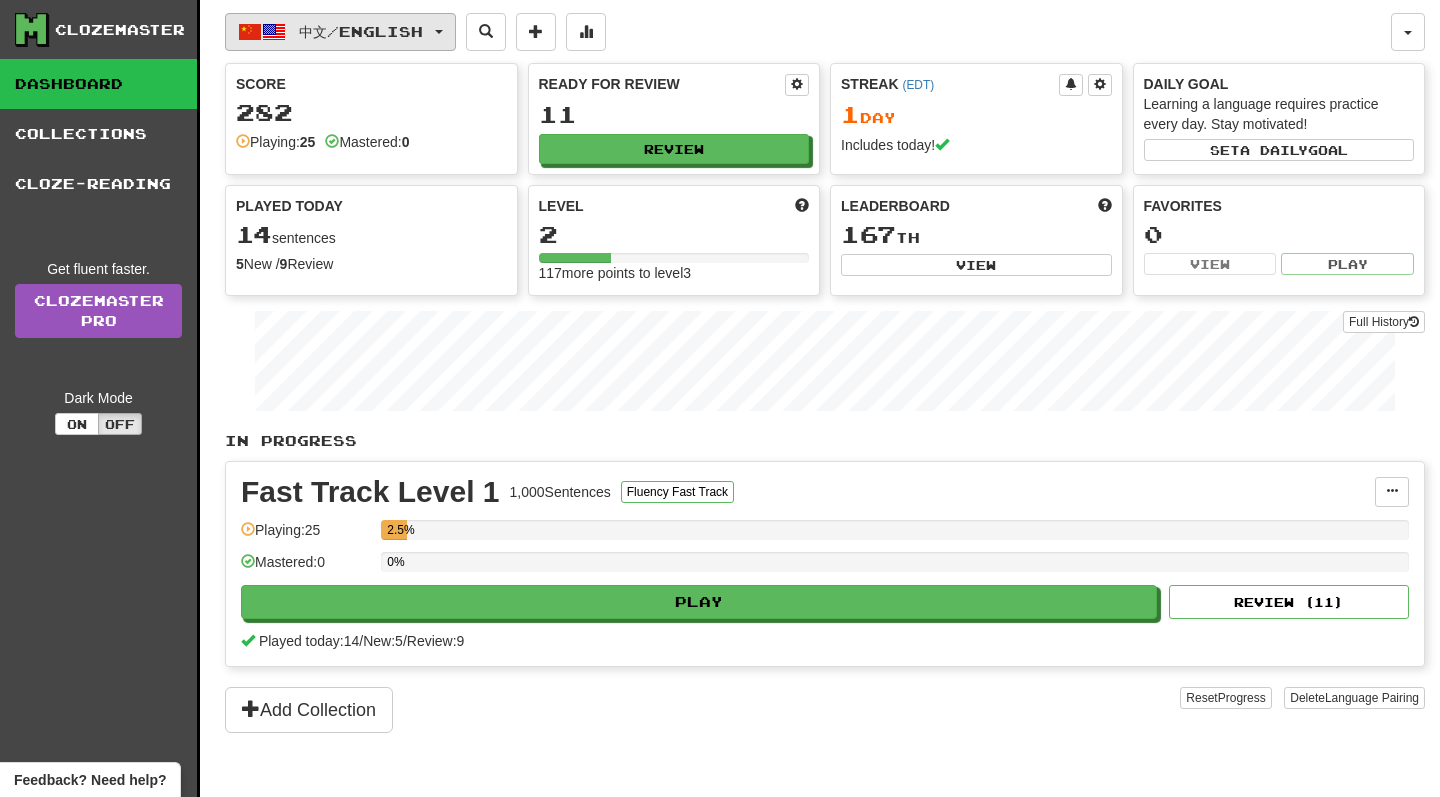 click on "中文  /  English" at bounding box center (361, 31) 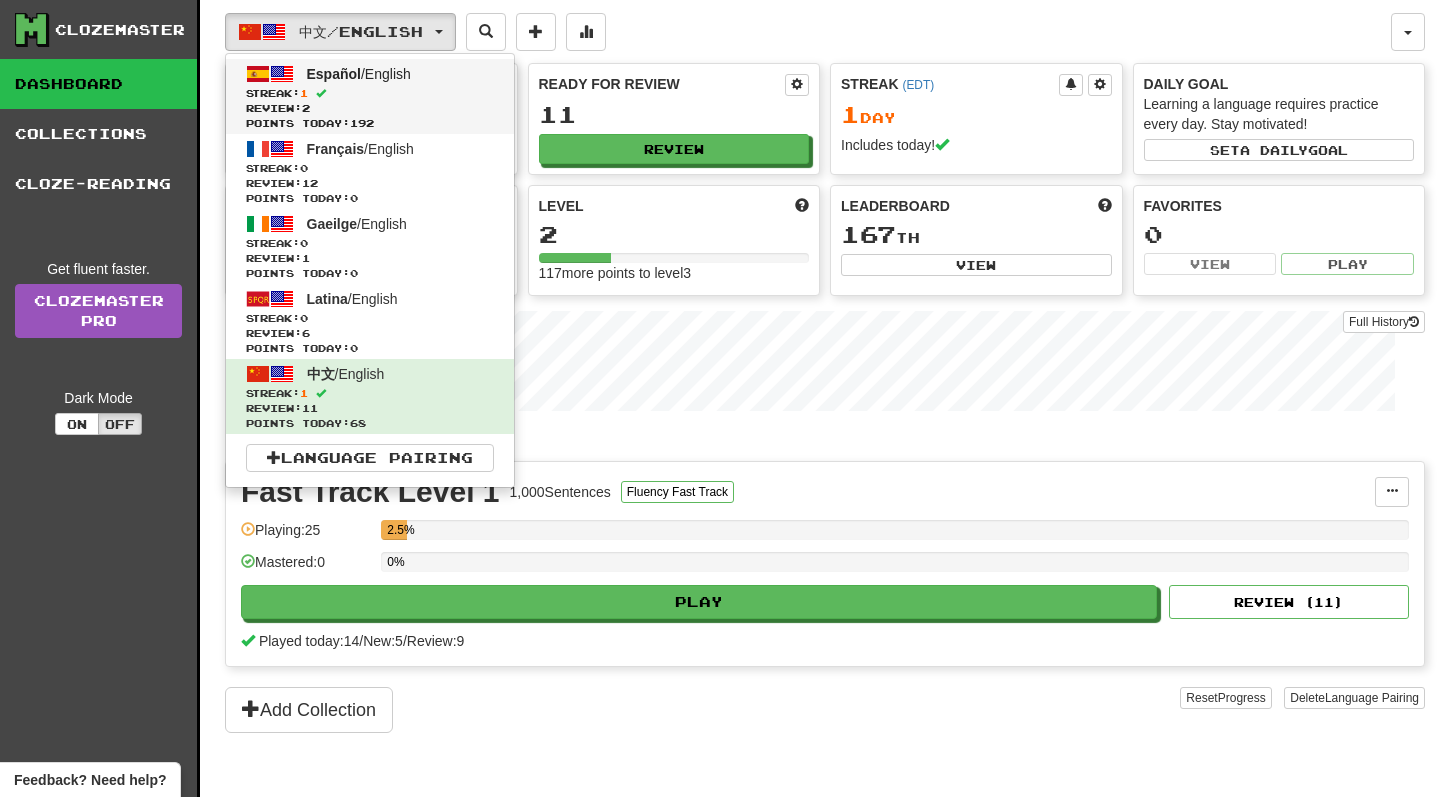 click on "Review:  2" at bounding box center (370, 108) 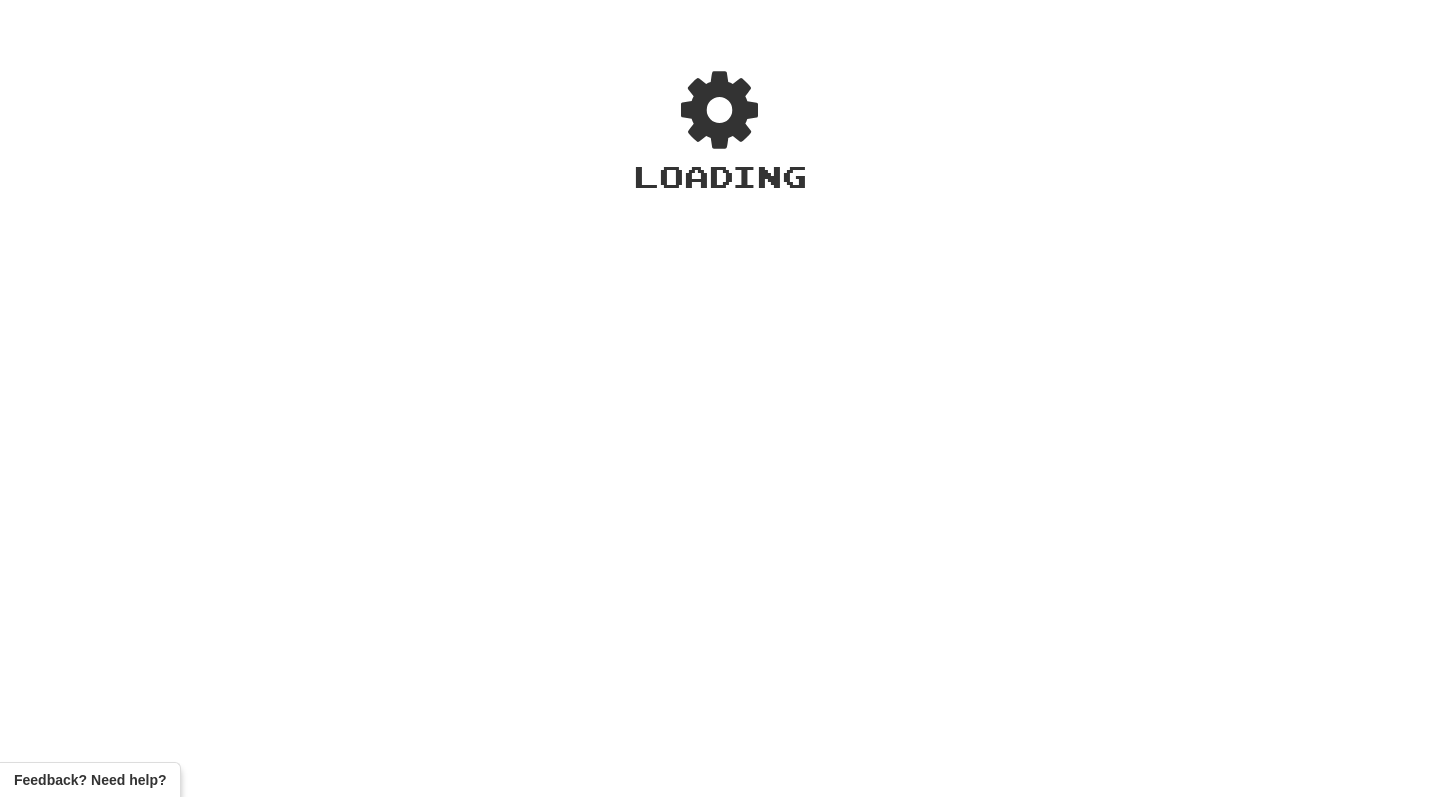 scroll, scrollTop: 0, scrollLeft: 0, axis: both 